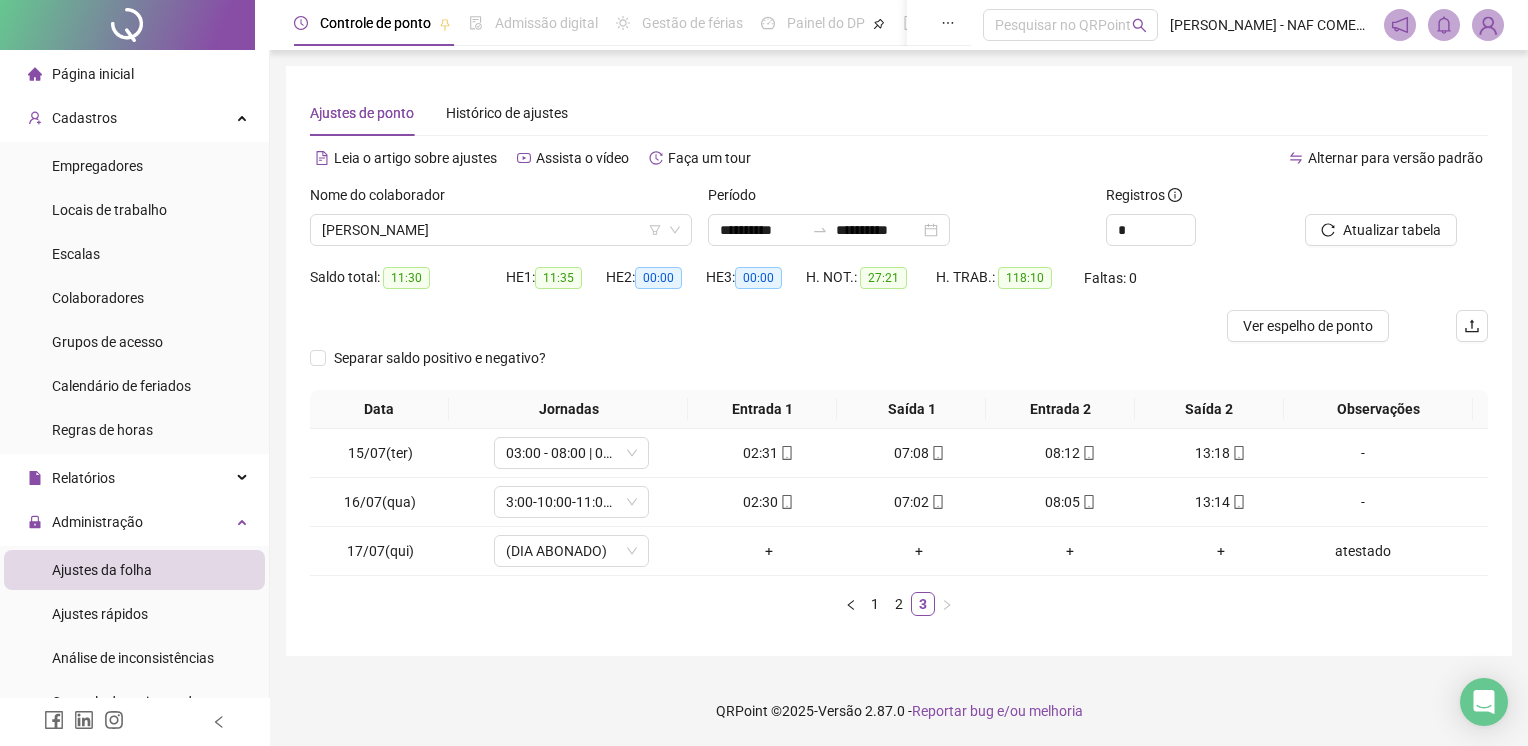 scroll, scrollTop: 0, scrollLeft: 0, axis: both 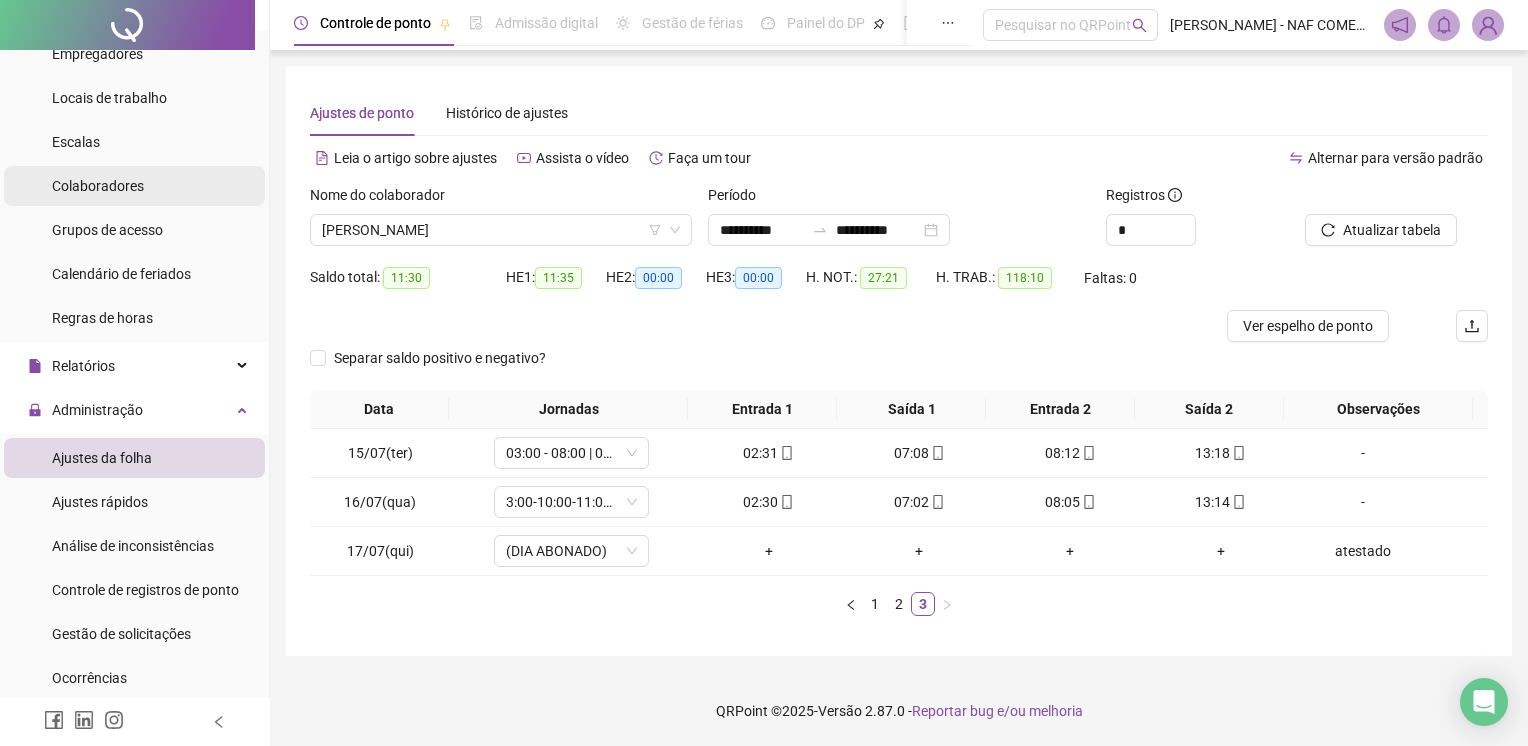 click on "Colaboradores" at bounding box center [98, 186] 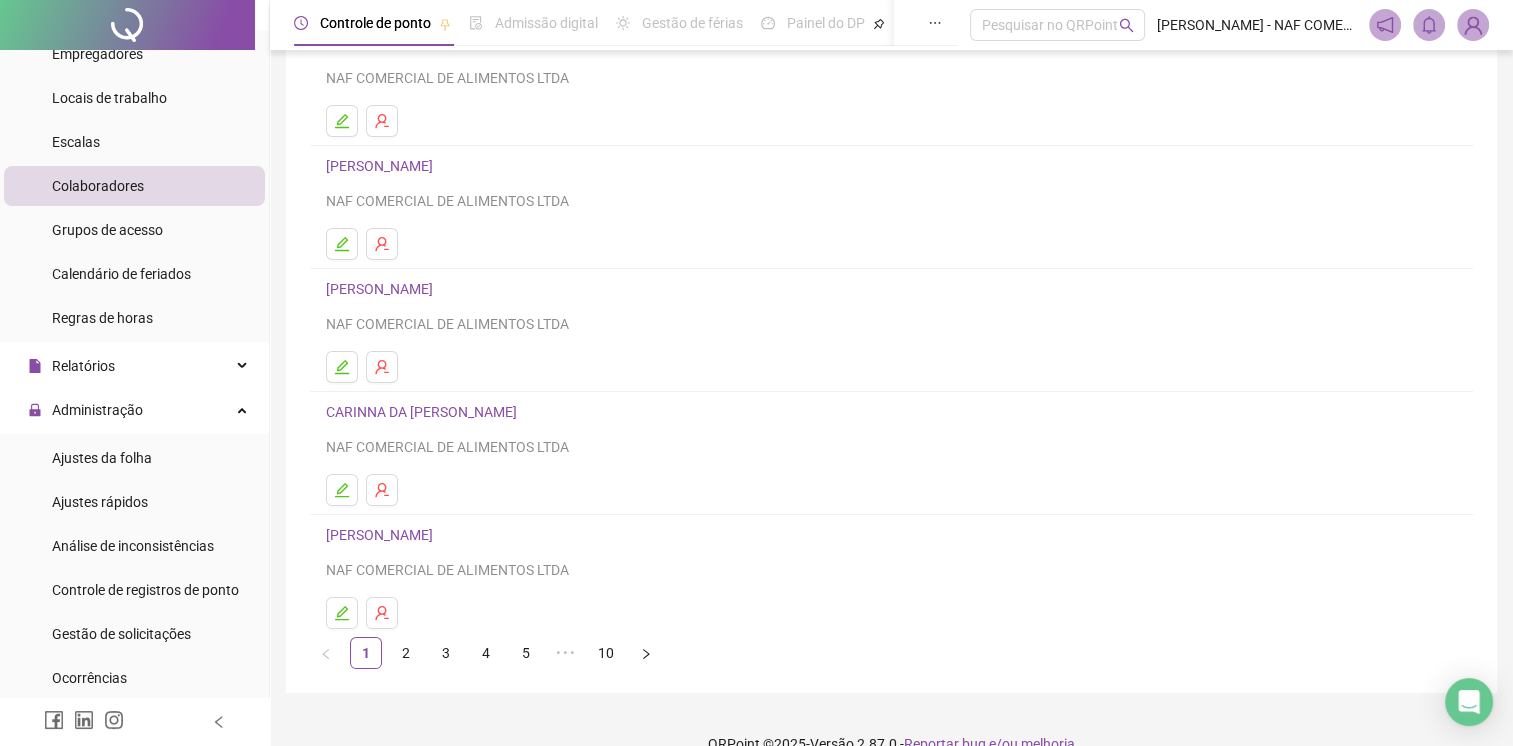 scroll, scrollTop: 220, scrollLeft: 0, axis: vertical 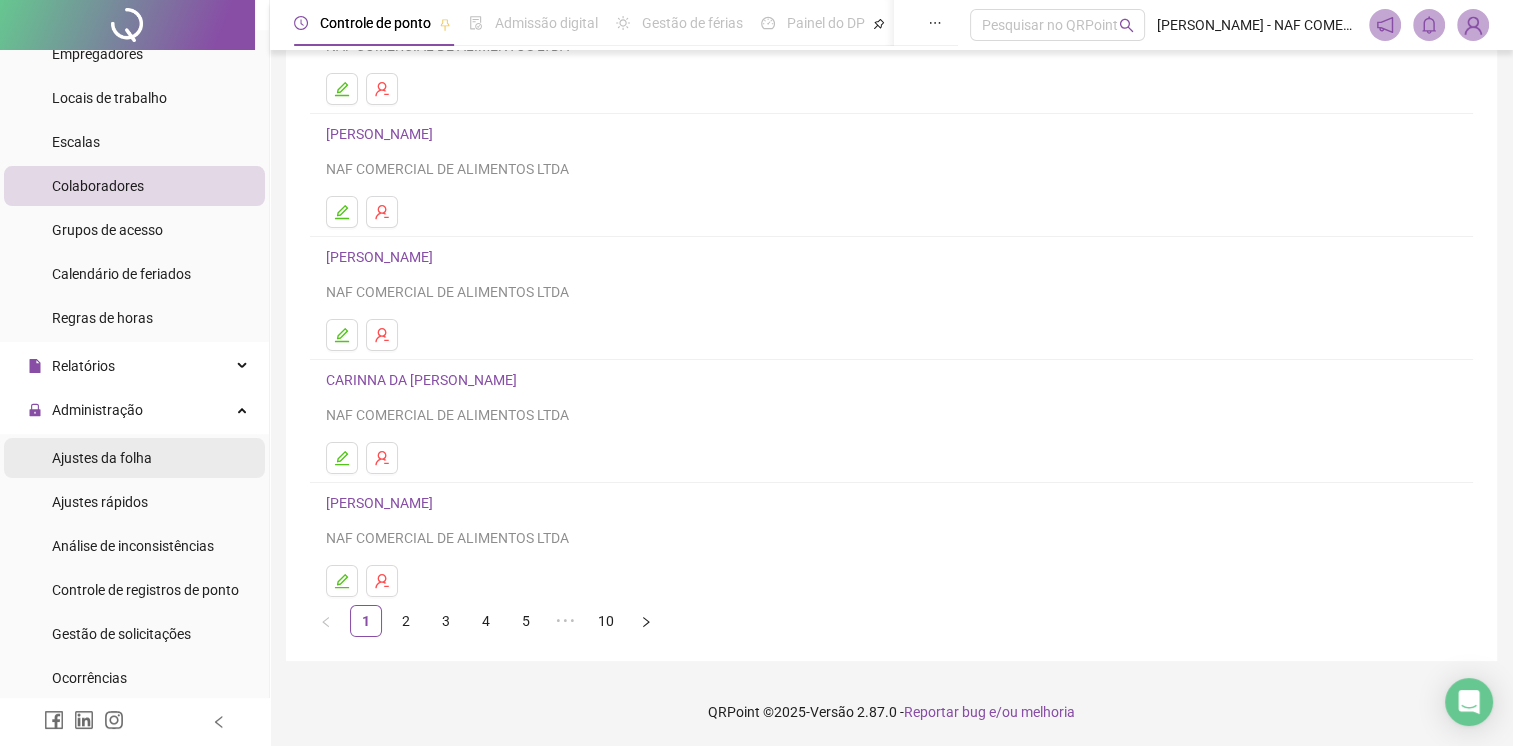 click on "Ajustes da folha" at bounding box center (102, 458) 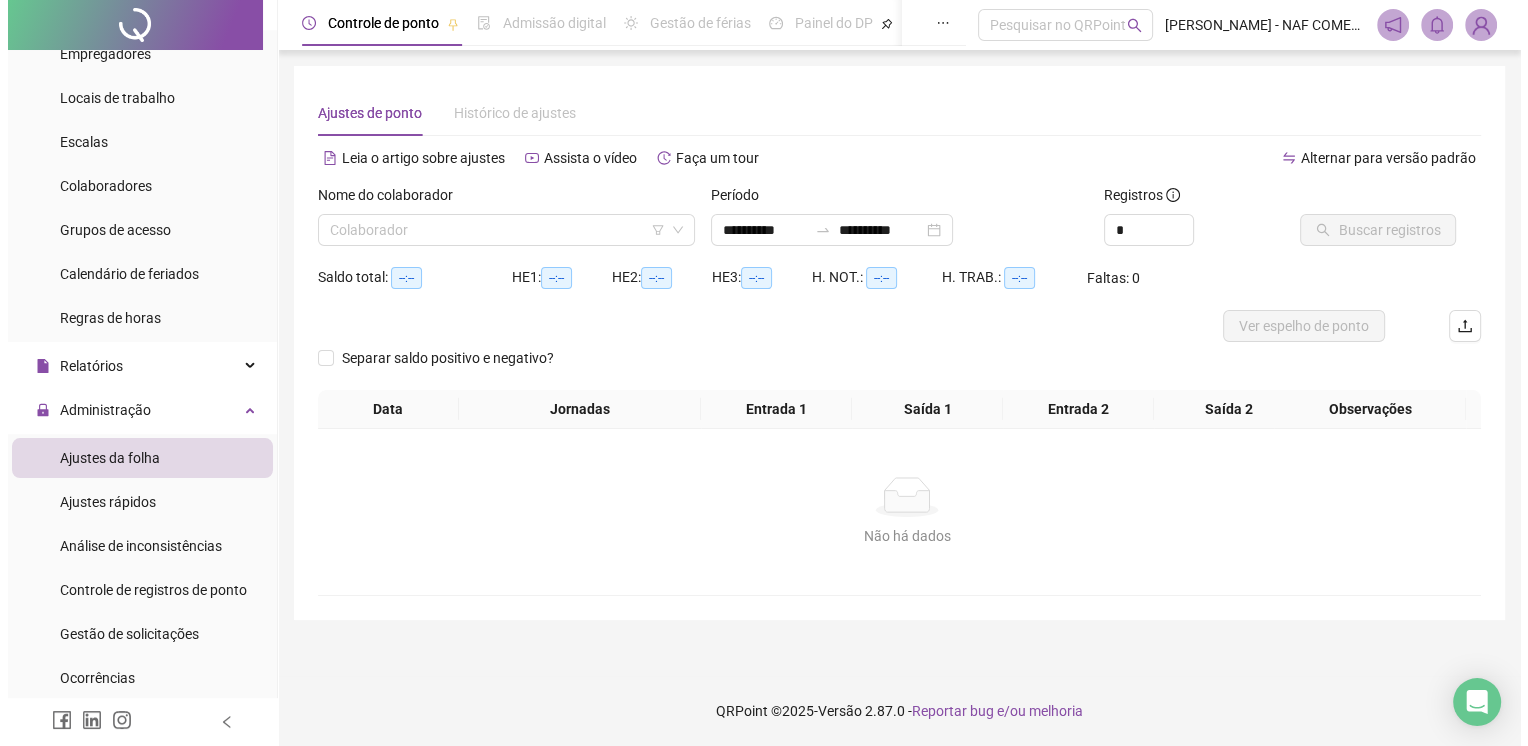 scroll, scrollTop: 0, scrollLeft: 0, axis: both 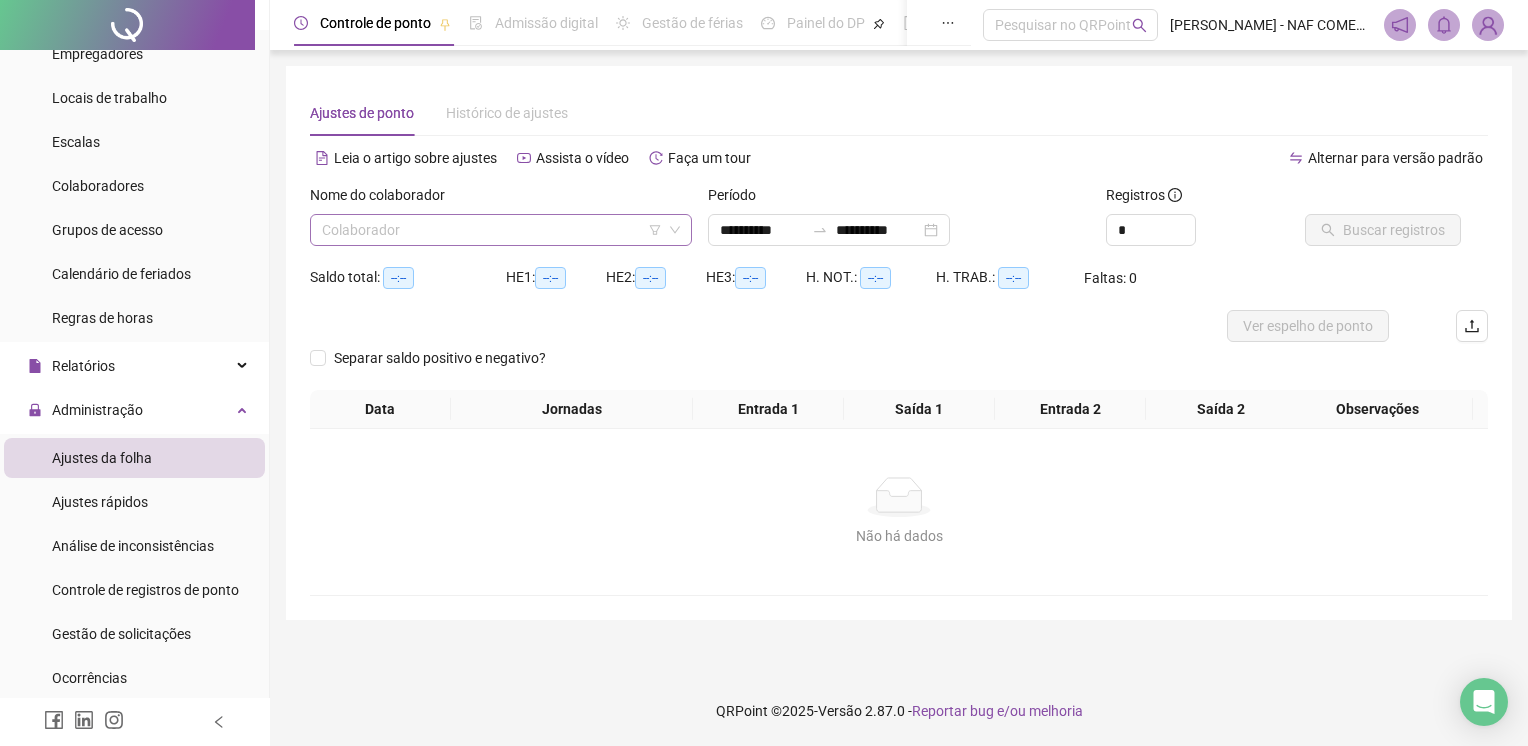 click at bounding box center (495, 230) 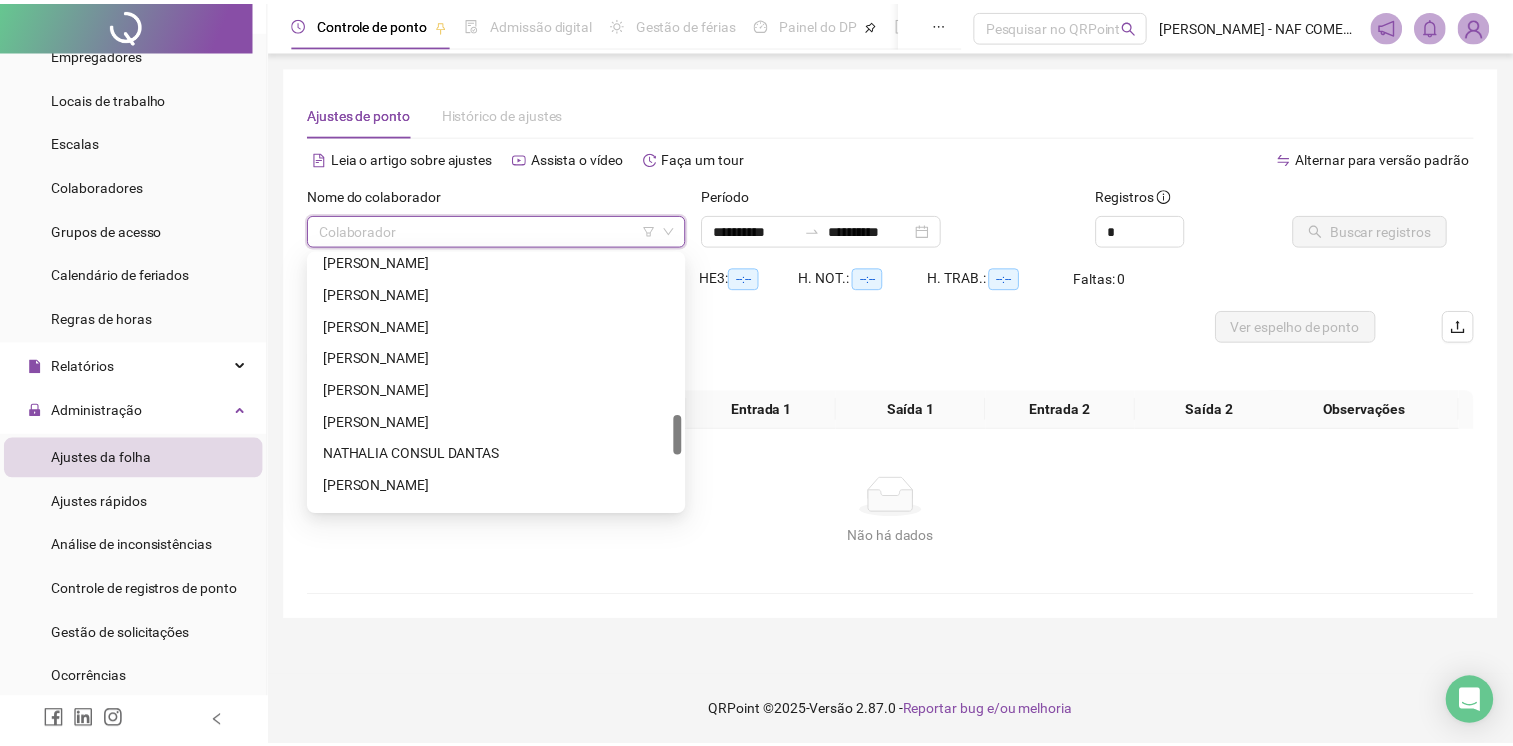 scroll, scrollTop: 1100, scrollLeft: 0, axis: vertical 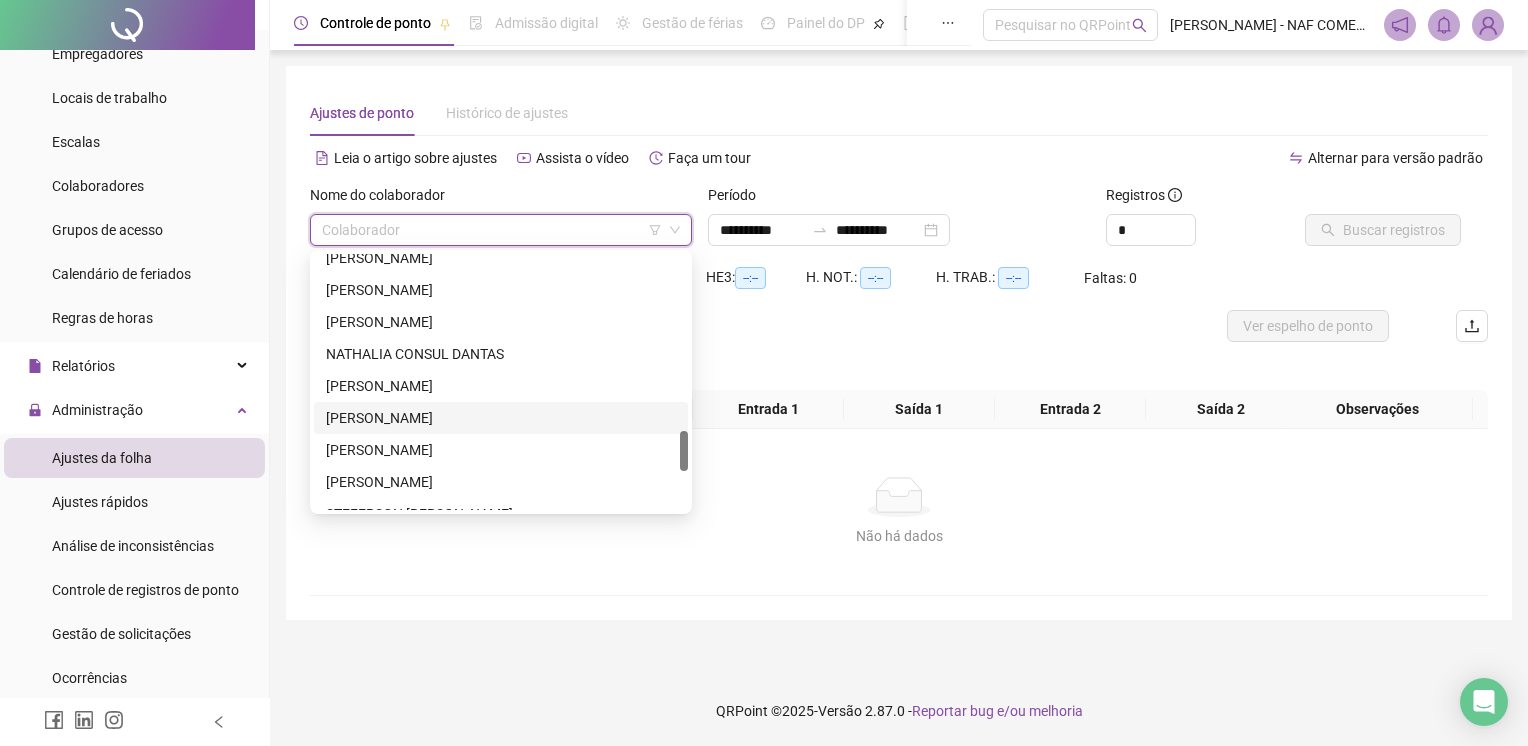 click on "[PERSON_NAME]" at bounding box center [501, 418] 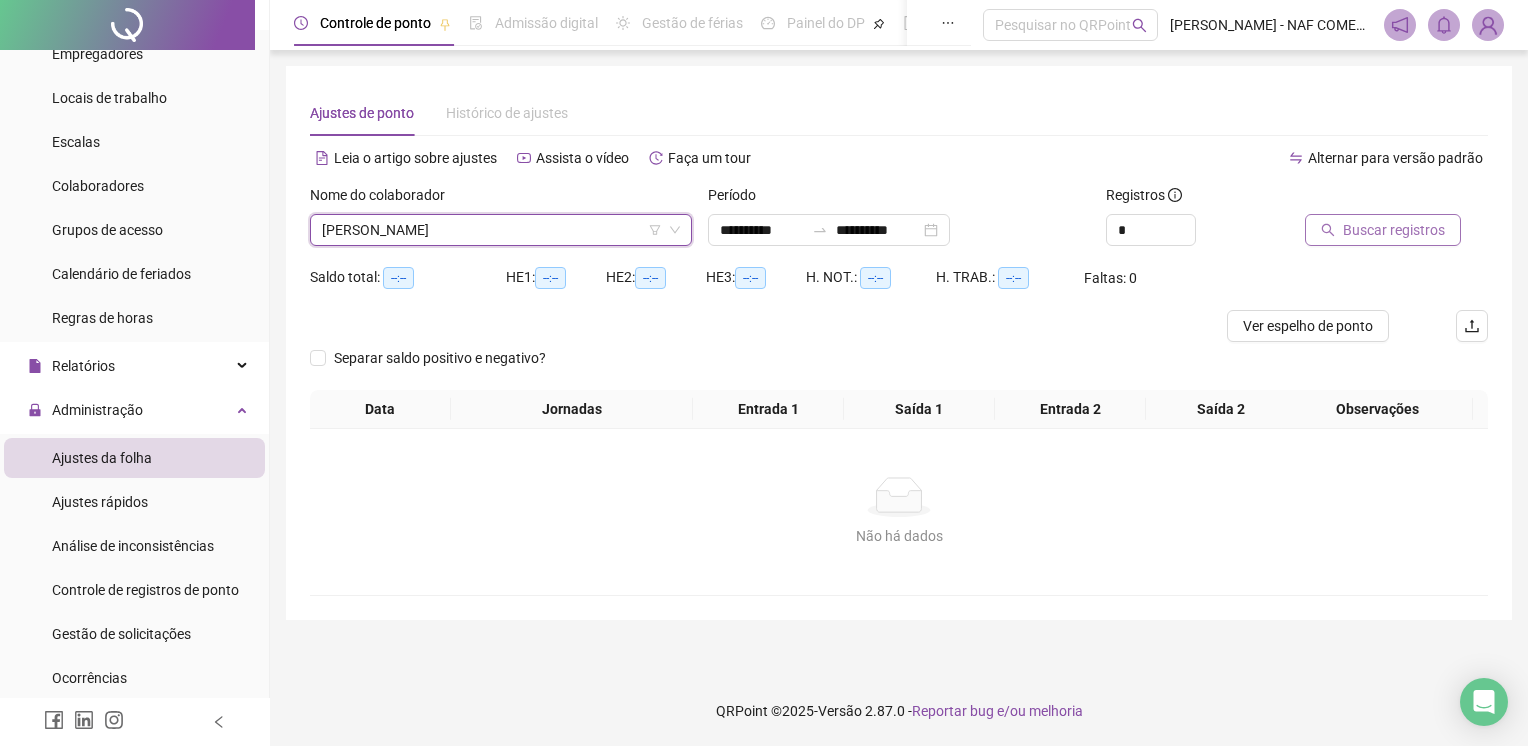 click on "Buscar registros" at bounding box center (1394, 230) 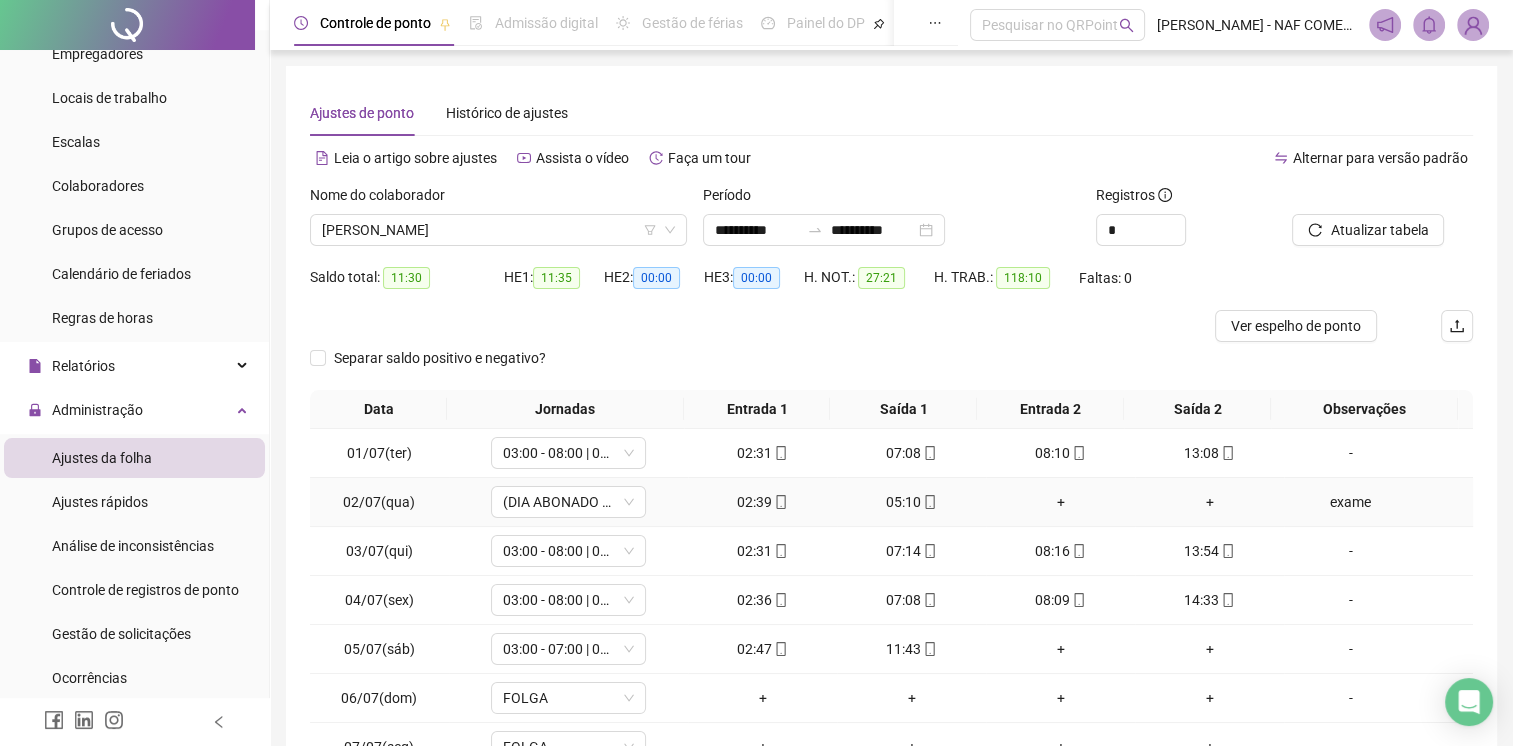 scroll, scrollTop: 190, scrollLeft: 0, axis: vertical 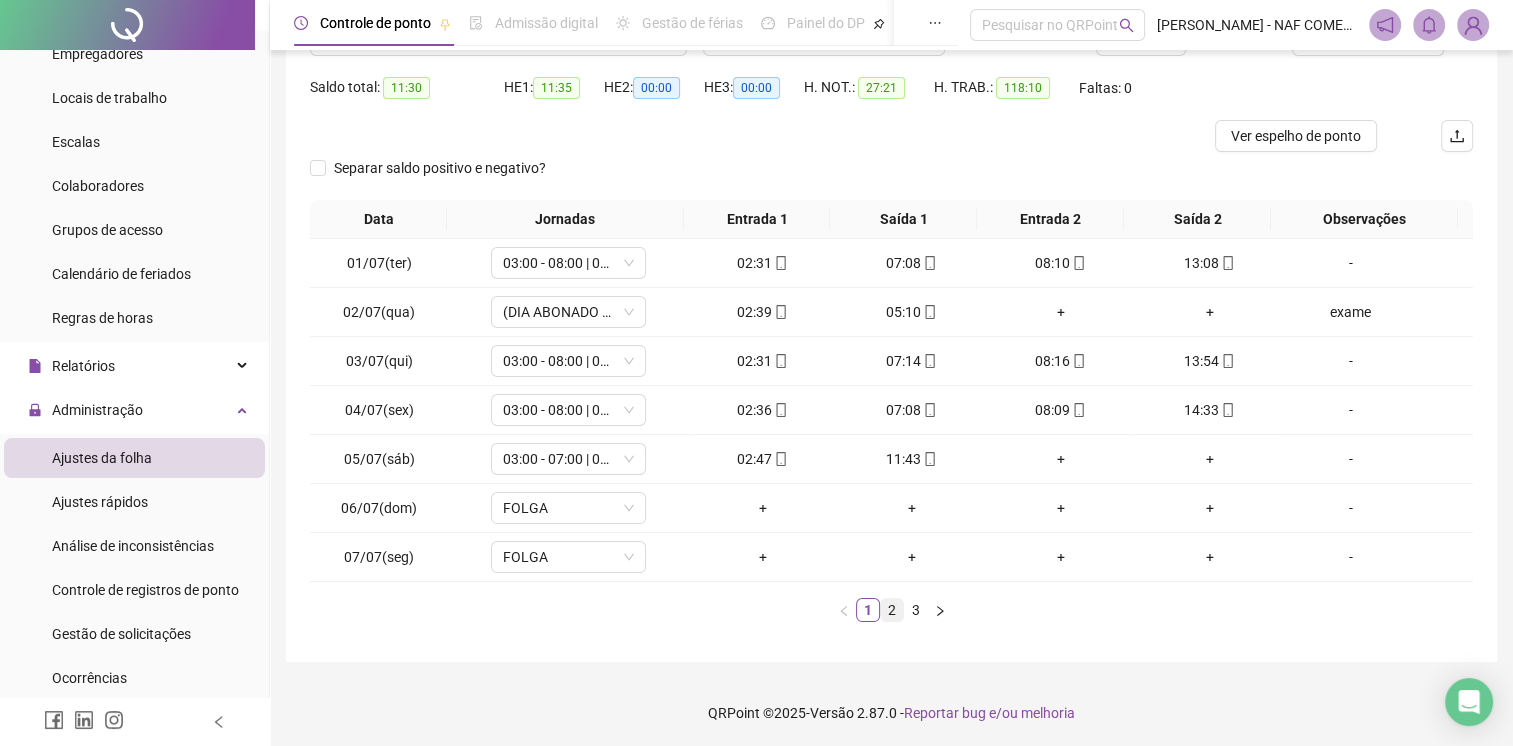 click on "2" at bounding box center [892, 610] 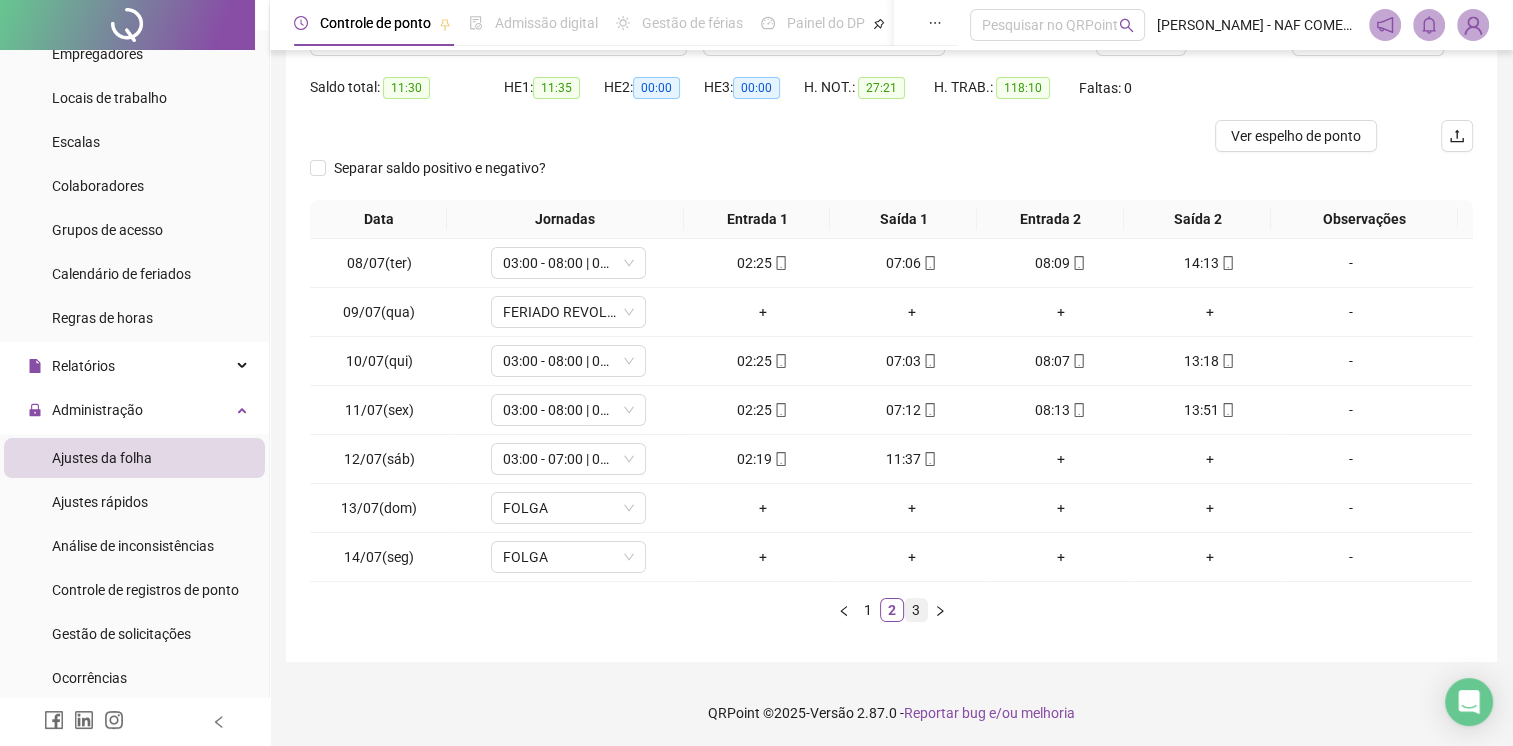 click on "3" at bounding box center (916, 610) 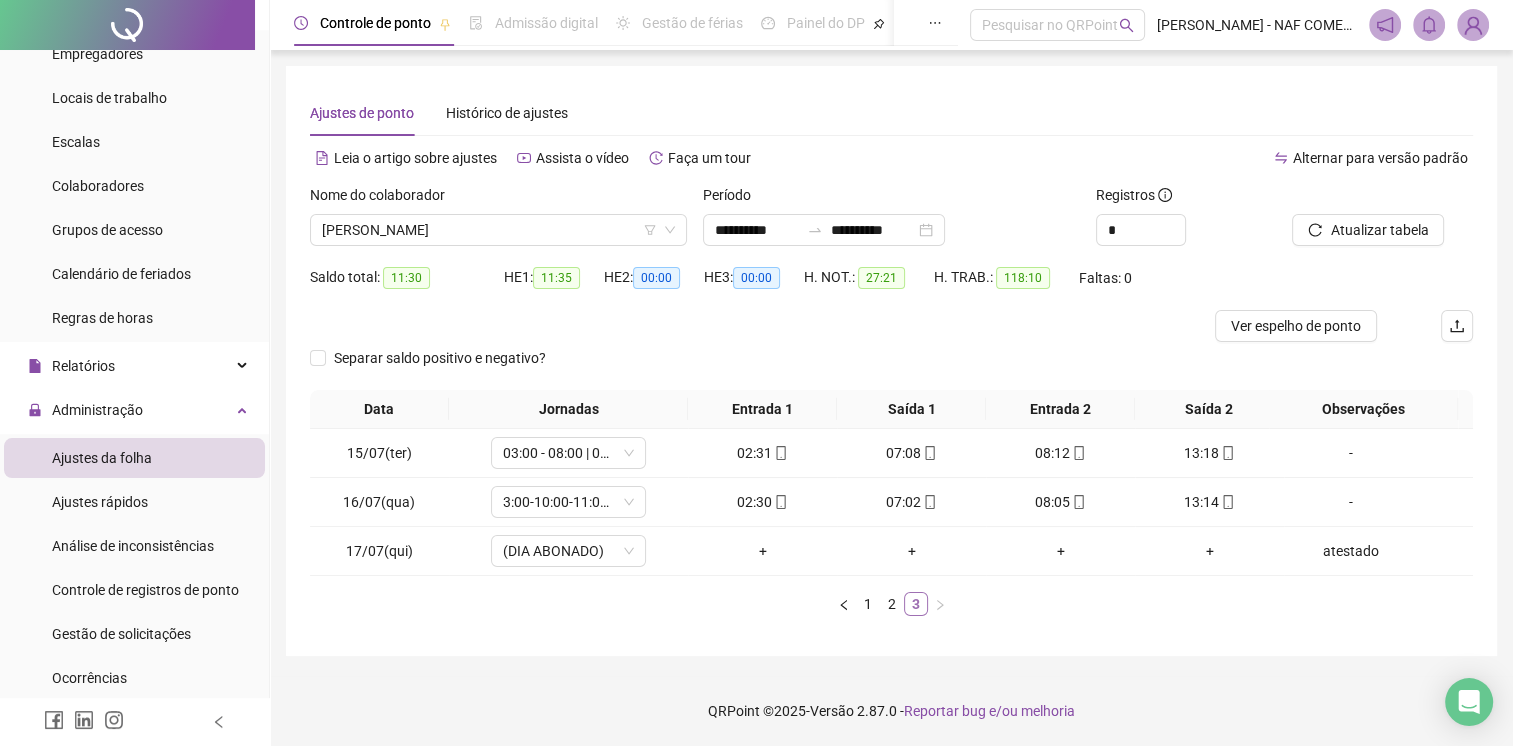 scroll, scrollTop: 0, scrollLeft: 0, axis: both 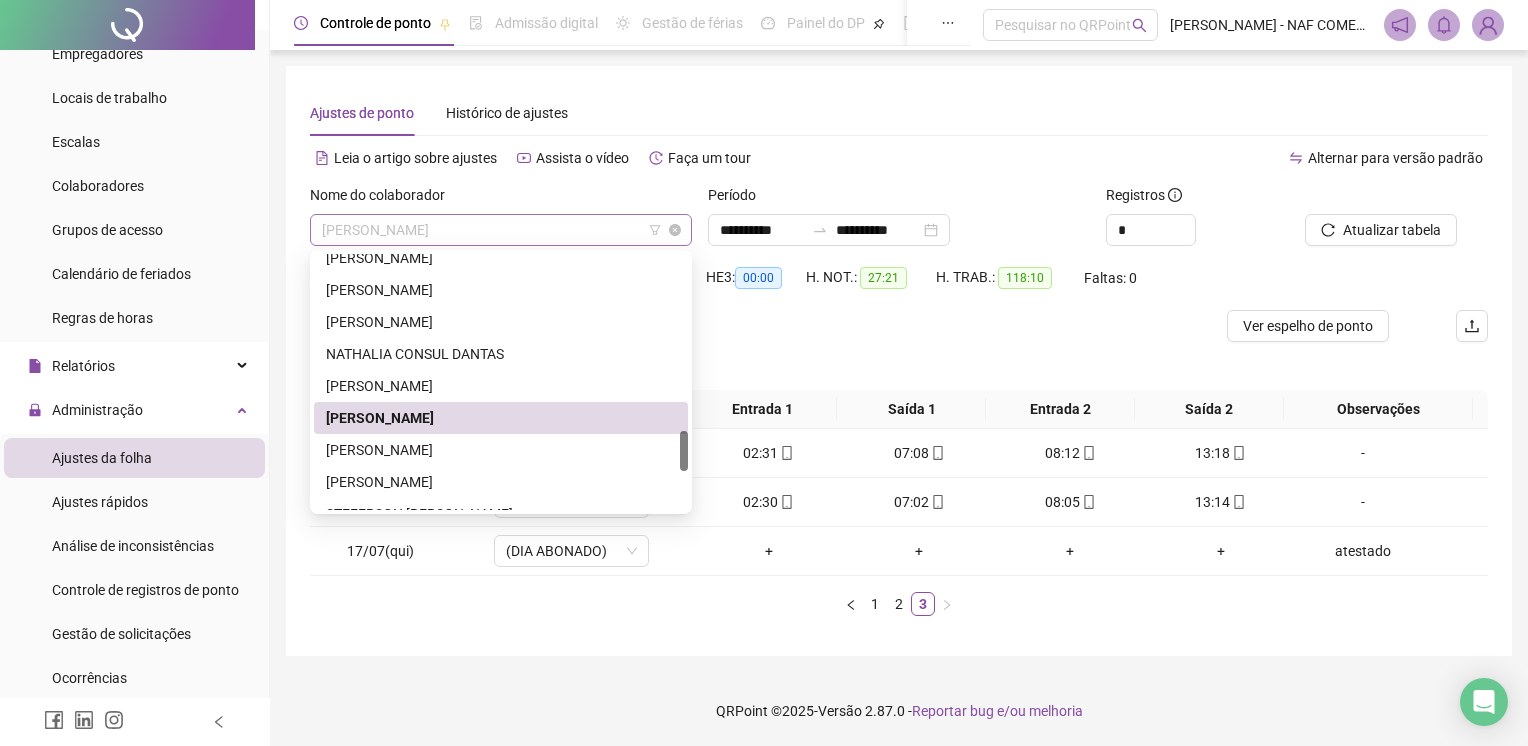 click on "[PERSON_NAME]" at bounding box center [501, 230] 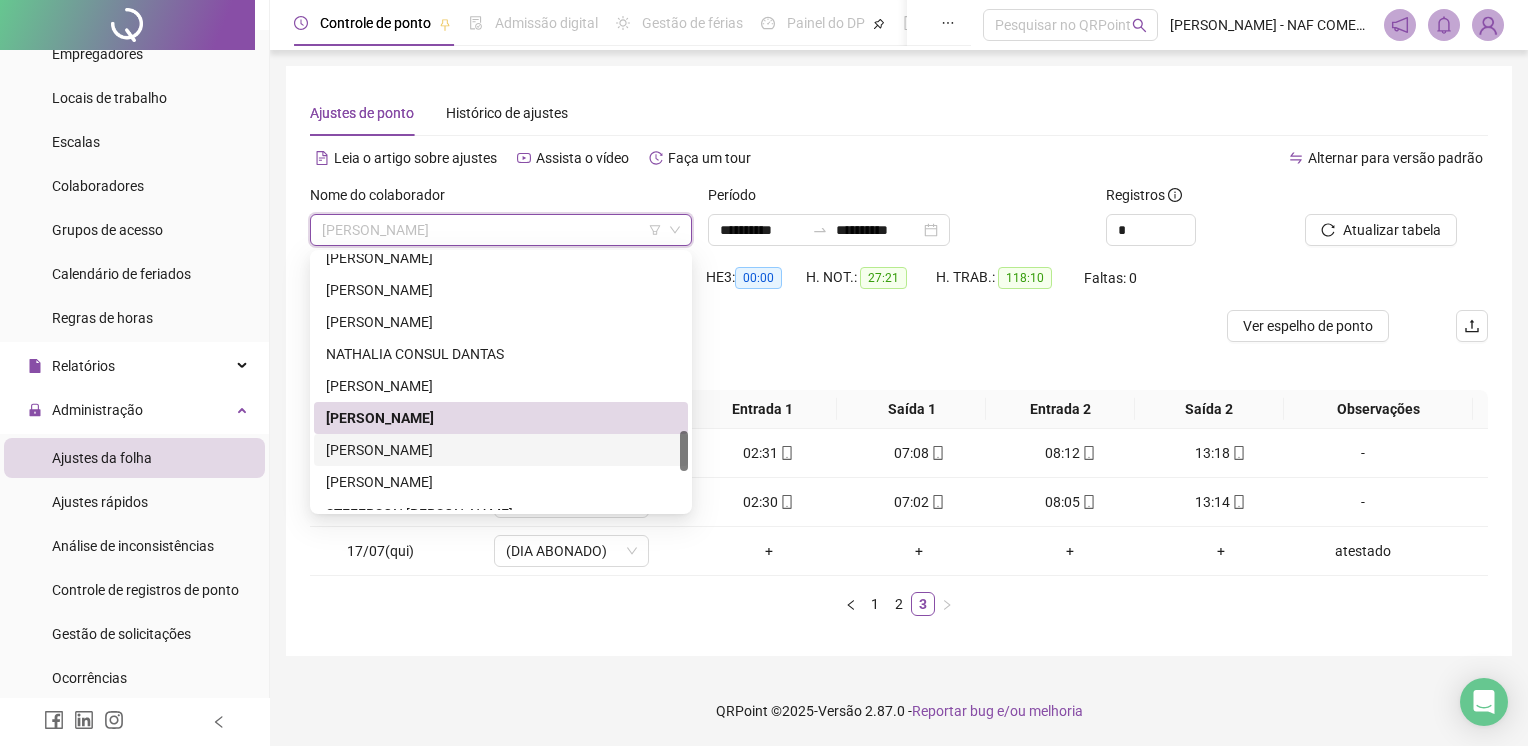 click on "[PERSON_NAME]" at bounding box center (501, 450) 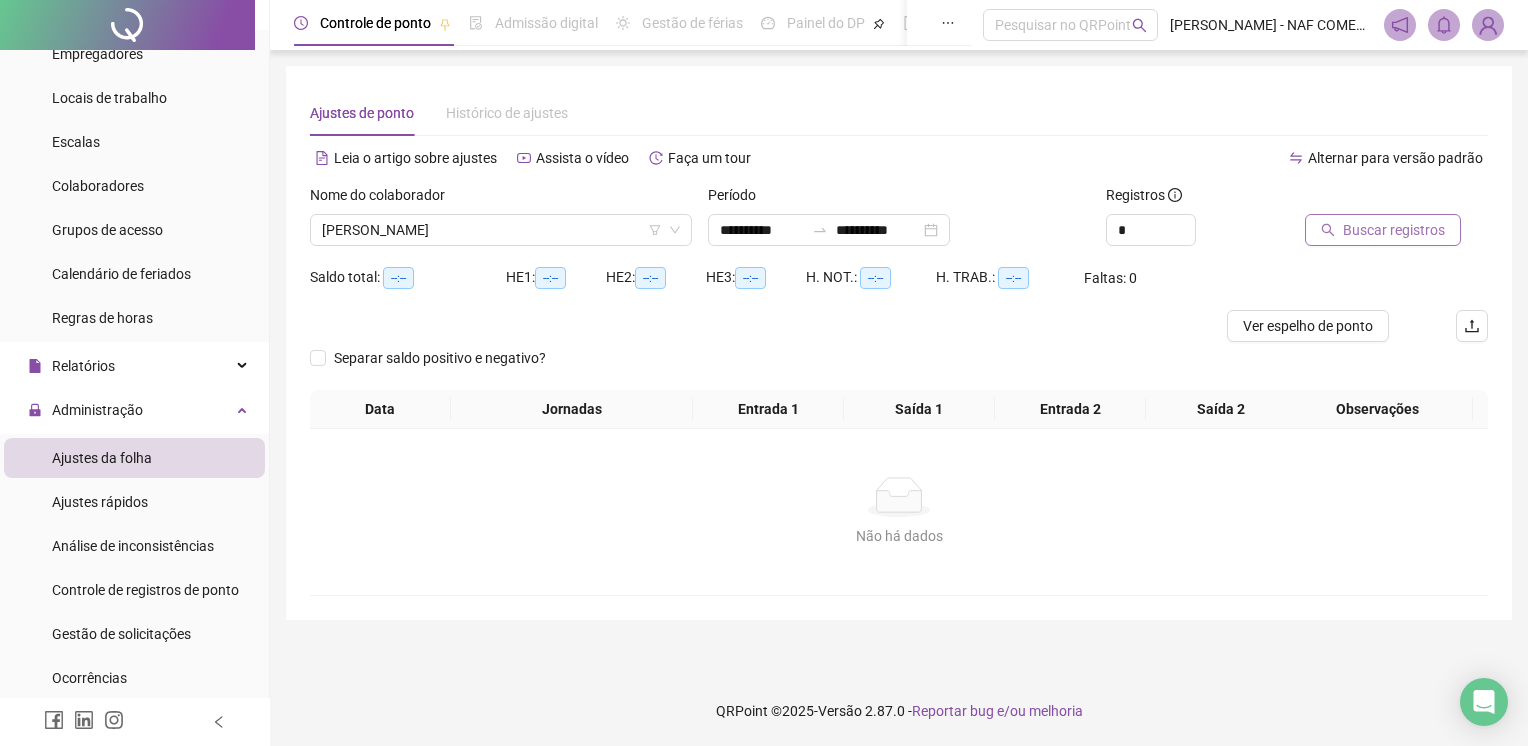 click on "Buscar registros" at bounding box center [1383, 230] 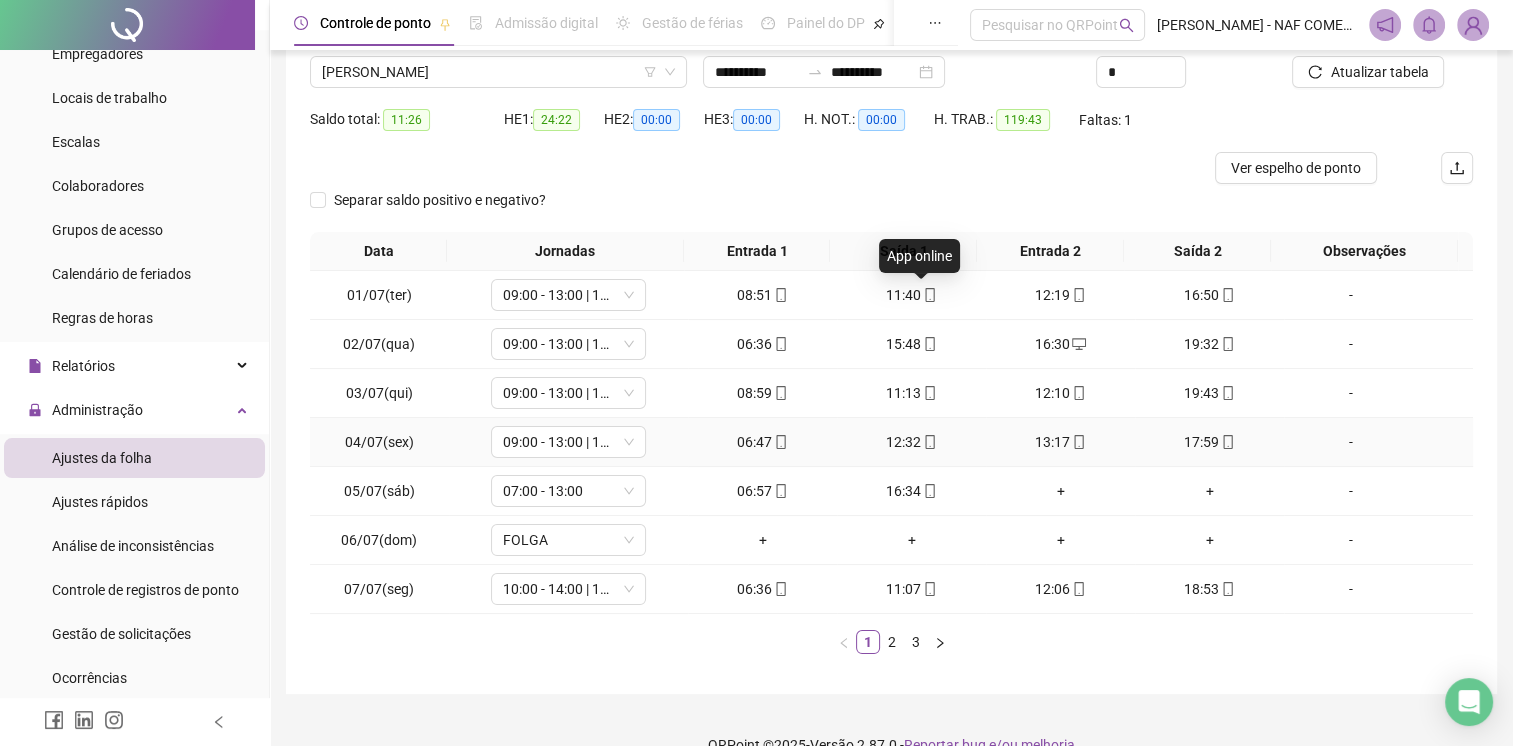scroll, scrollTop: 190, scrollLeft: 0, axis: vertical 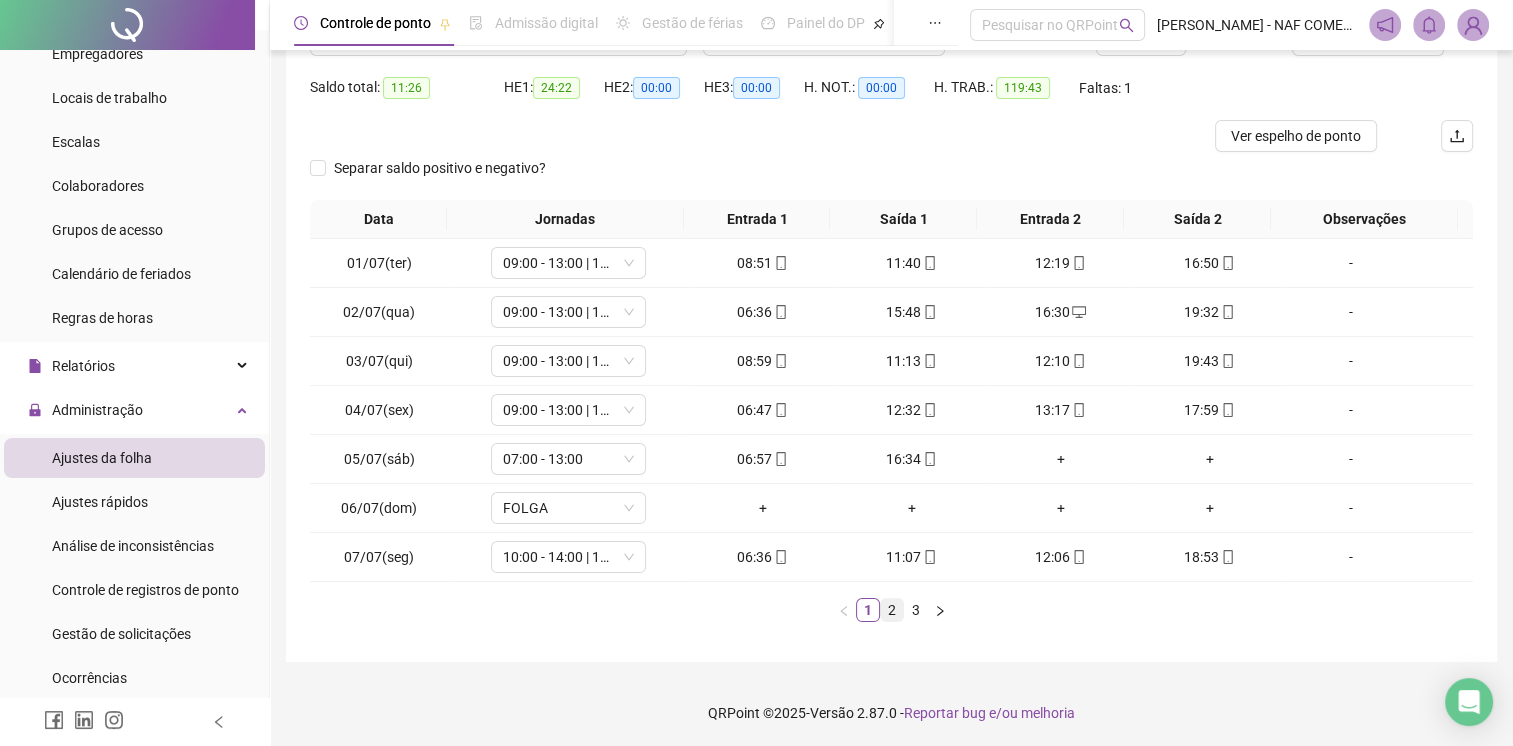 click on "2" at bounding box center (892, 610) 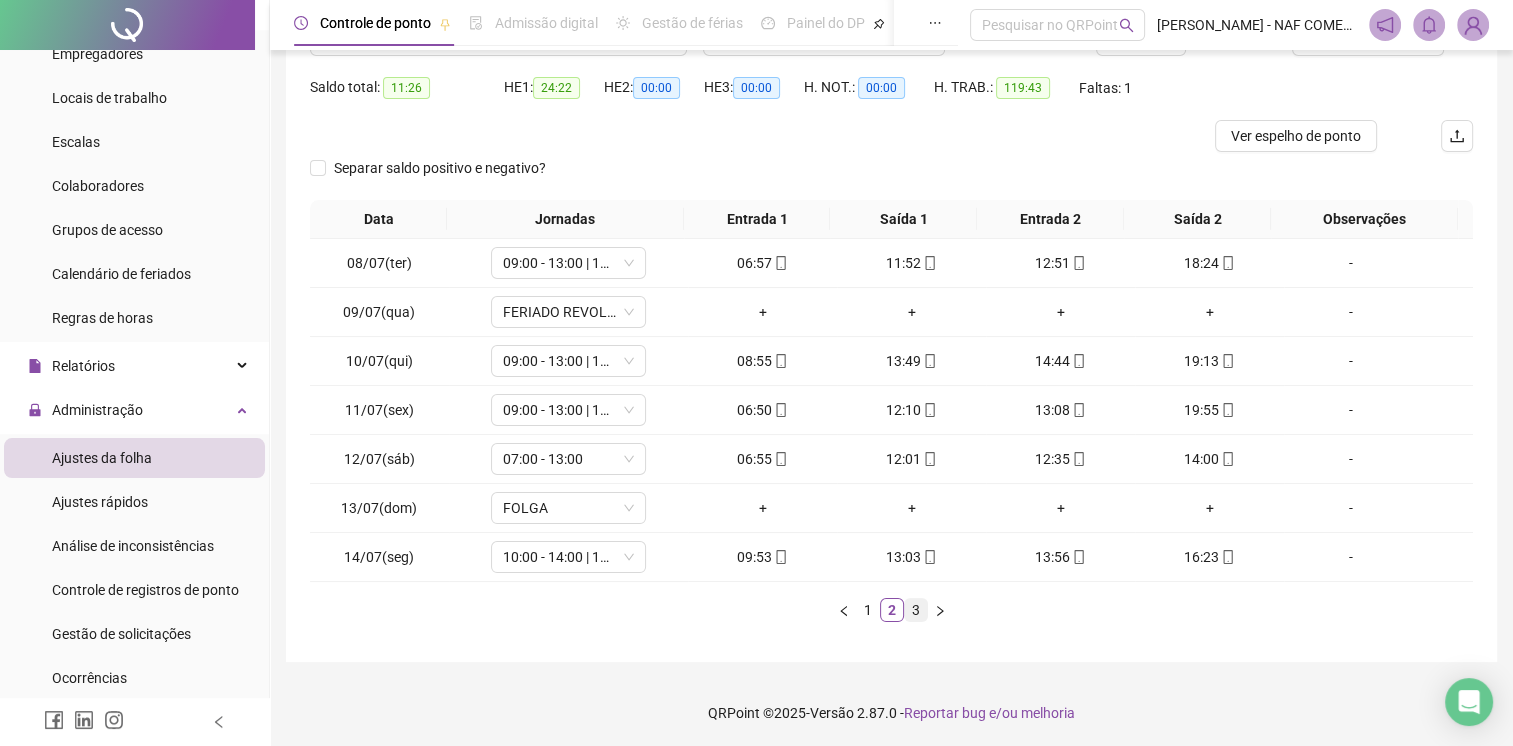 click on "3" at bounding box center (916, 610) 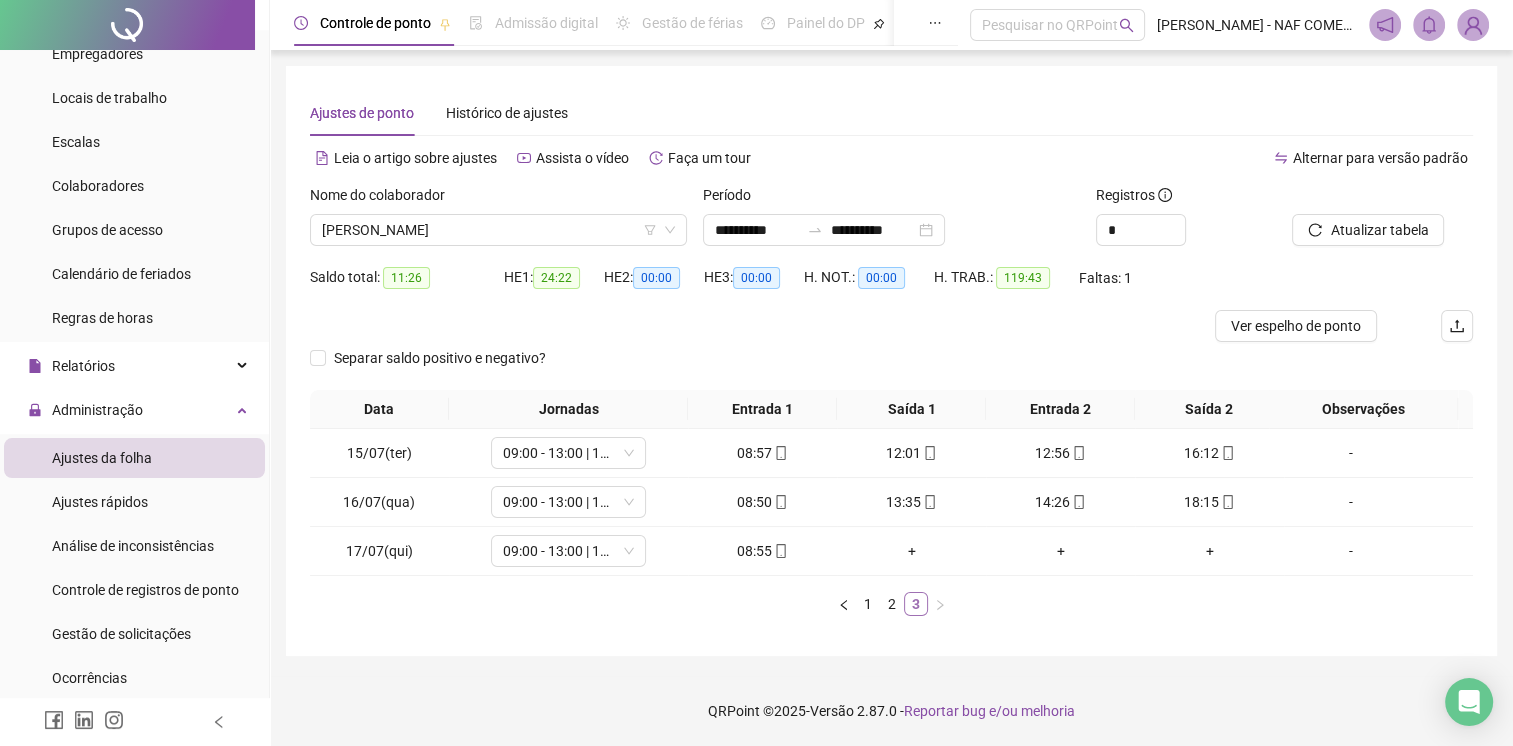 scroll, scrollTop: 0, scrollLeft: 0, axis: both 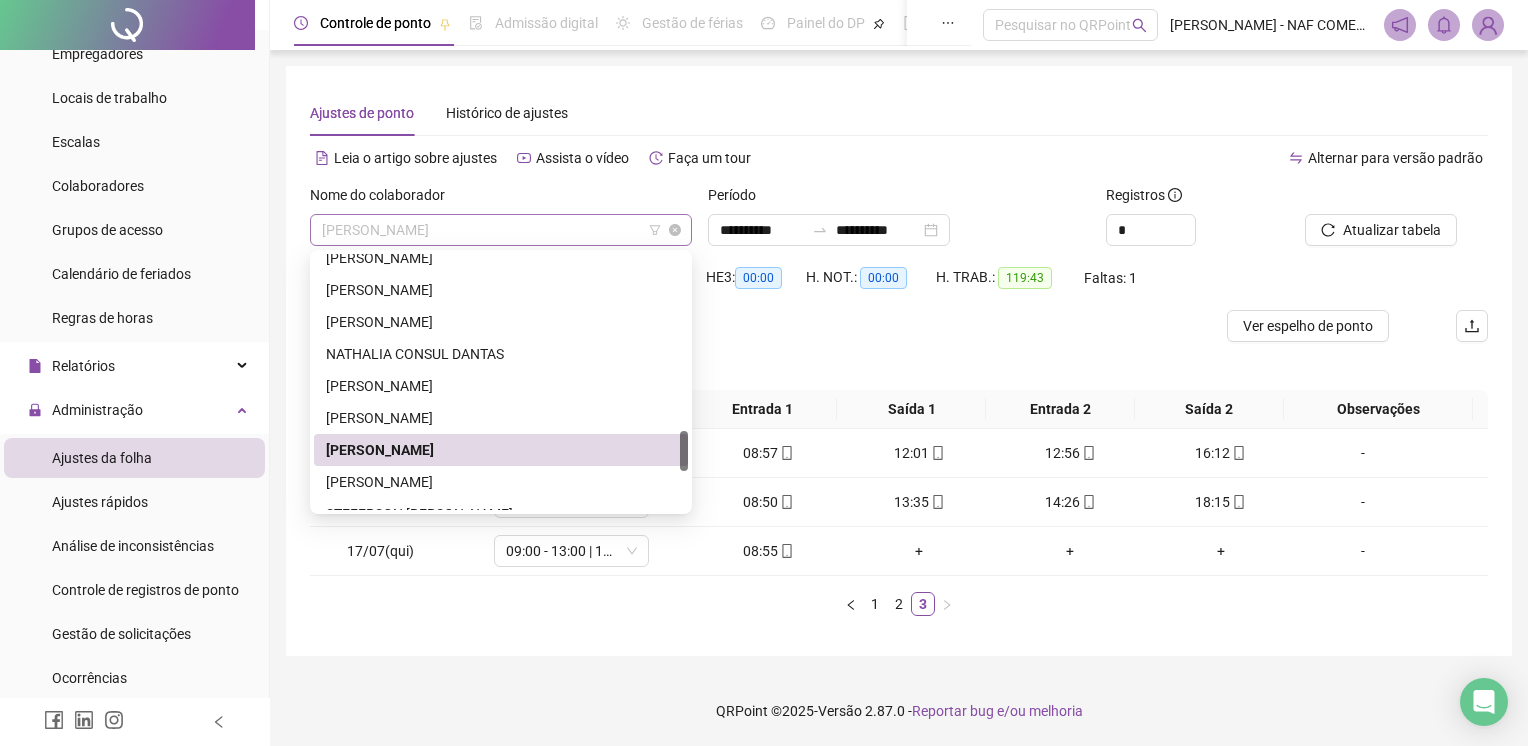 click on "[PERSON_NAME]" at bounding box center (501, 230) 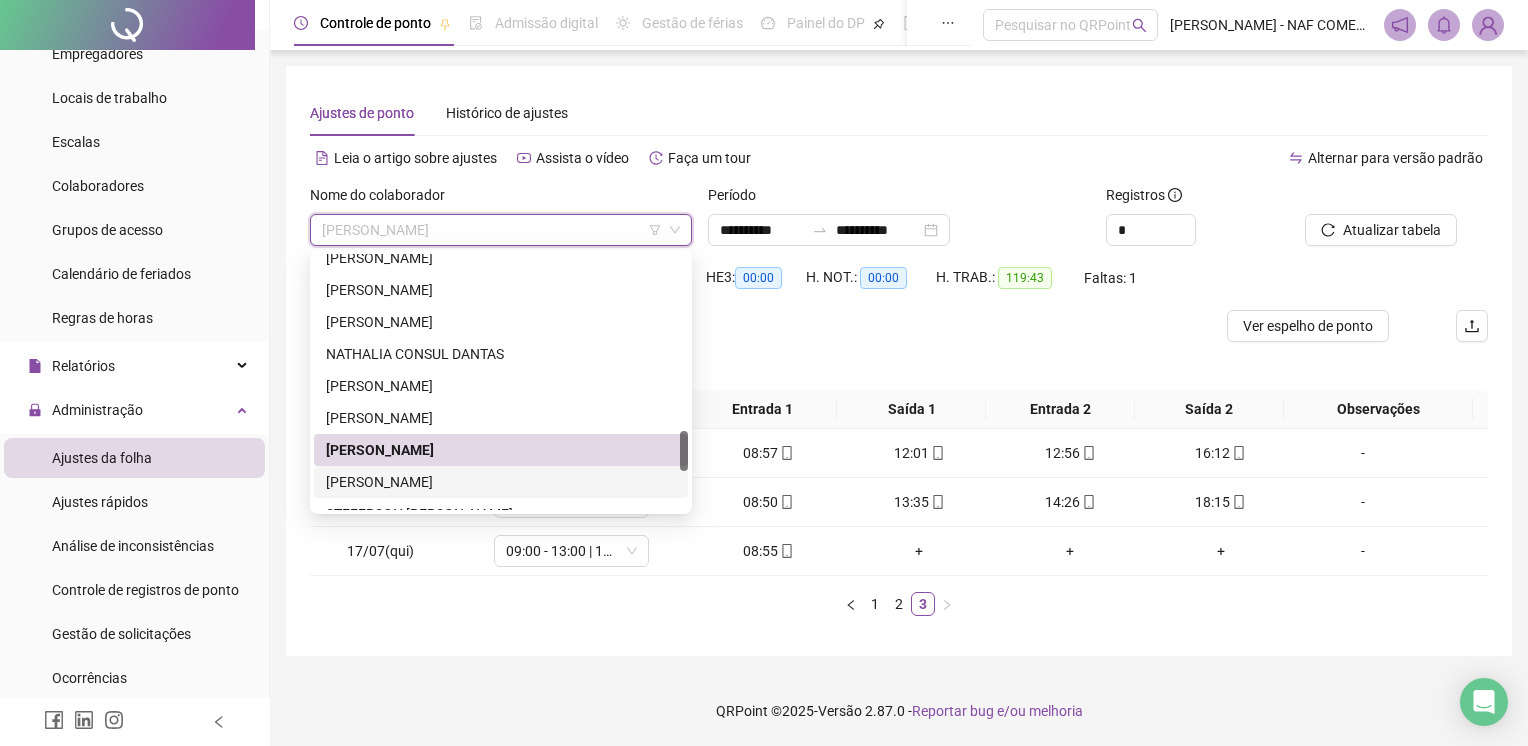 click on "[PERSON_NAME]" at bounding box center (501, 482) 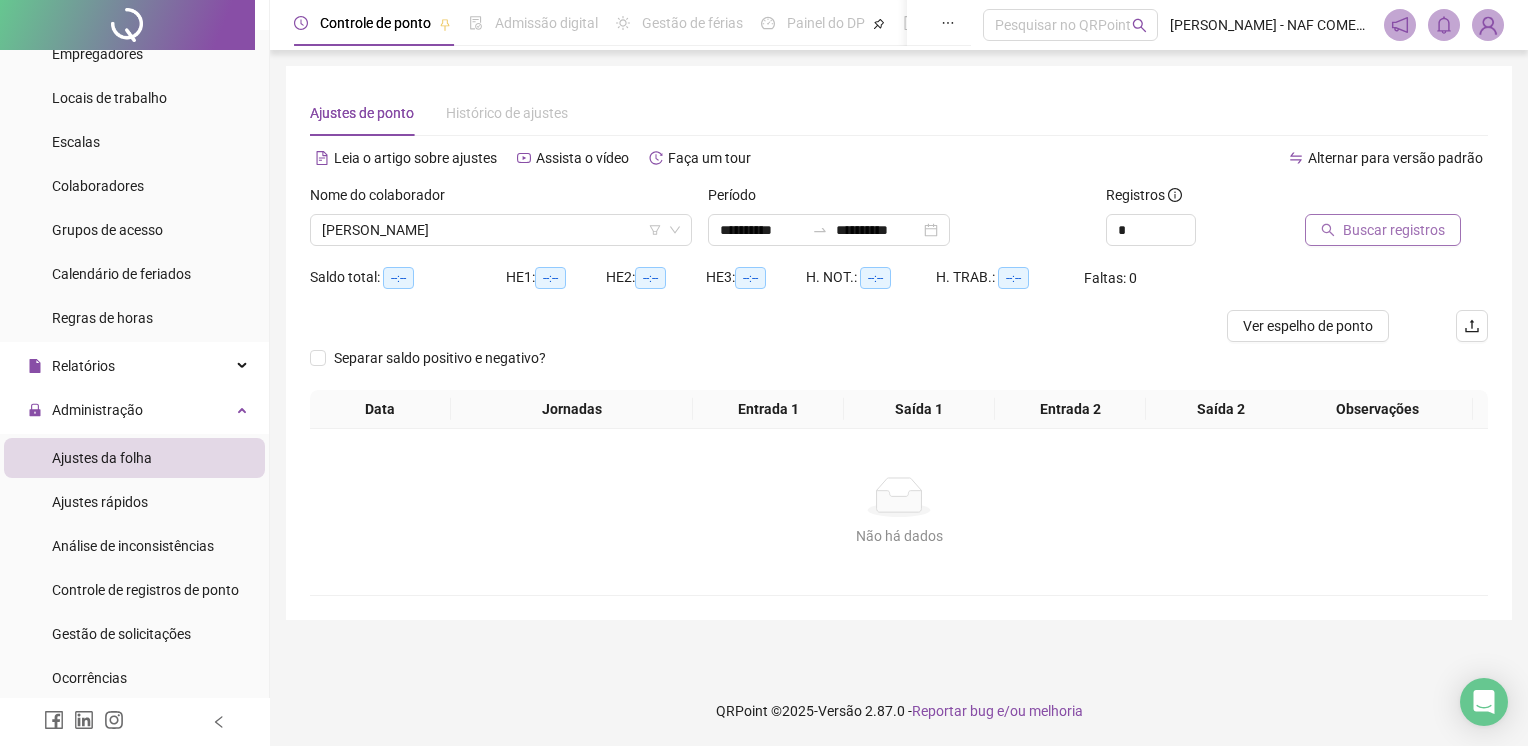 click on "Buscar registros" at bounding box center [1383, 230] 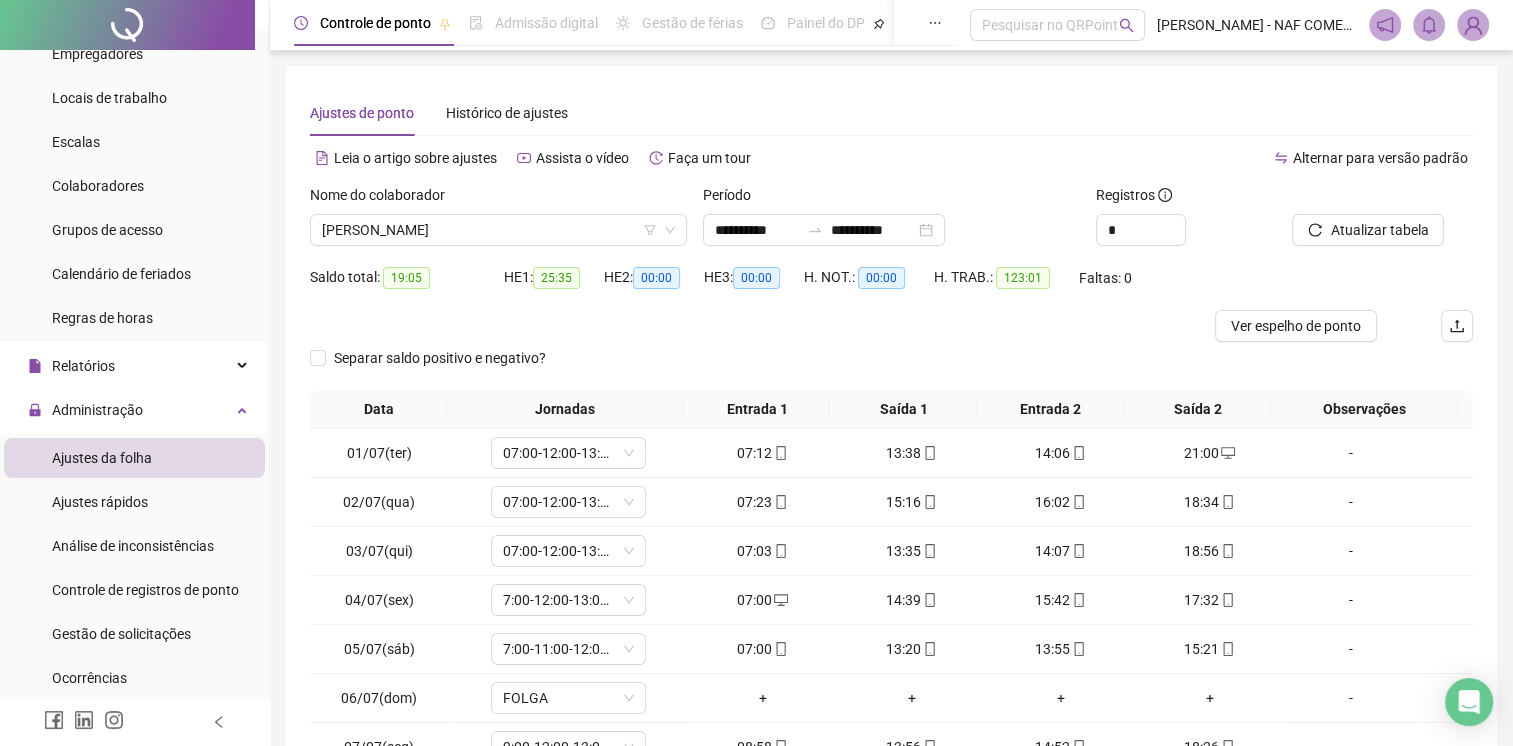 scroll, scrollTop: 190, scrollLeft: 0, axis: vertical 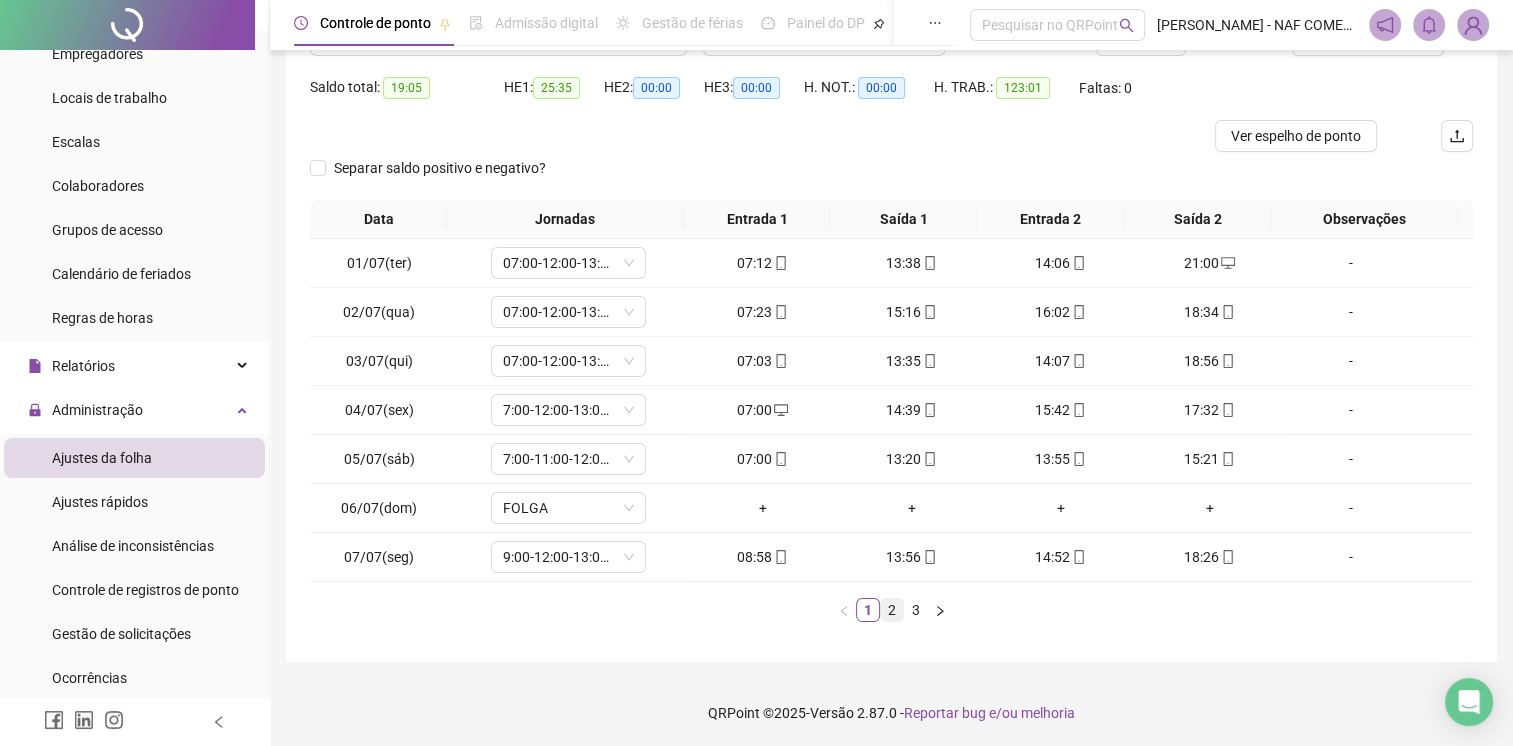 click on "2" at bounding box center [892, 610] 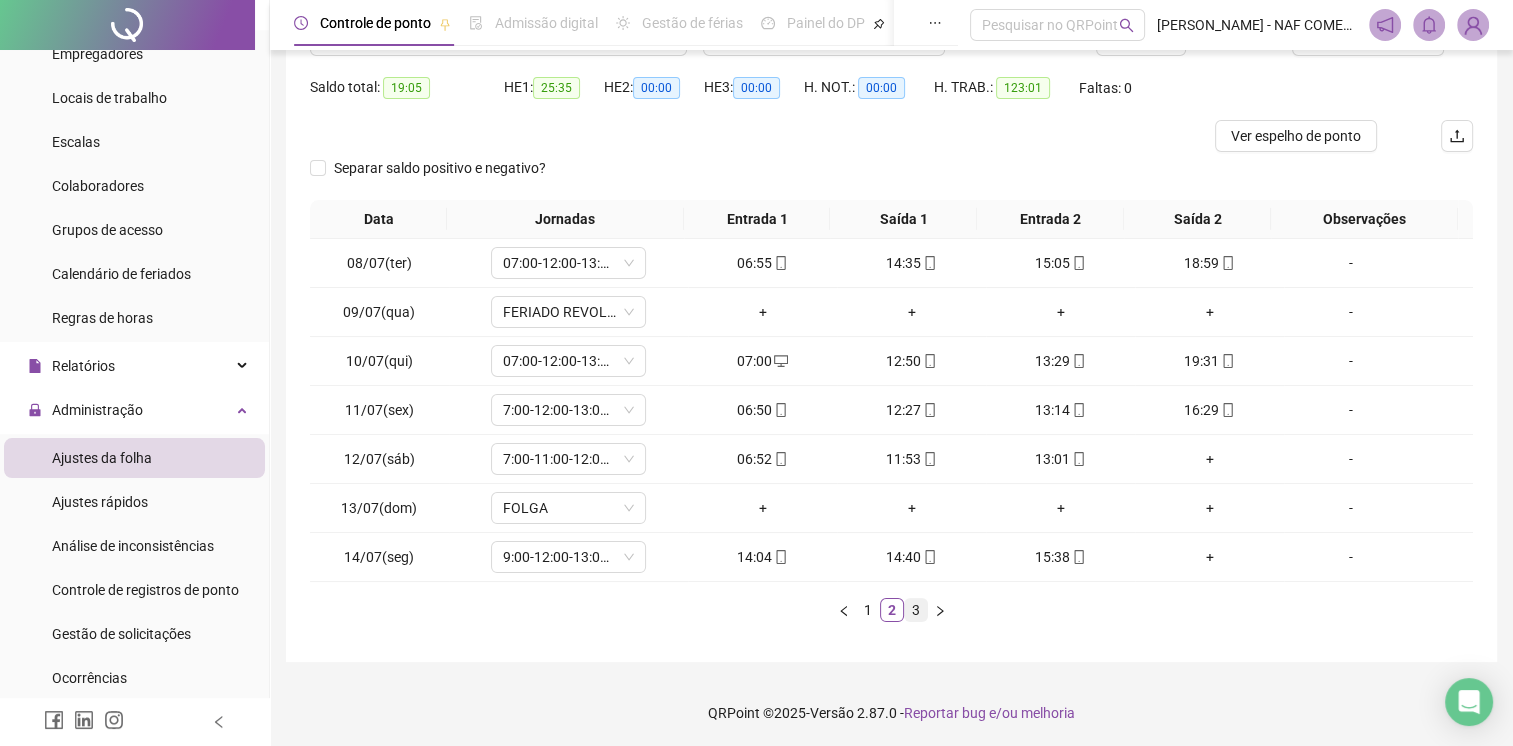 click on "3" at bounding box center [916, 610] 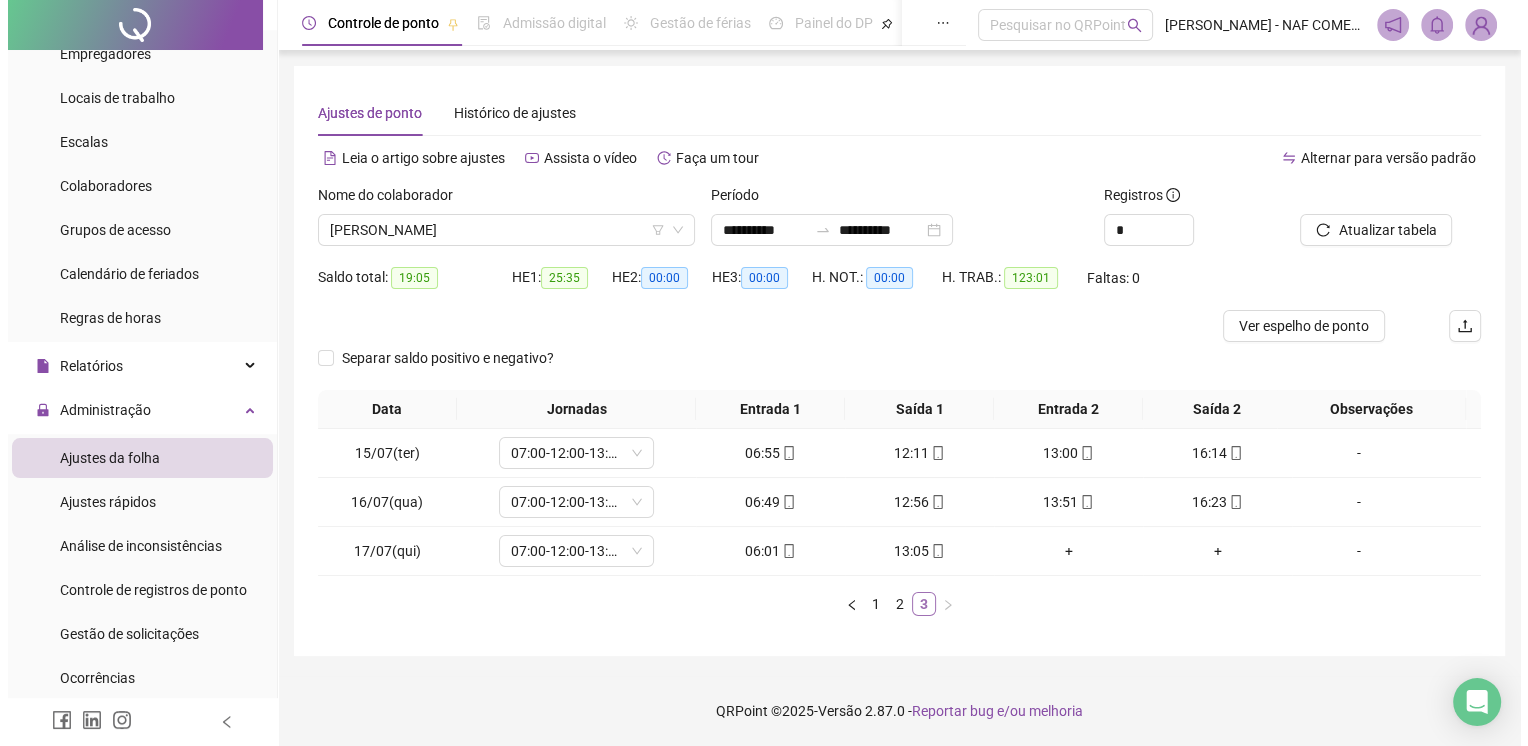 scroll, scrollTop: 0, scrollLeft: 0, axis: both 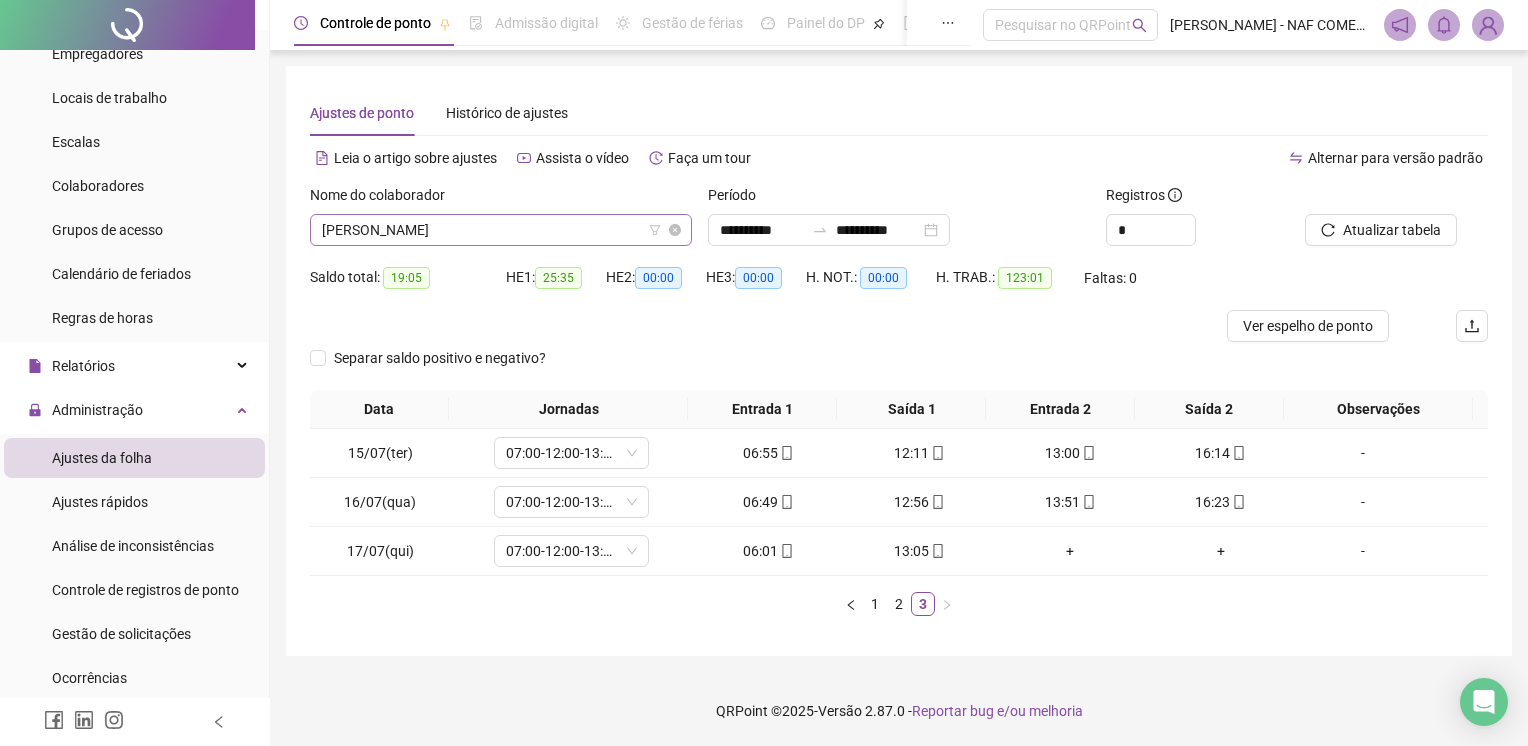 click on "[PERSON_NAME]" at bounding box center (501, 230) 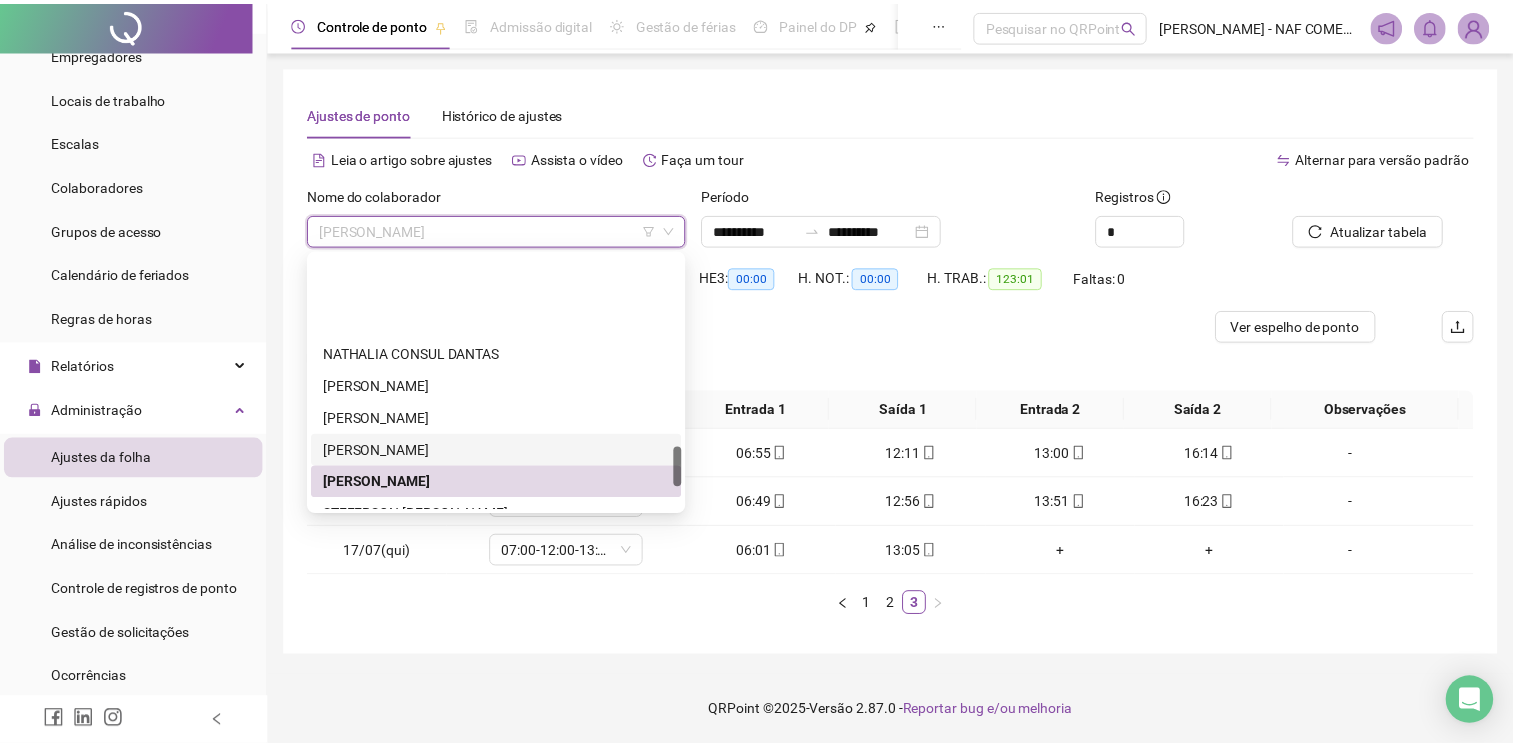 scroll, scrollTop: 1300, scrollLeft: 0, axis: vertical 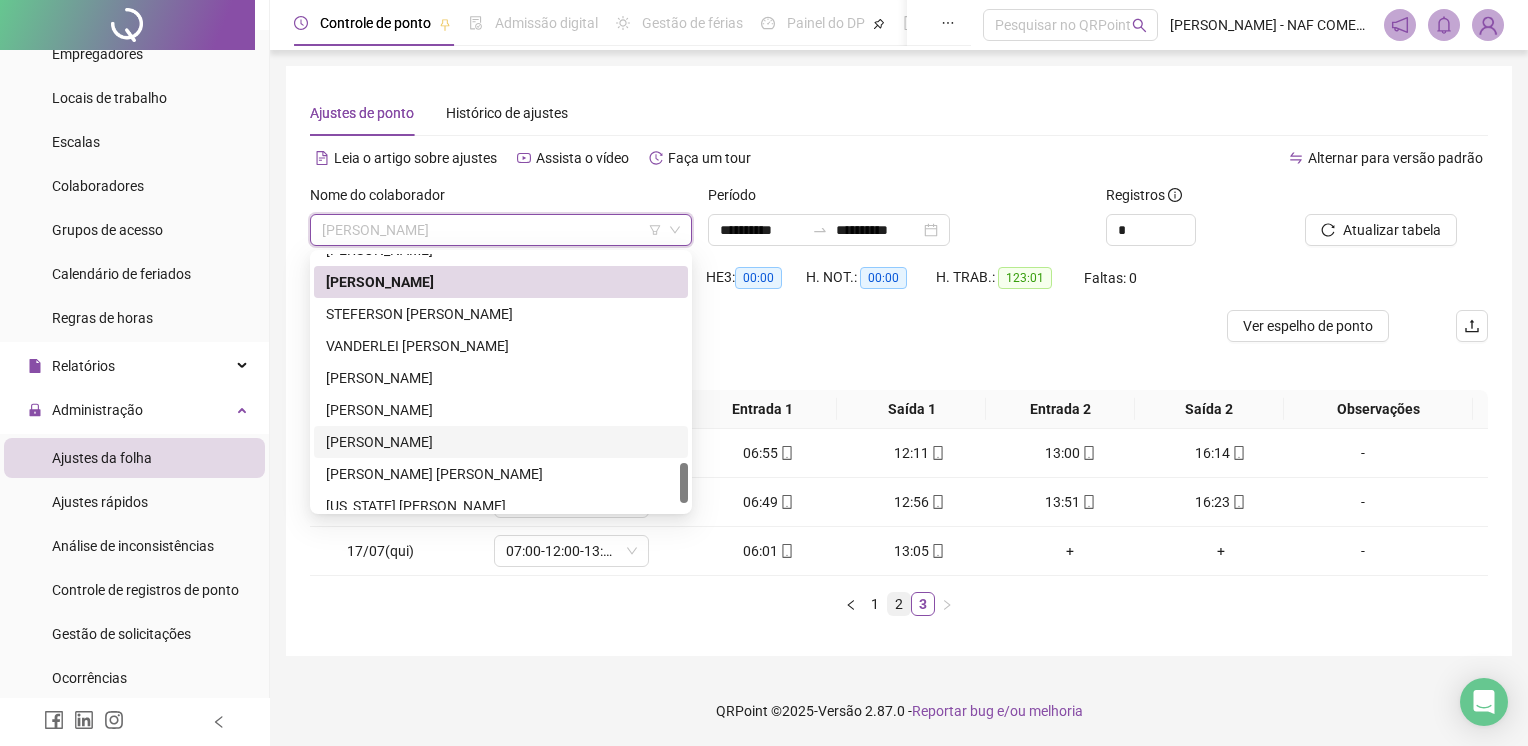 click on "2" at bounding box center (899, 604) 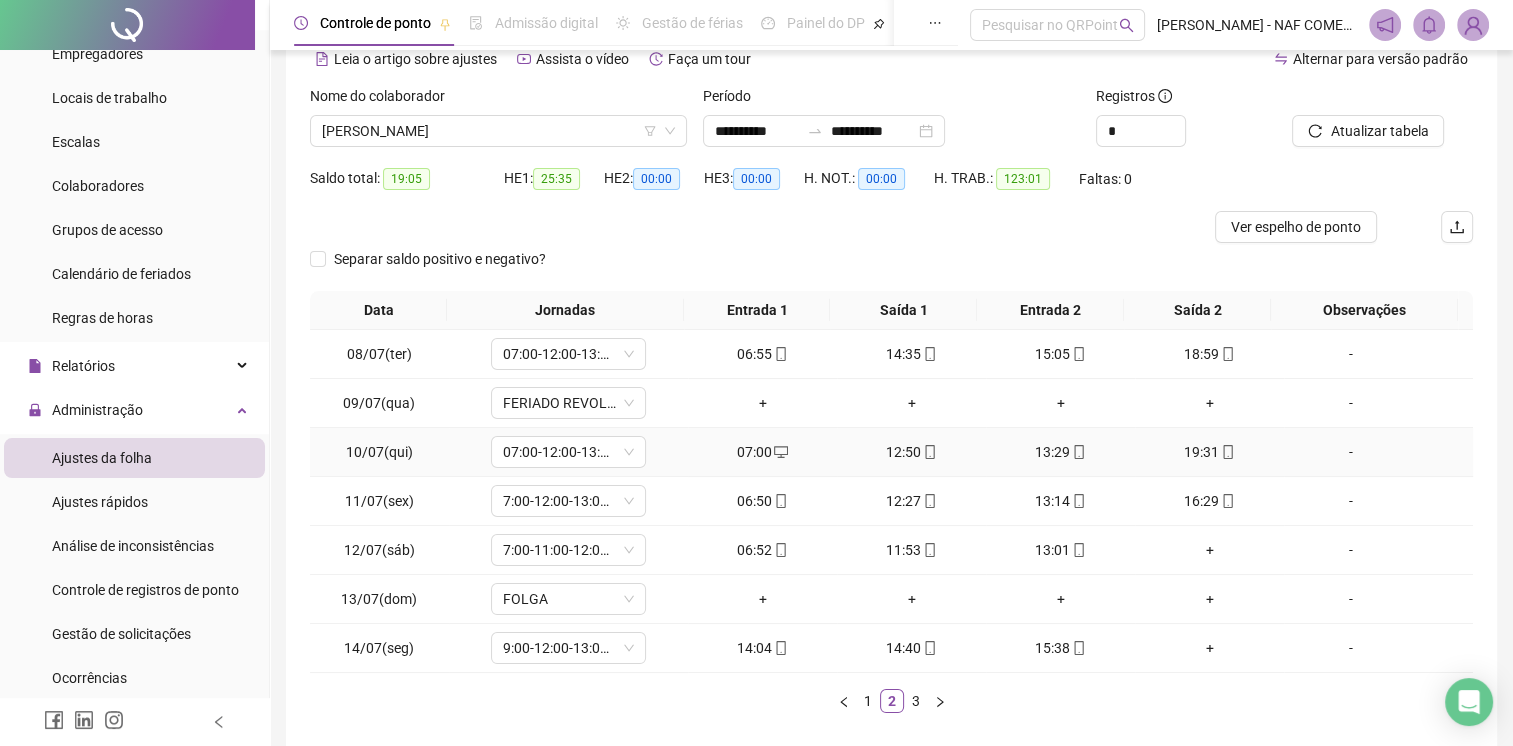 scroll, scrollTop: 100, scrollLeft: 0, axis: vertical 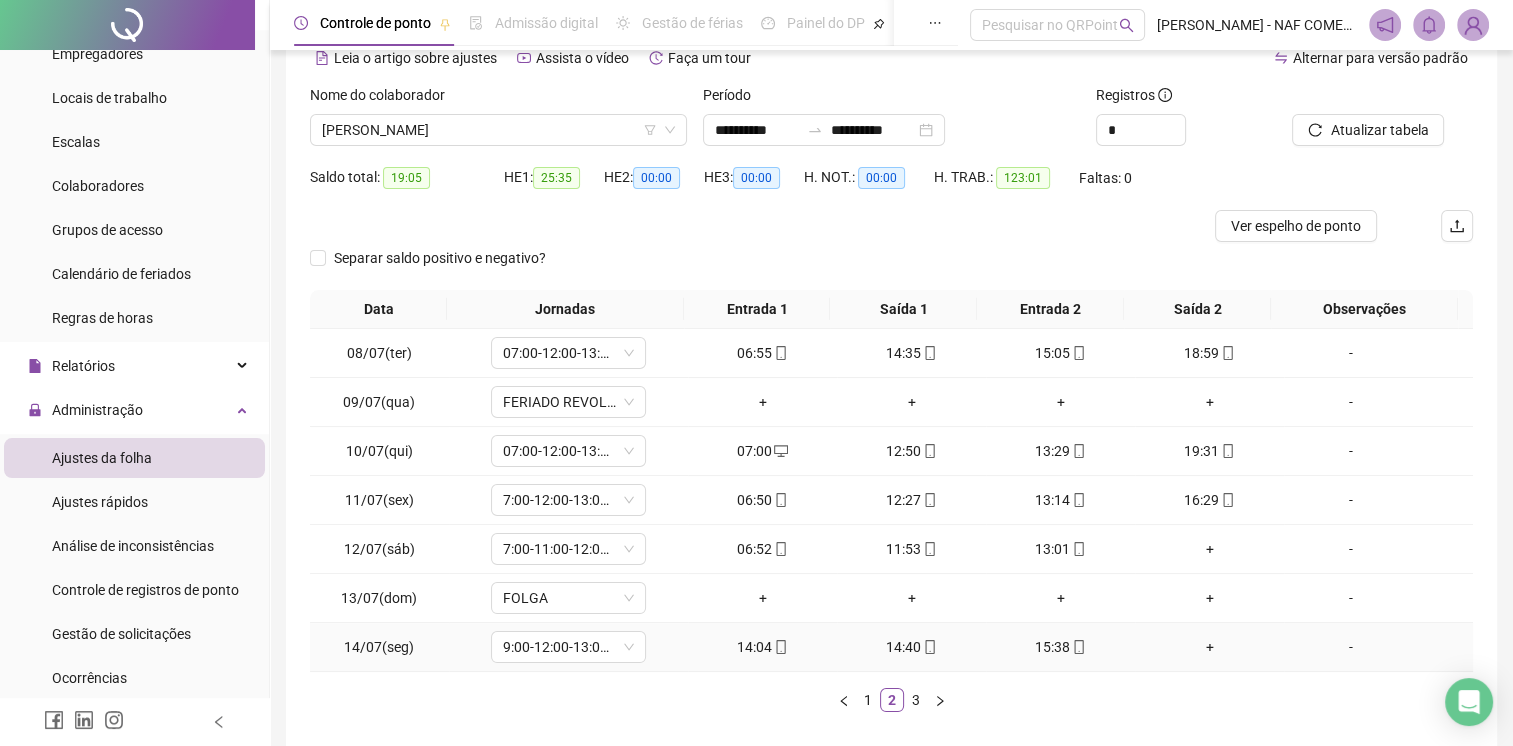 click on "+" at bounding box center [1209, 647] 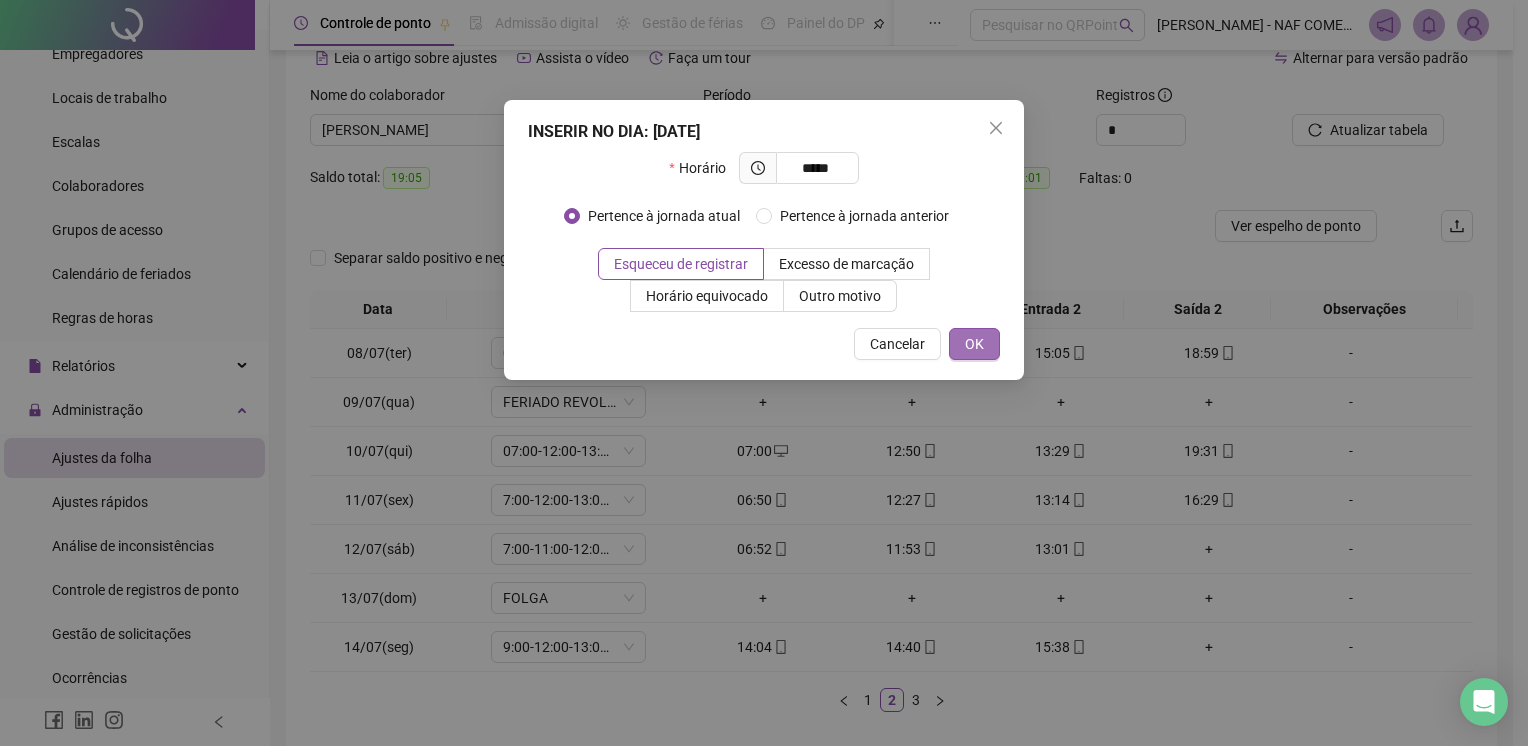 type on "*****" 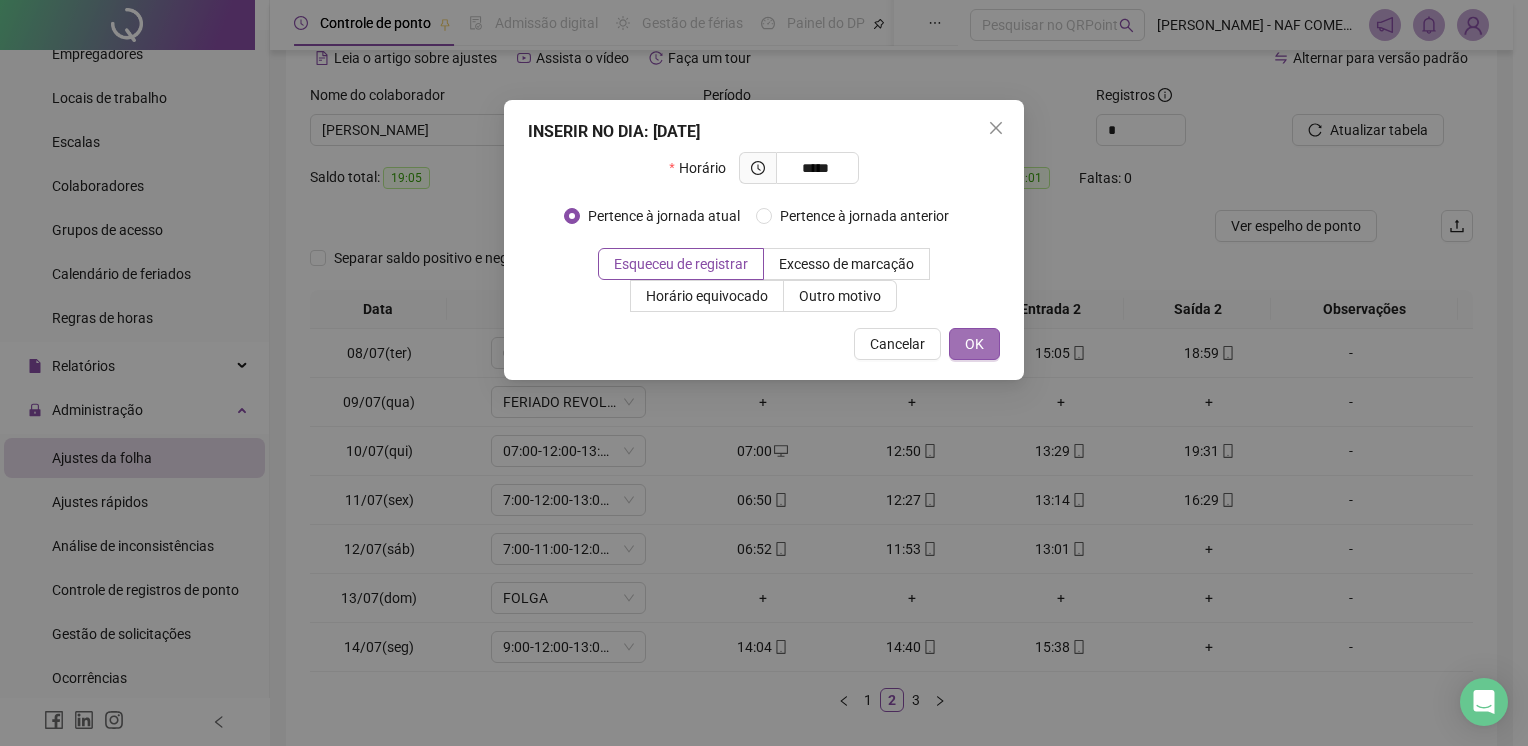 click on "OK" at bounding box center (974, 344) 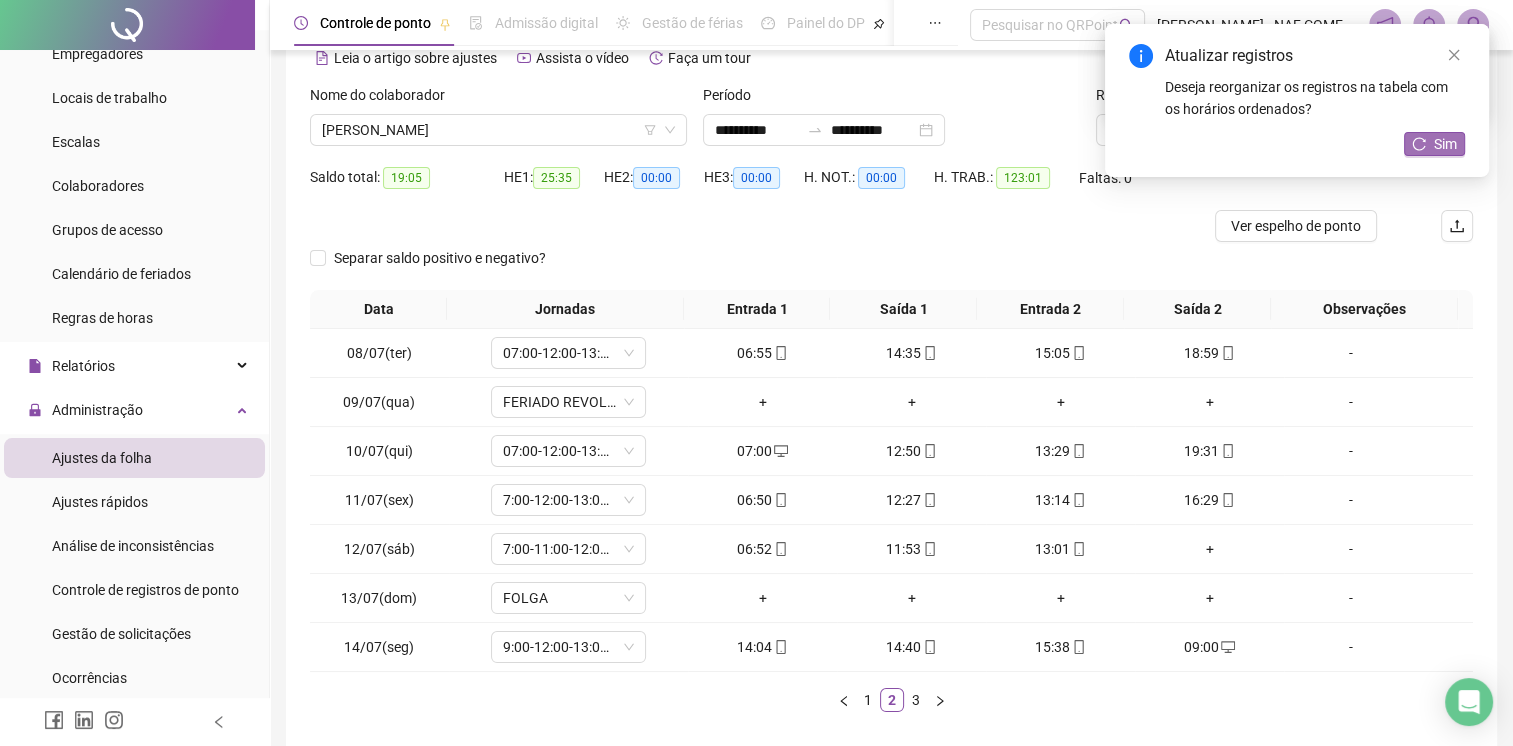 click on "Sim" at bounding box center (1434, 144) 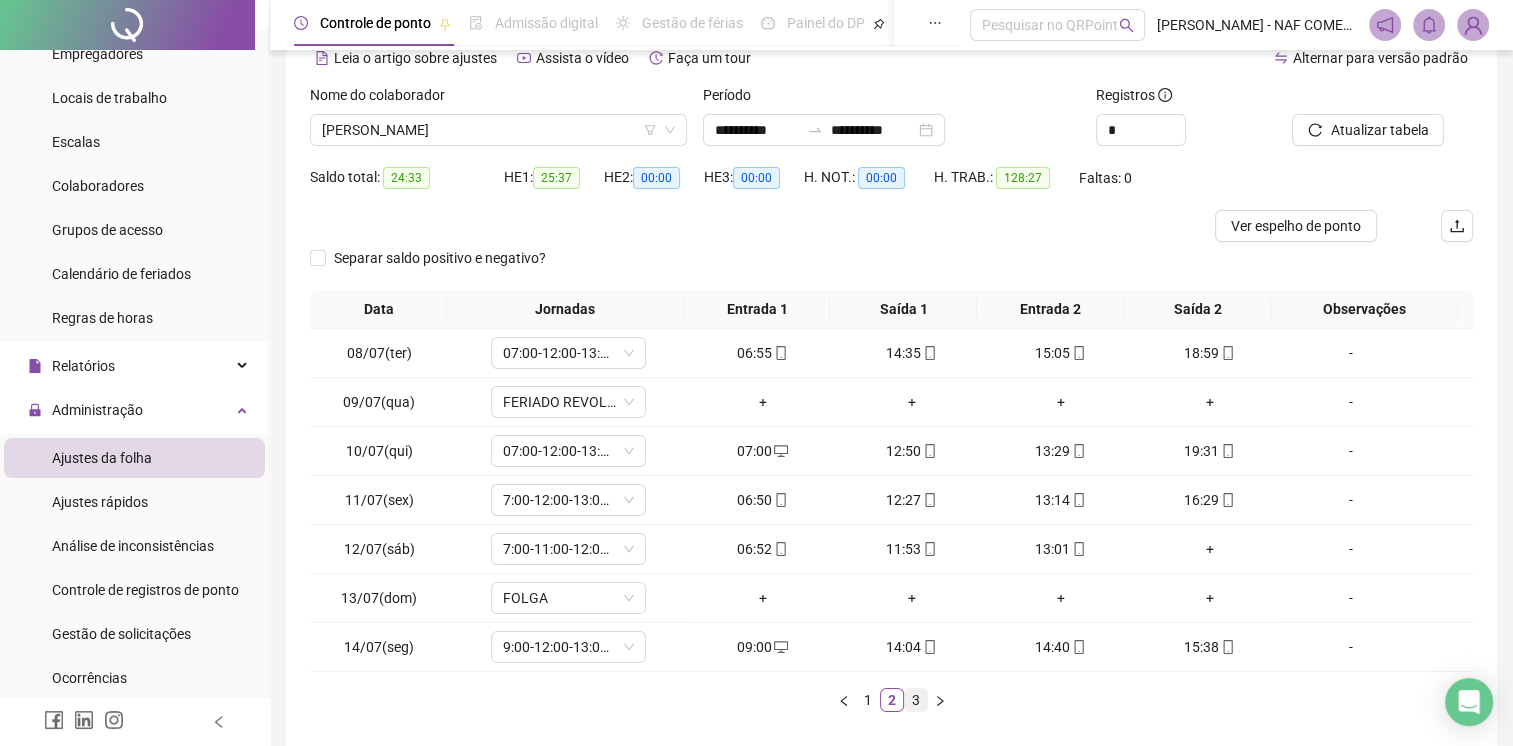 click on "3" at bounding box center [916, 700] 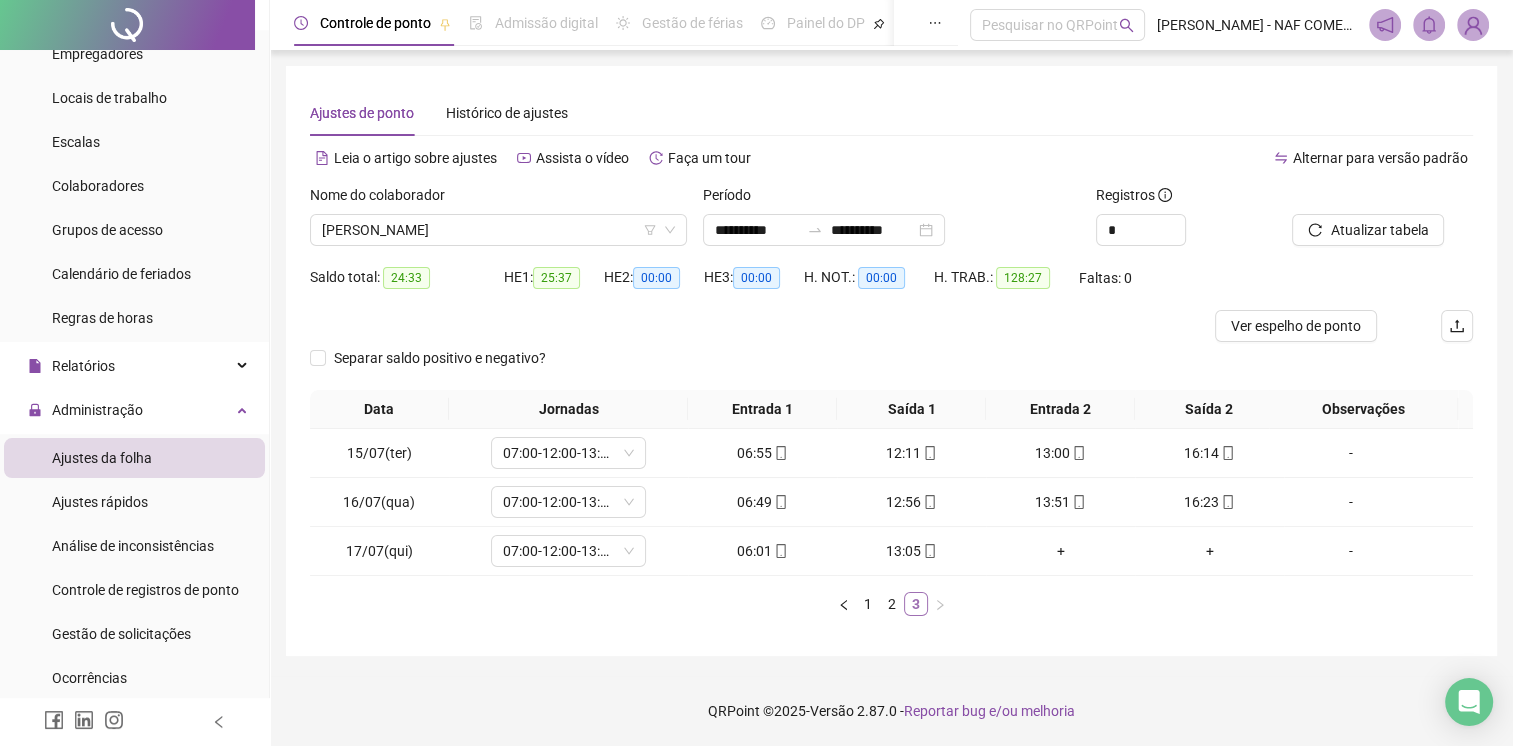scroll, scrollTop: 0, scrollLeft: 0, axis: both 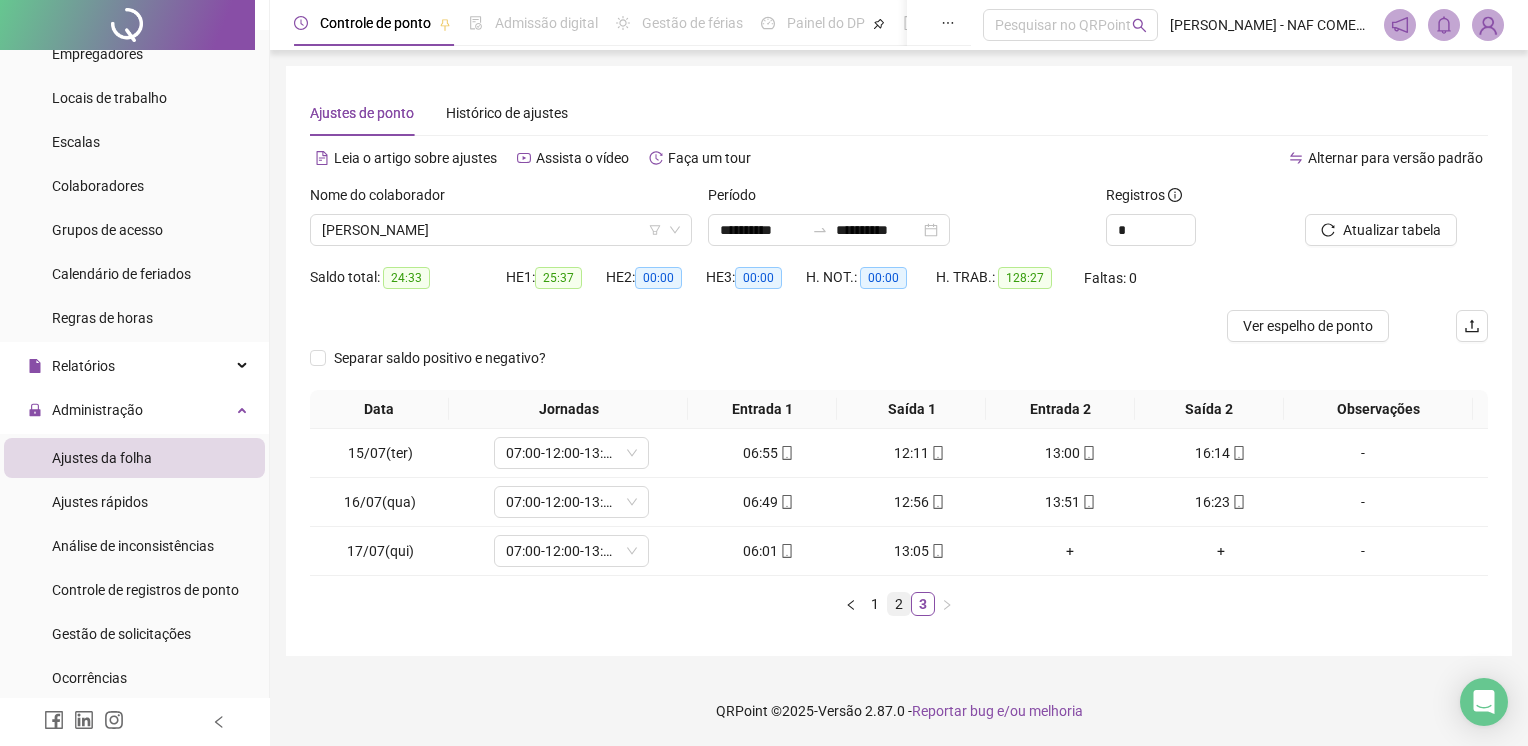 click on "2" at bounding box center [899, 604] 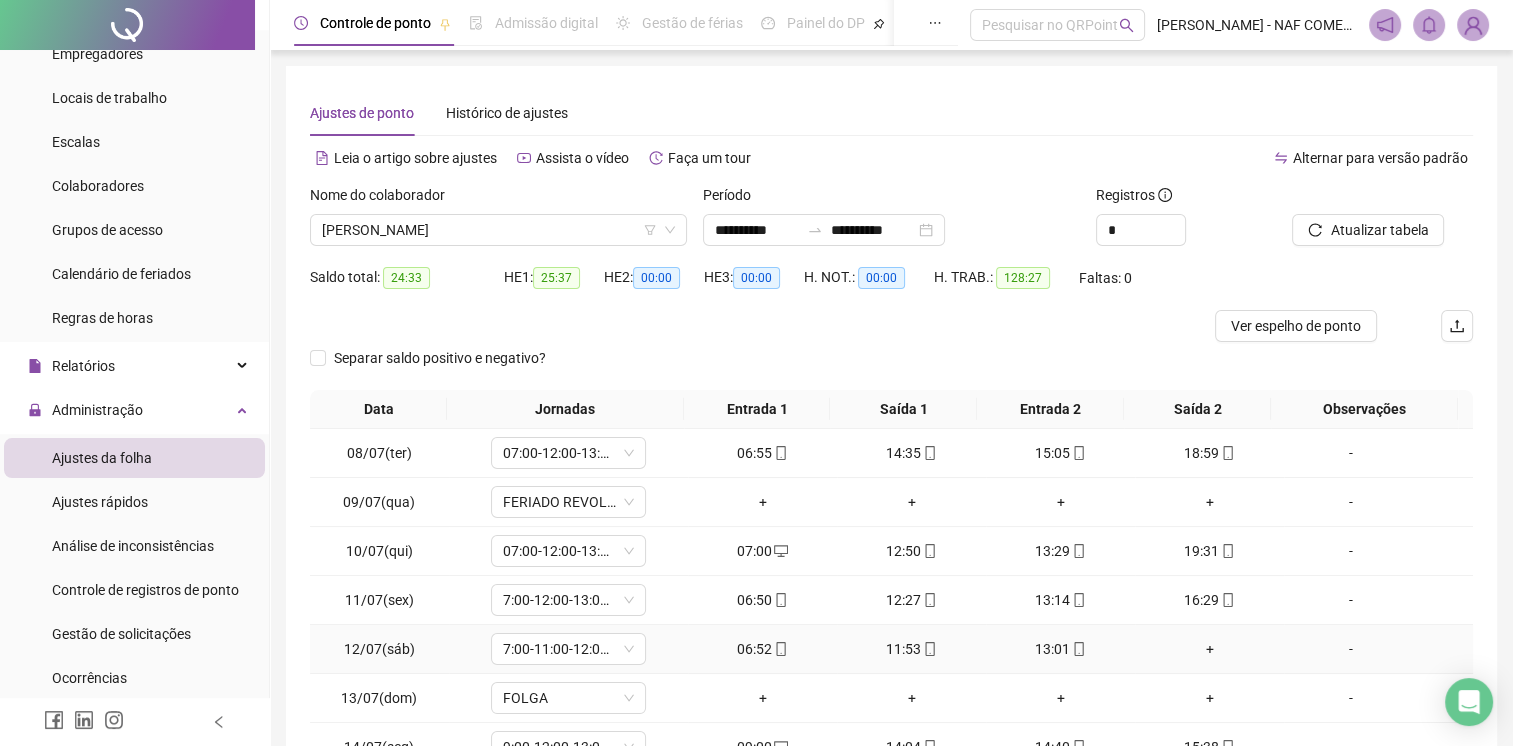 click on "+" at bounding box center (1209, 649) 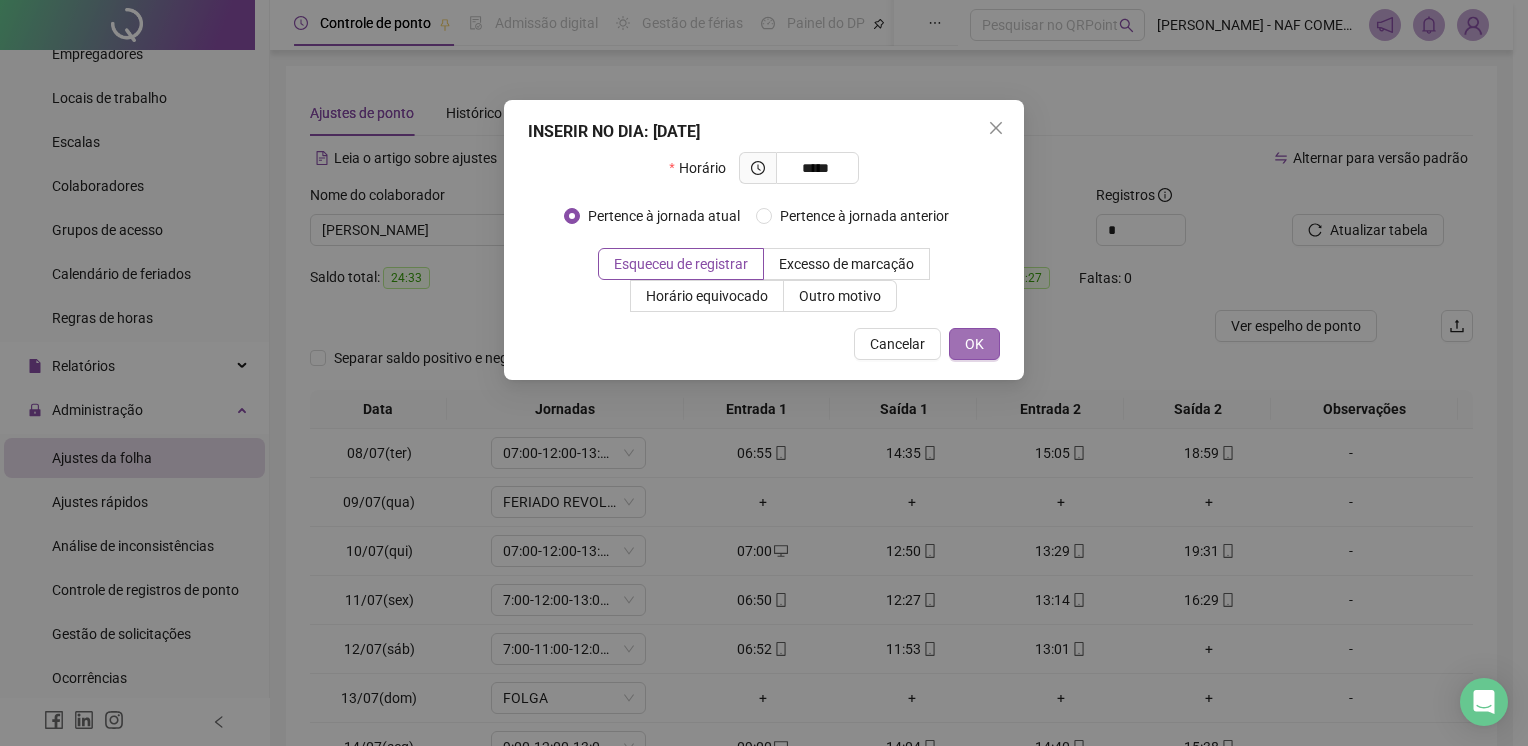 type on "*****" 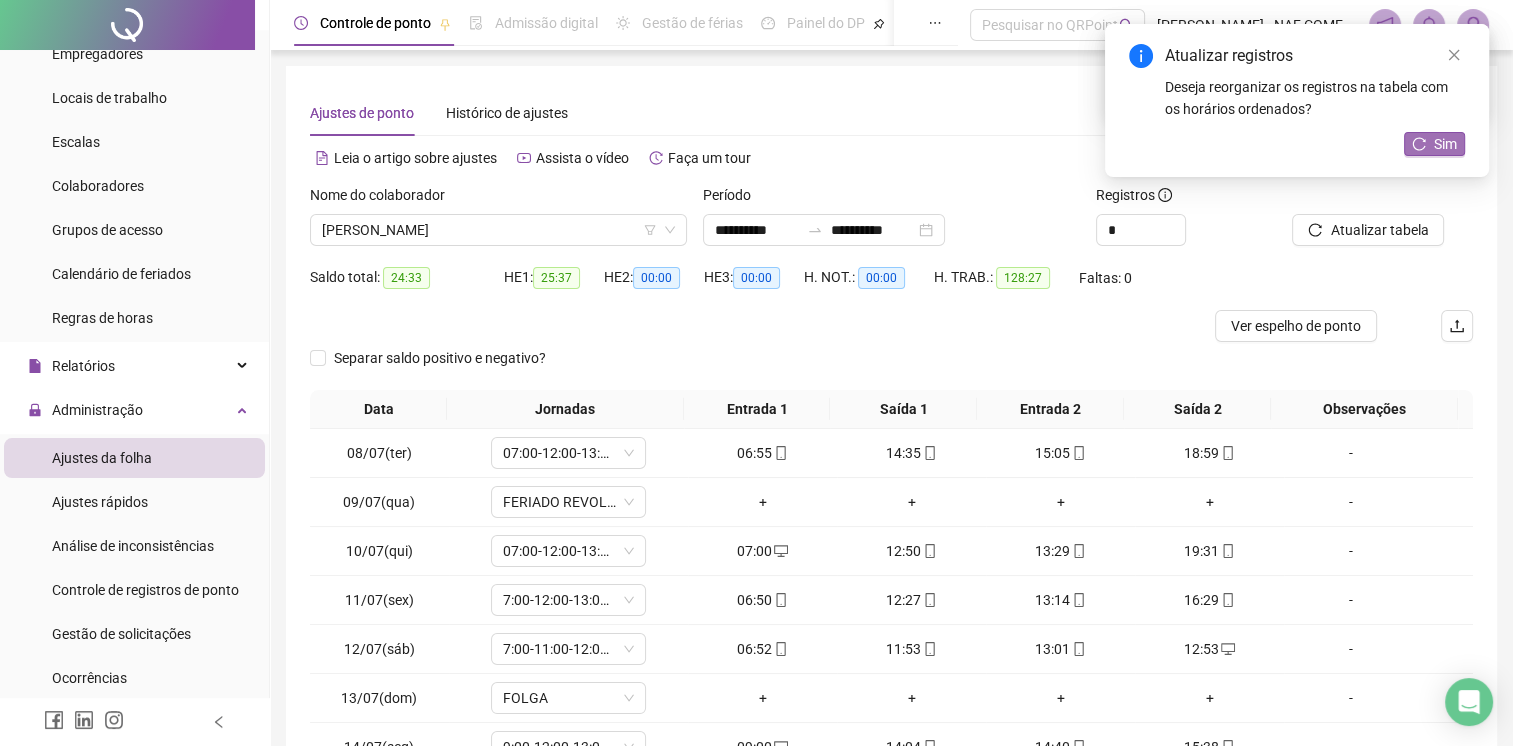 click on "Sim" at bounding box center [1445, 144] 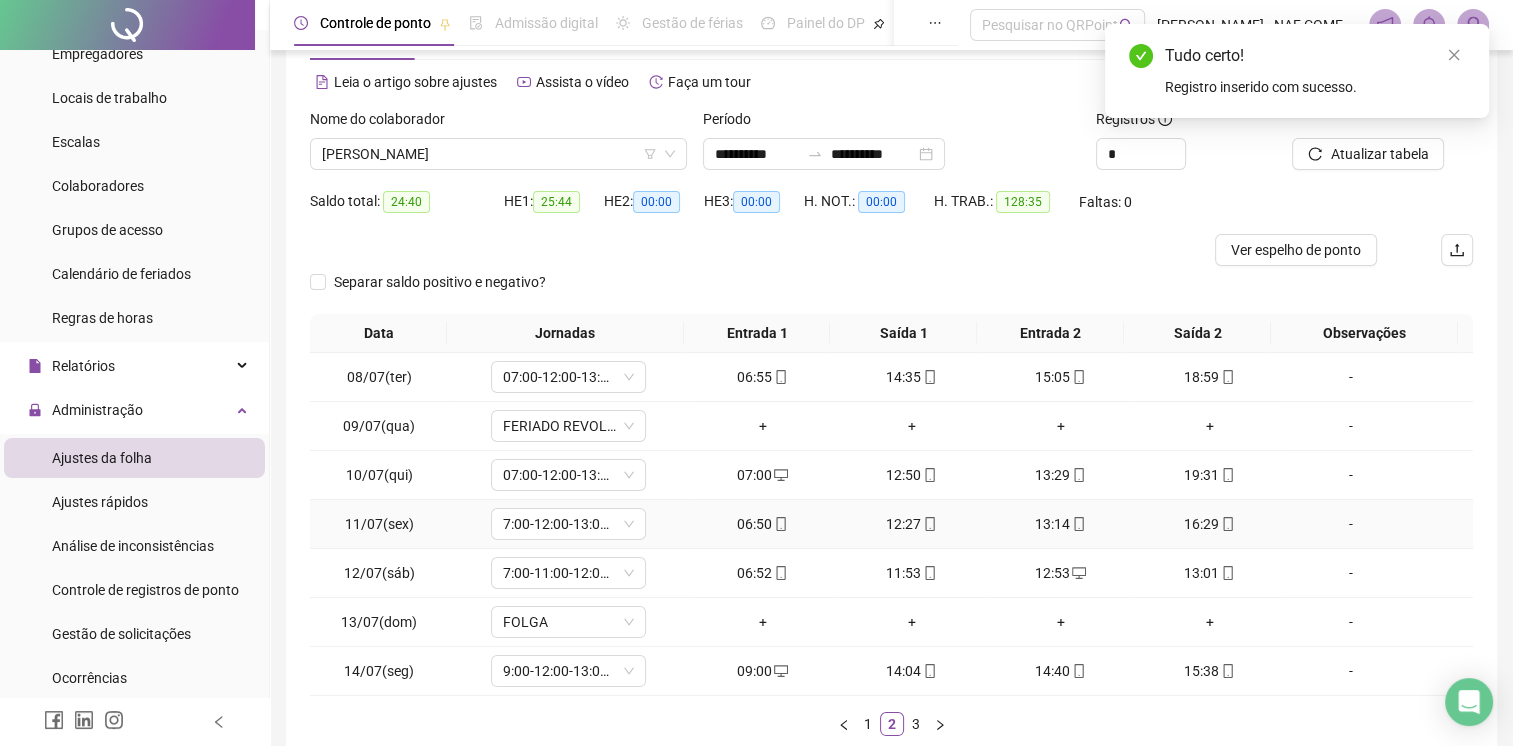 scroll, scrollTop: 190, scrollLeft: 0, axis: vertical 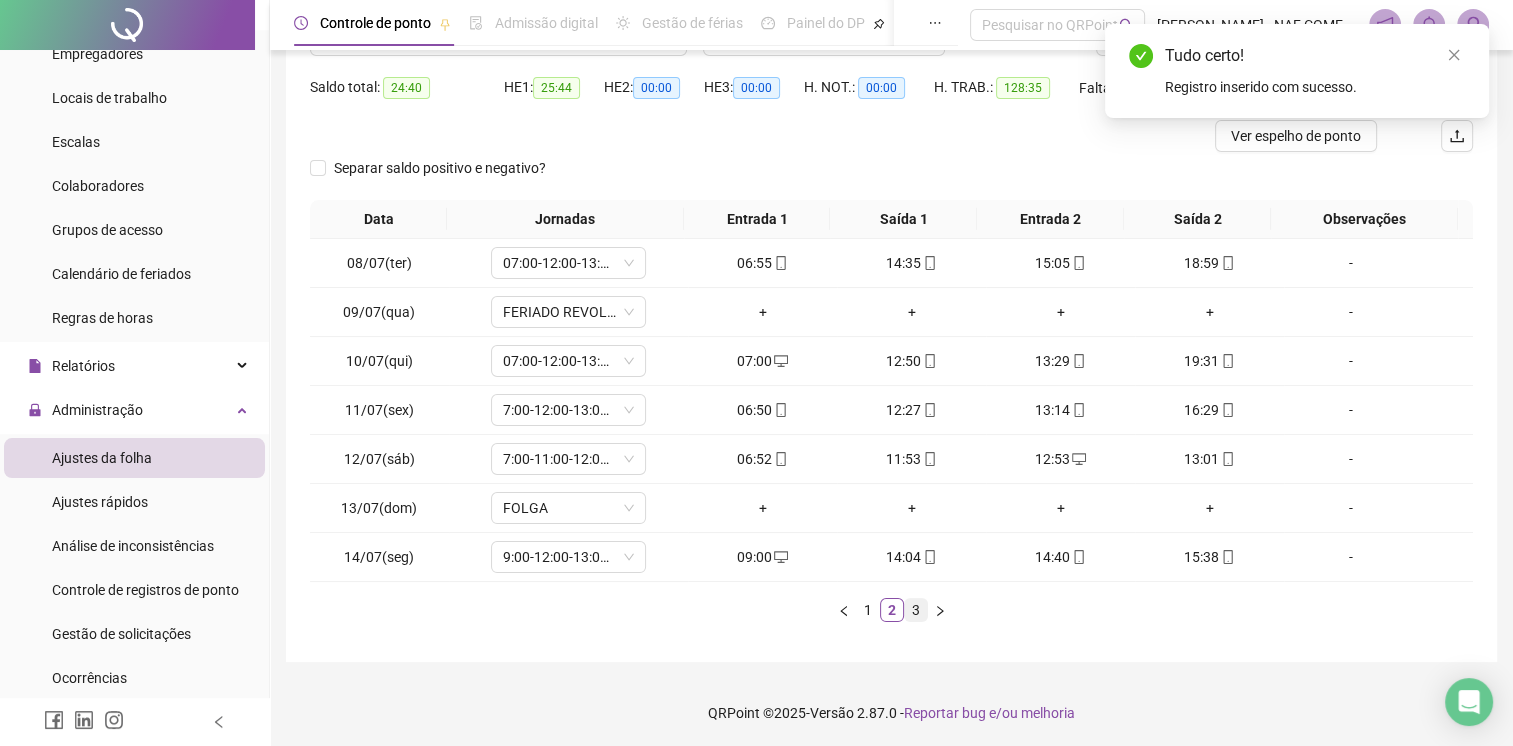click on "3" at bounding box center (916, 610) 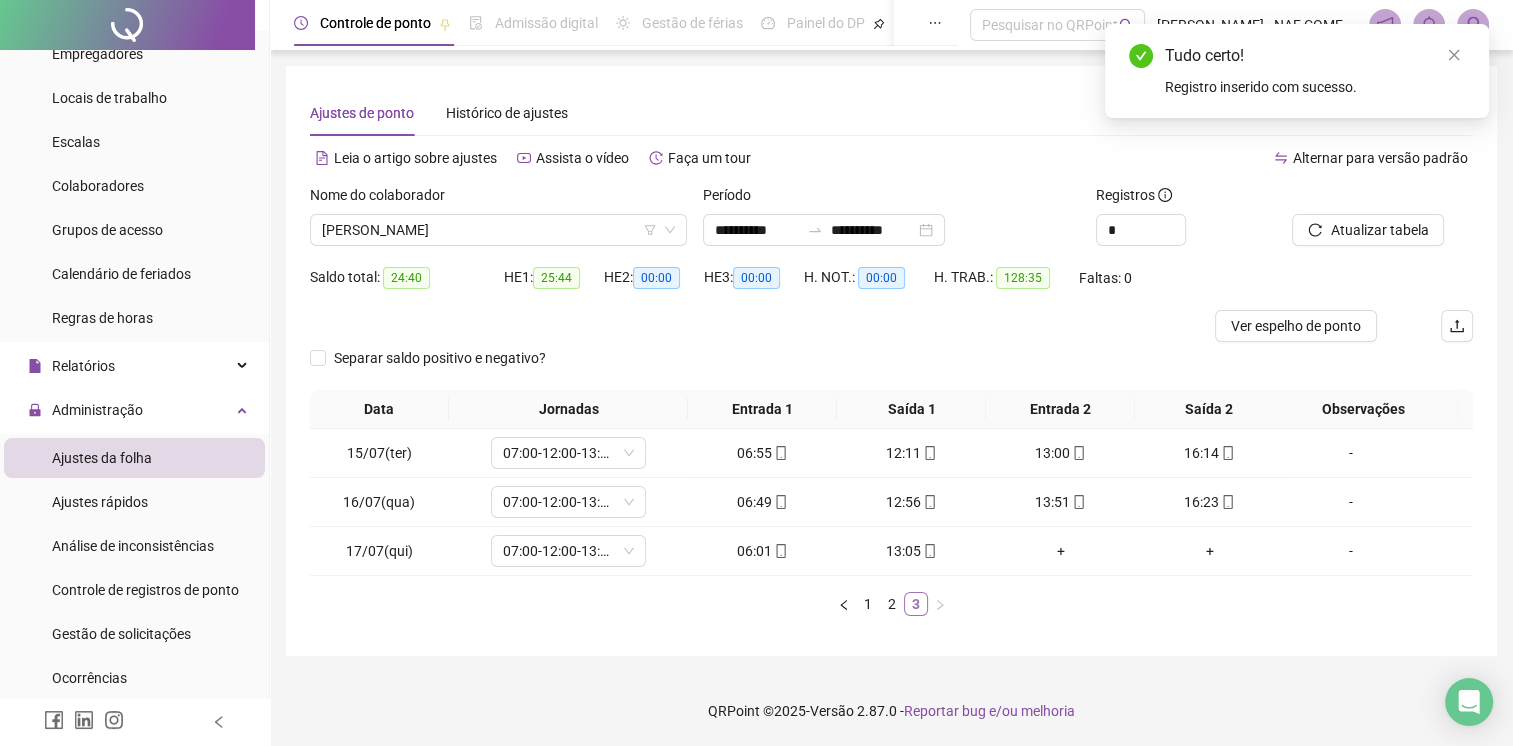 scroll, scrollTop: 0, scrollLeft: 0, axis: both 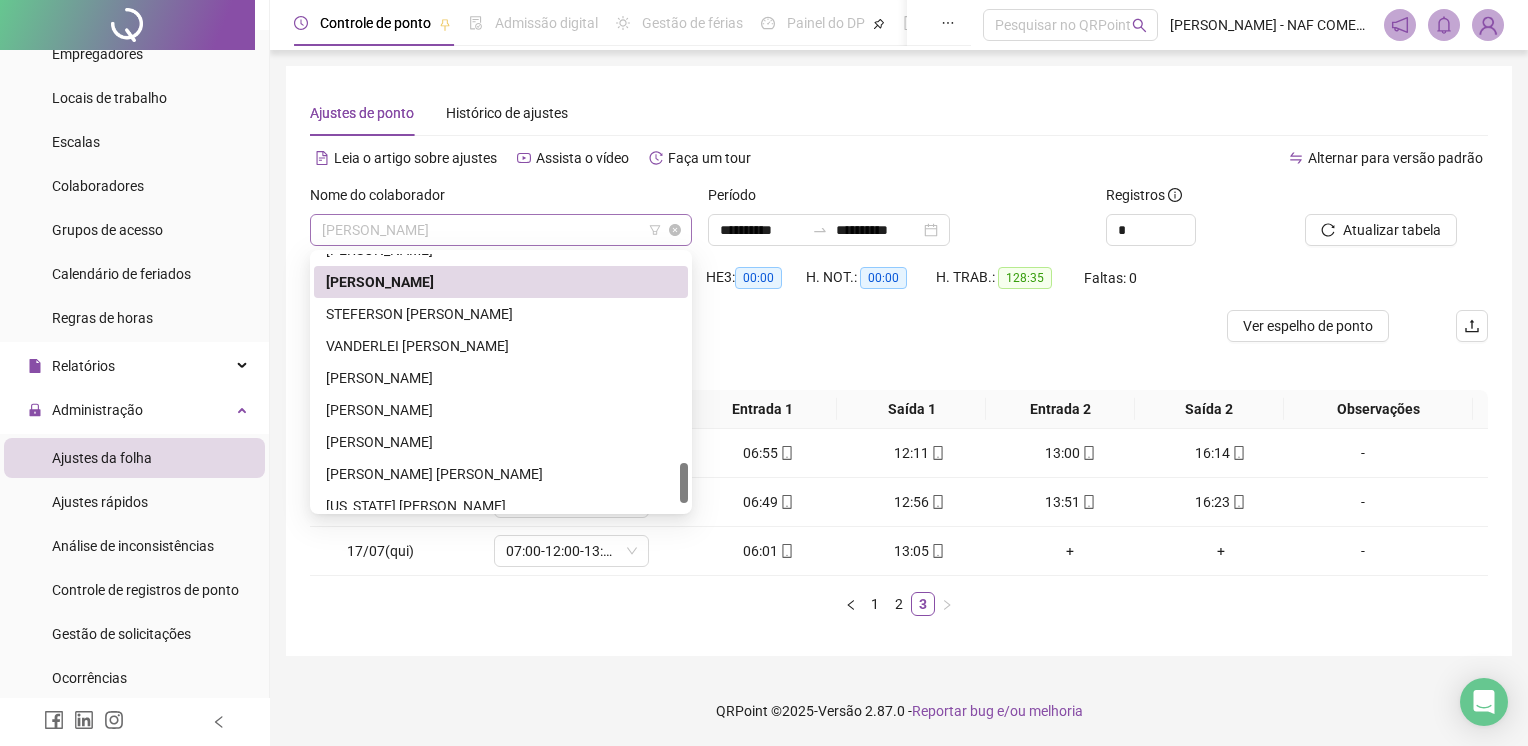 click on "[PERSON_NAME]" at bounding box center (501, 230) 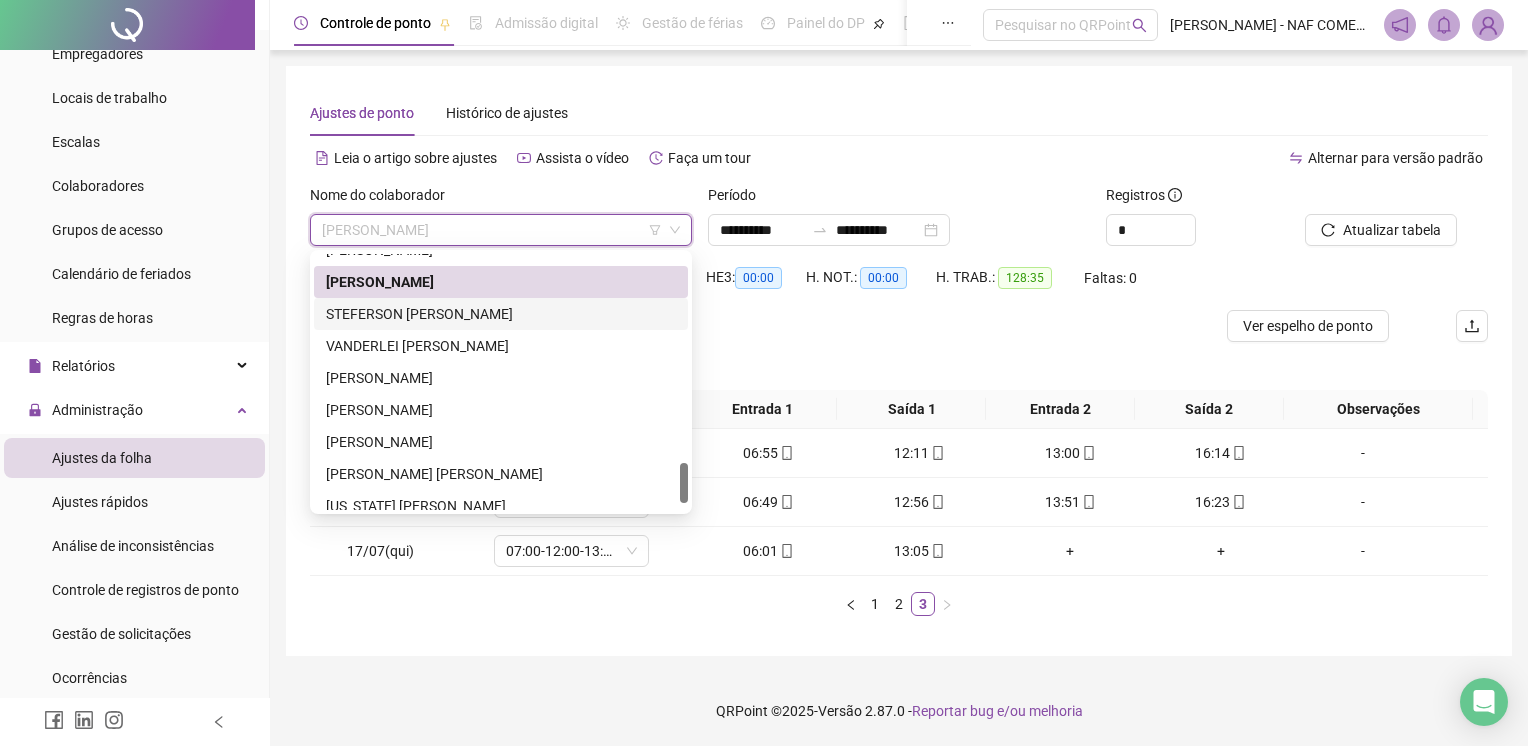 click on "STEFERSON [PERSON_NAME]" at bounding box center [501, 314] 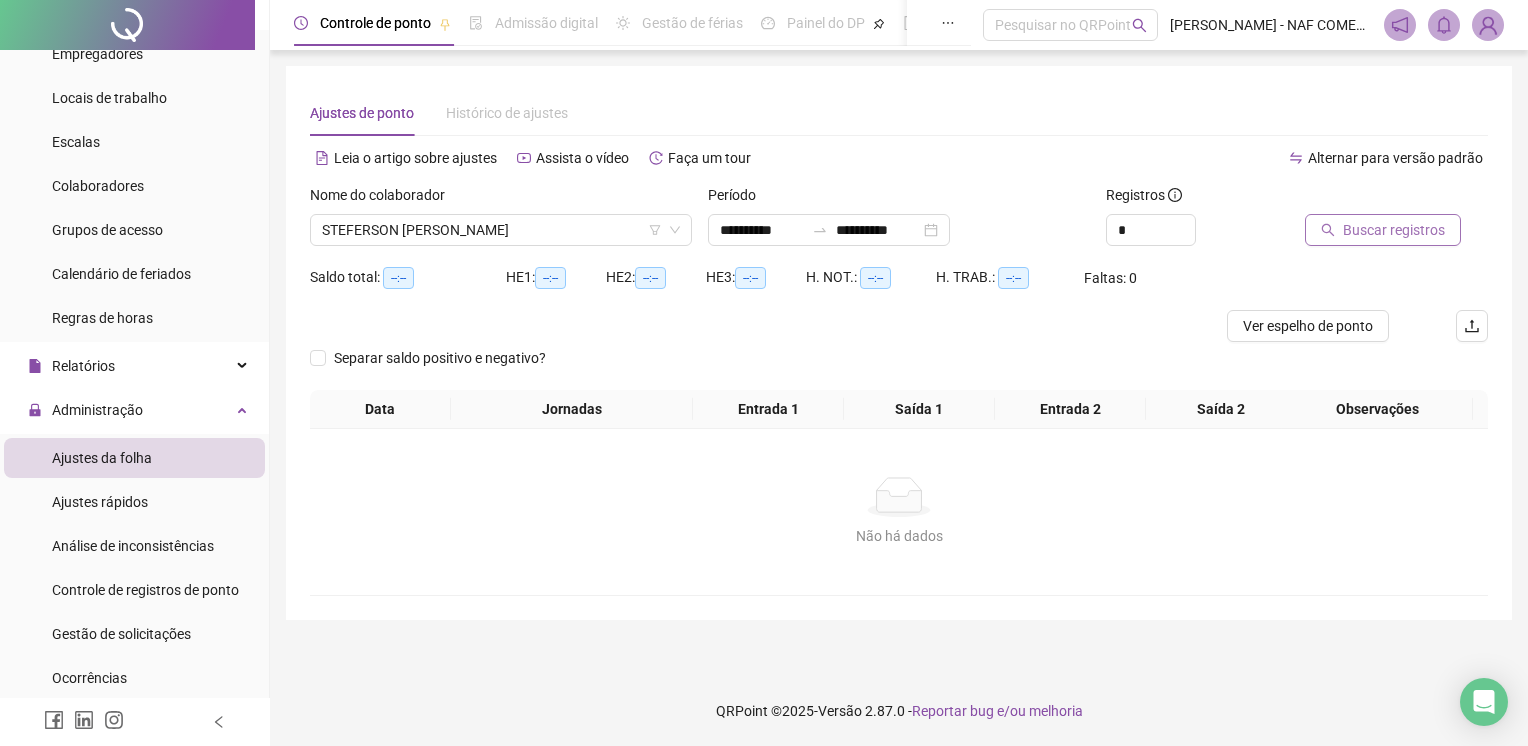 click on "Buscar registros" at bounding box center [1394, 230] 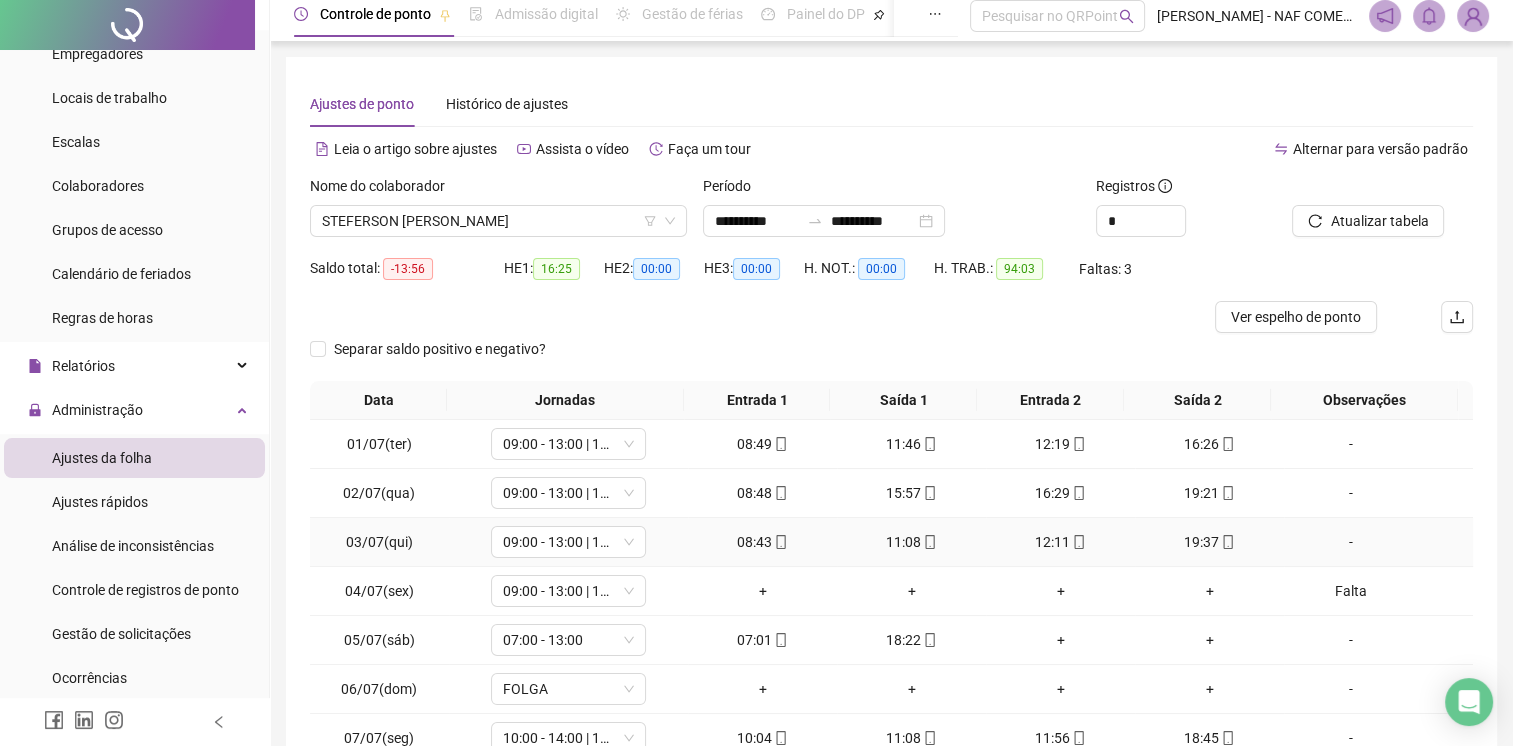 scroll, scrollTop: 190, scrollLeft: 0, axis: vertical 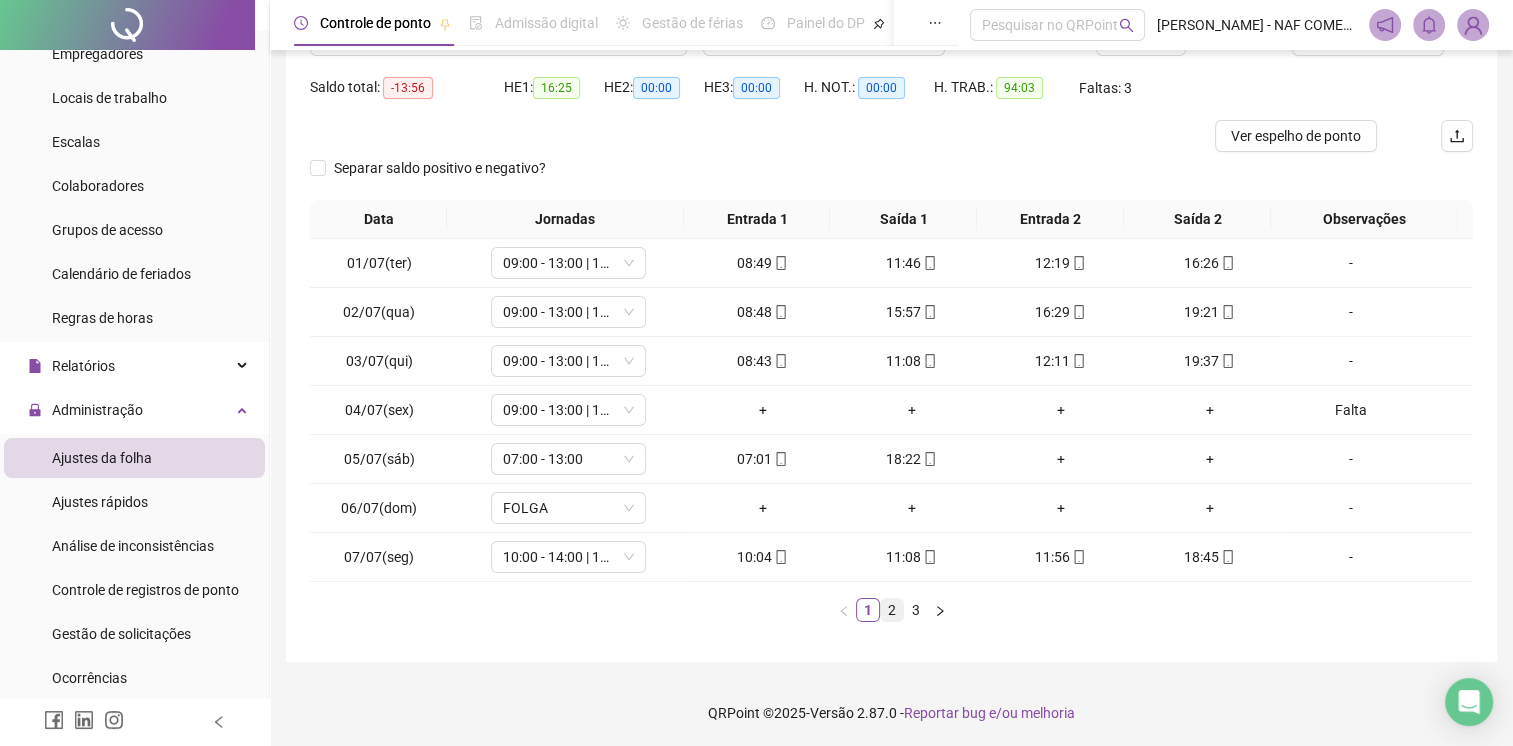 click on "2" at bounding box center (892, 610) 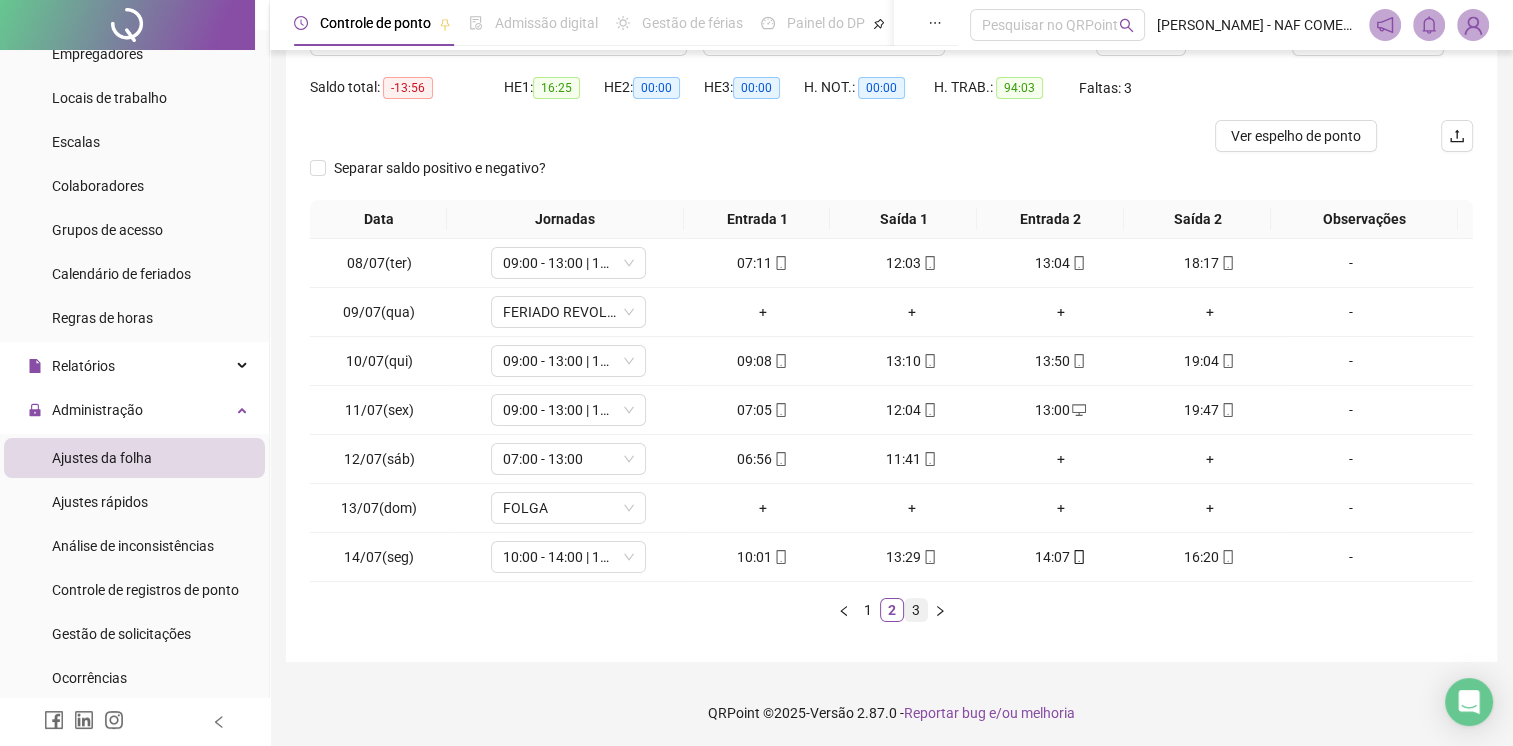 click on "3" at bounding box center (916, 610) 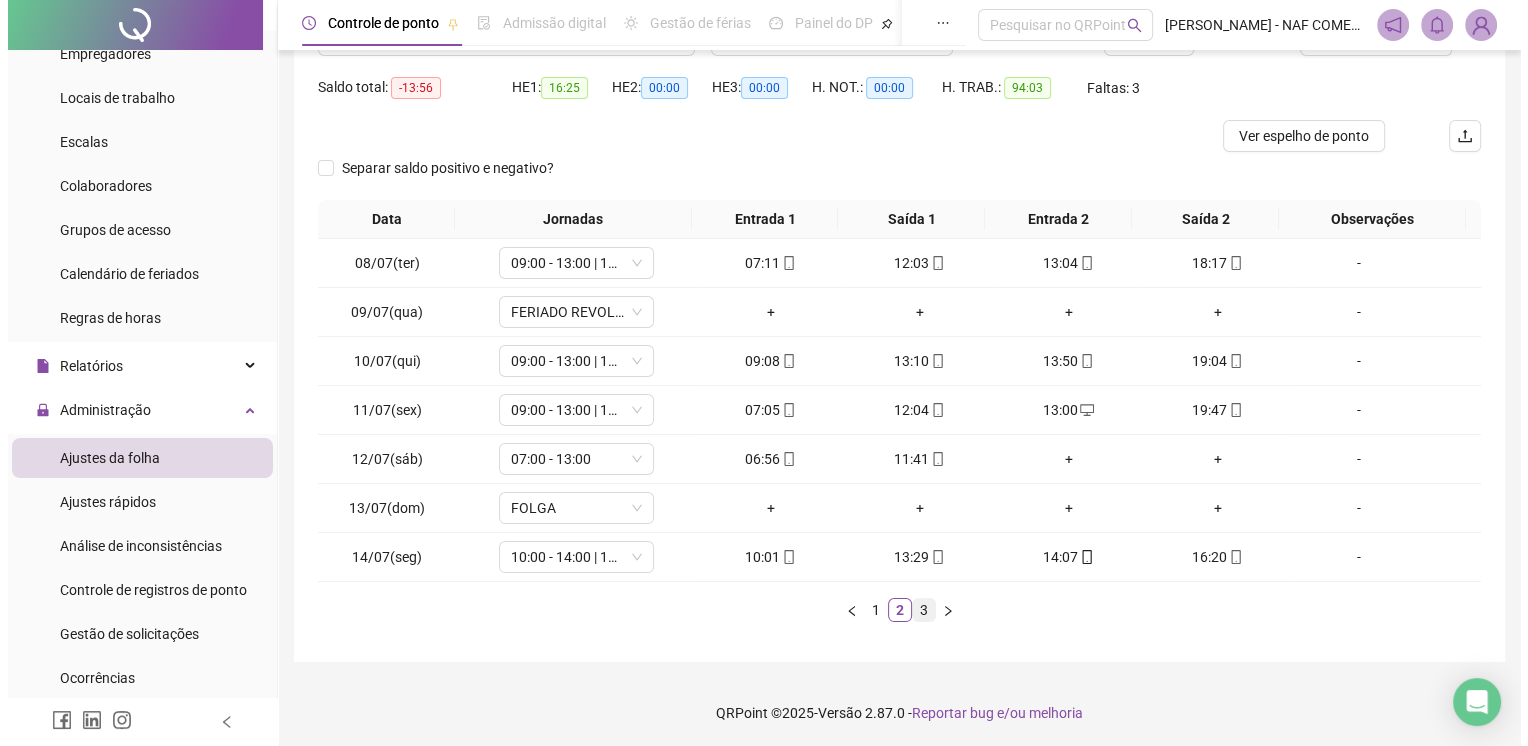scroll, scrollTop: 0, scrollLeft: 0, axis: both 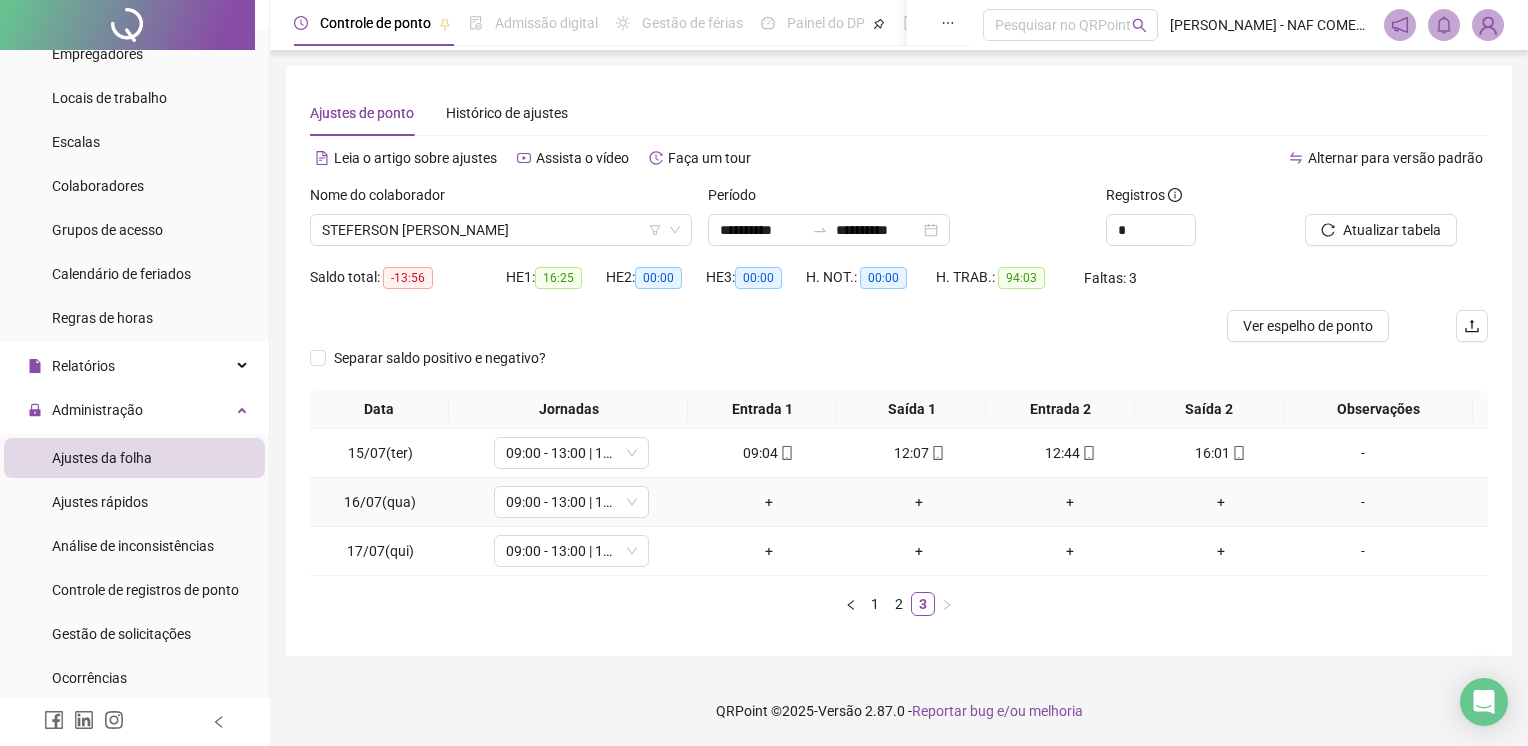 click on "+" at bounding box center [768, 502] 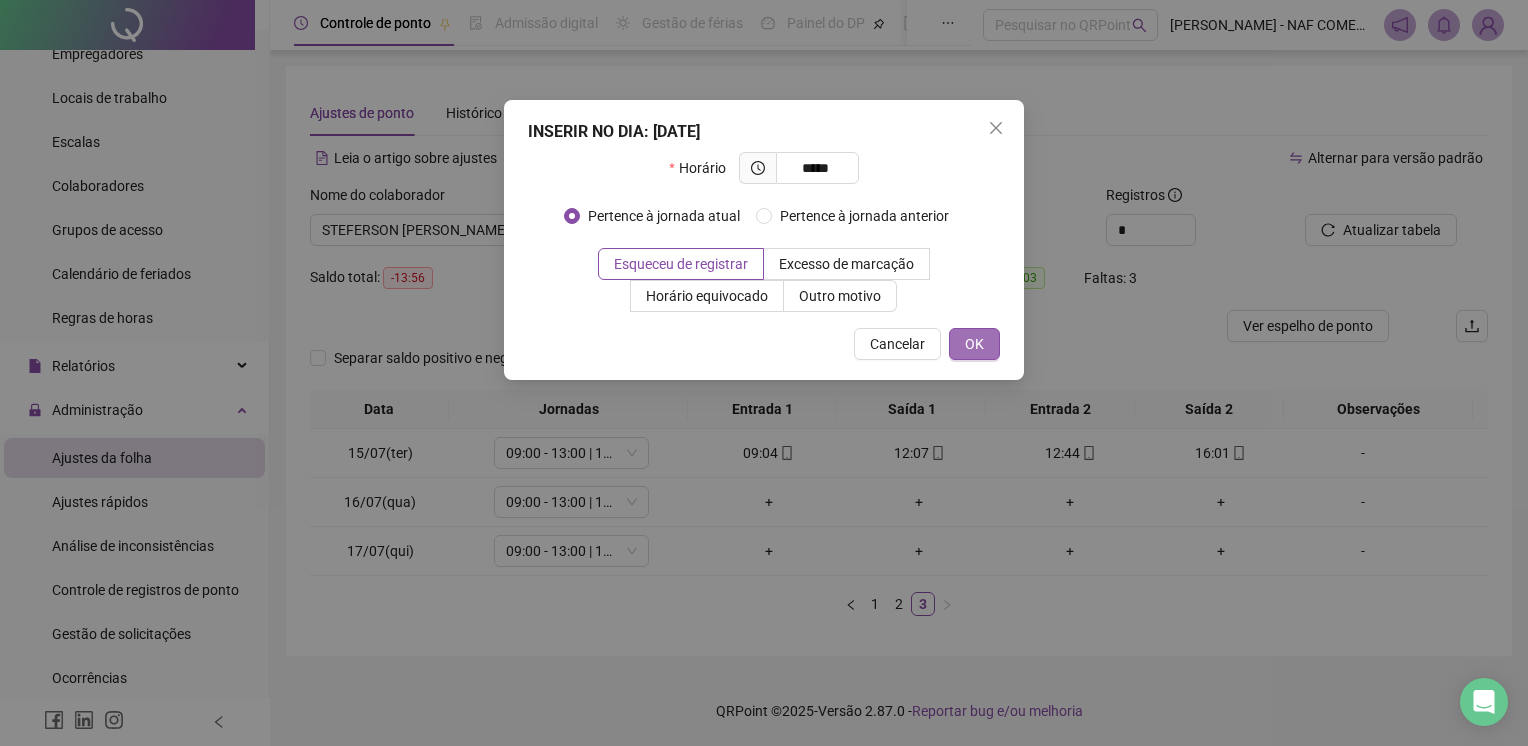 type on "*****" 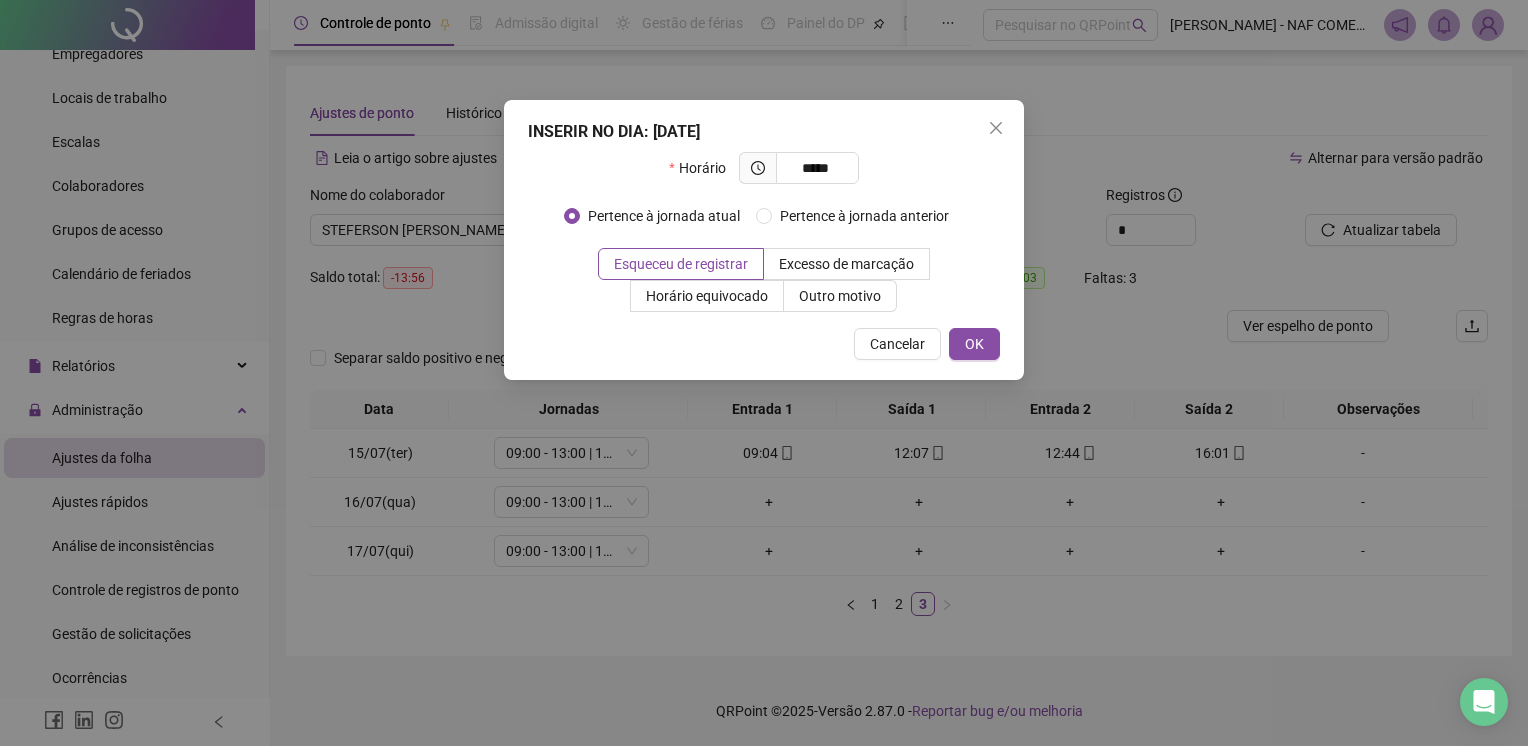 drag, startPoint x: 966, startPoint y: 344, endPoint x: 941, endPoint y: 366, distance: 33.30165 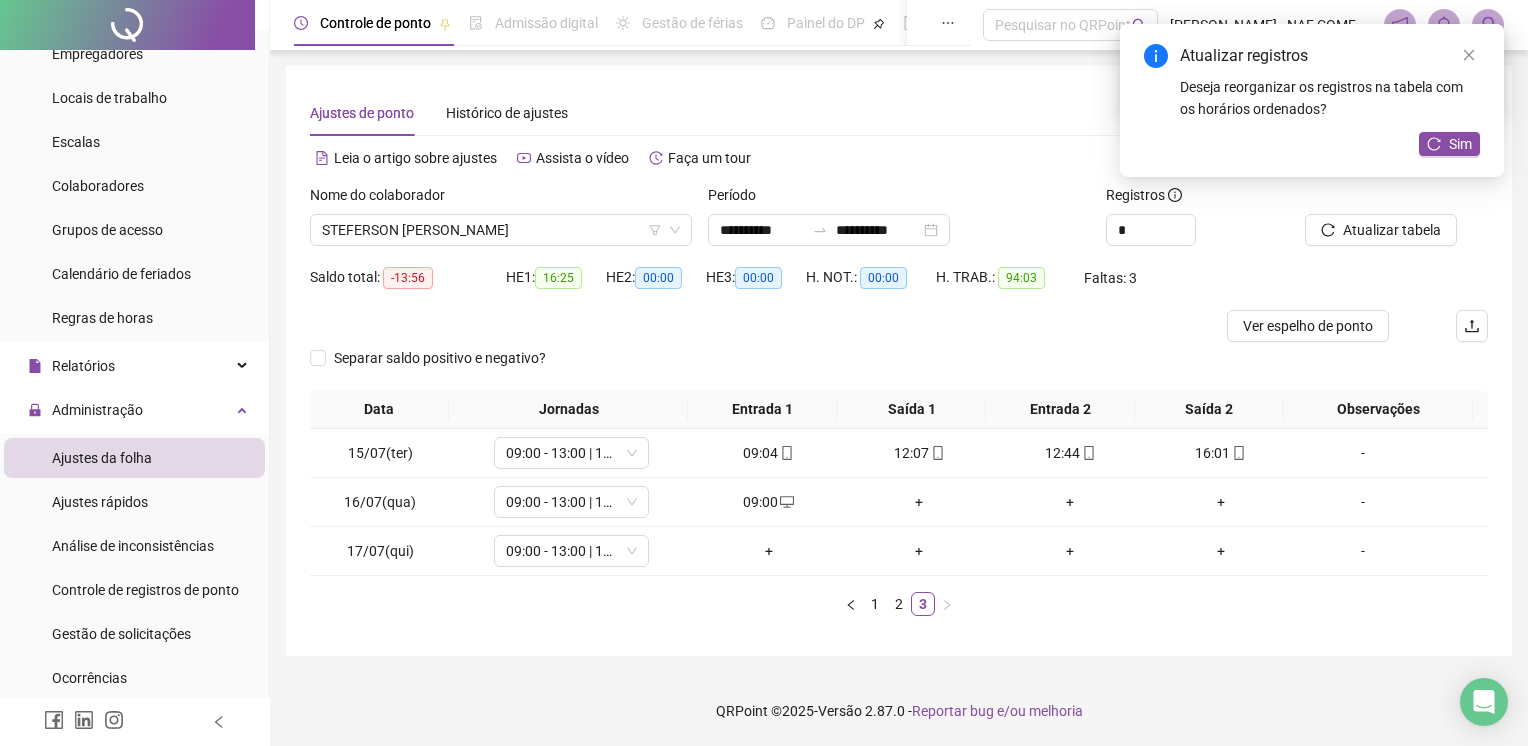 click on "+" at bounding box center (768, 551) 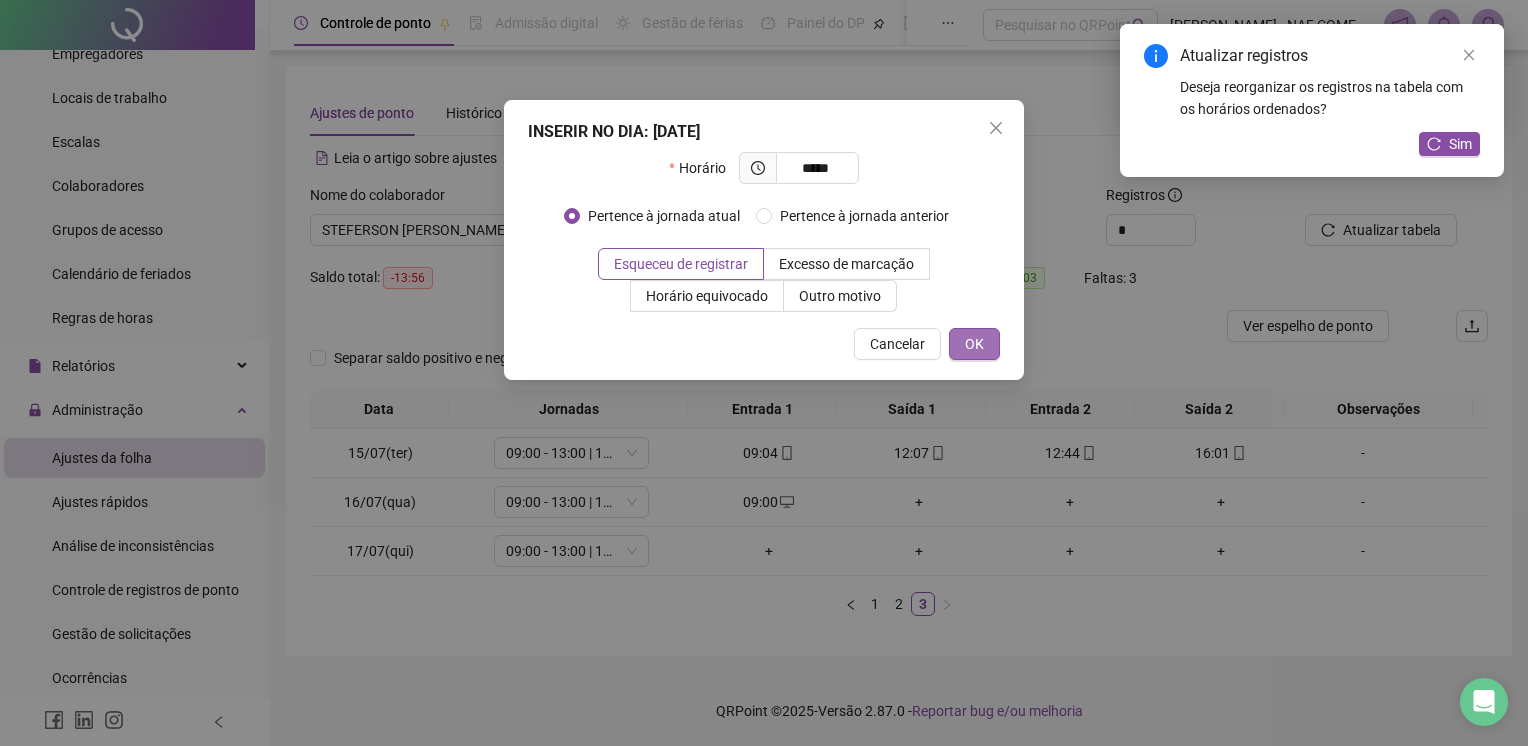 type on "*****" 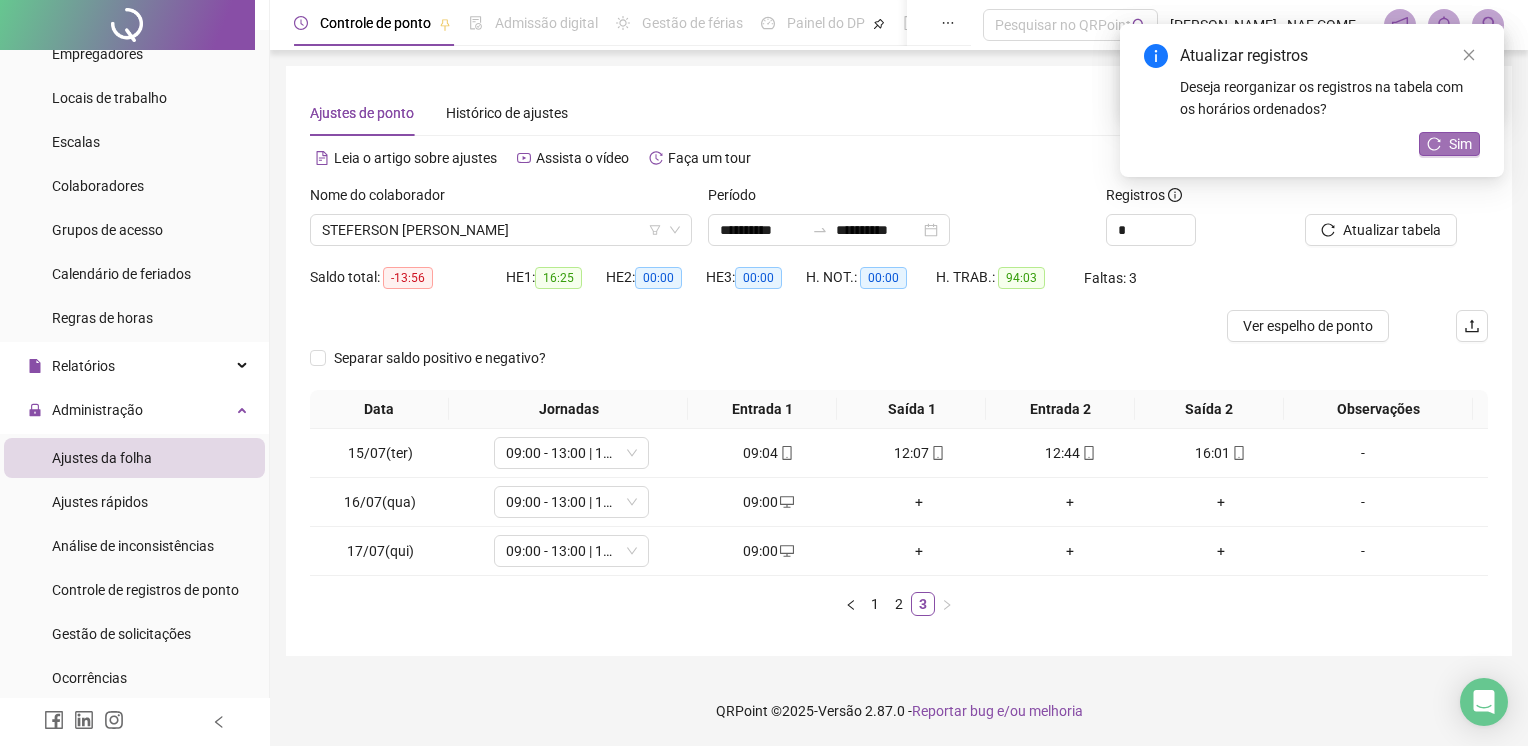 click on "Sim" at bounding box center [1449, 144] 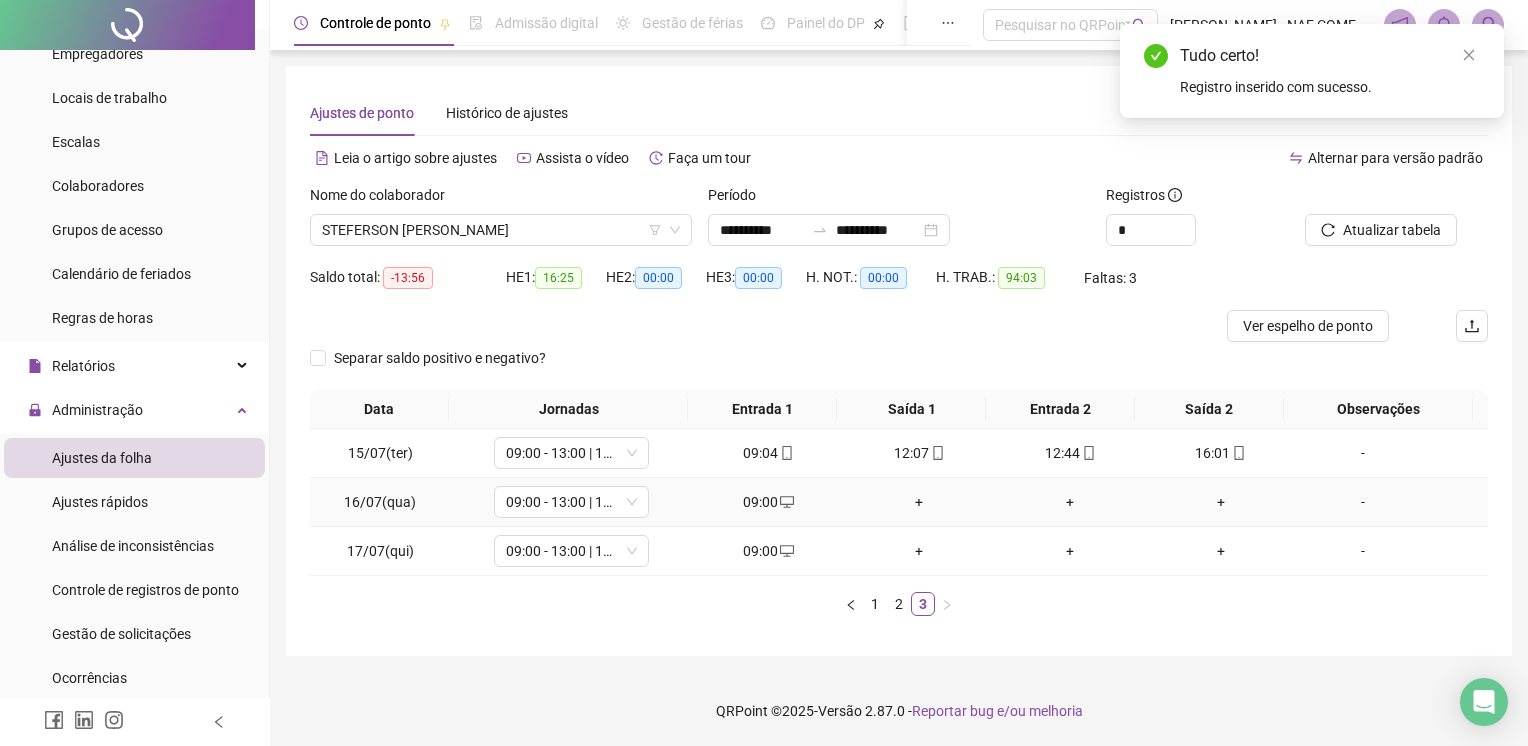 click on "+" at bounding box center (919, 502) 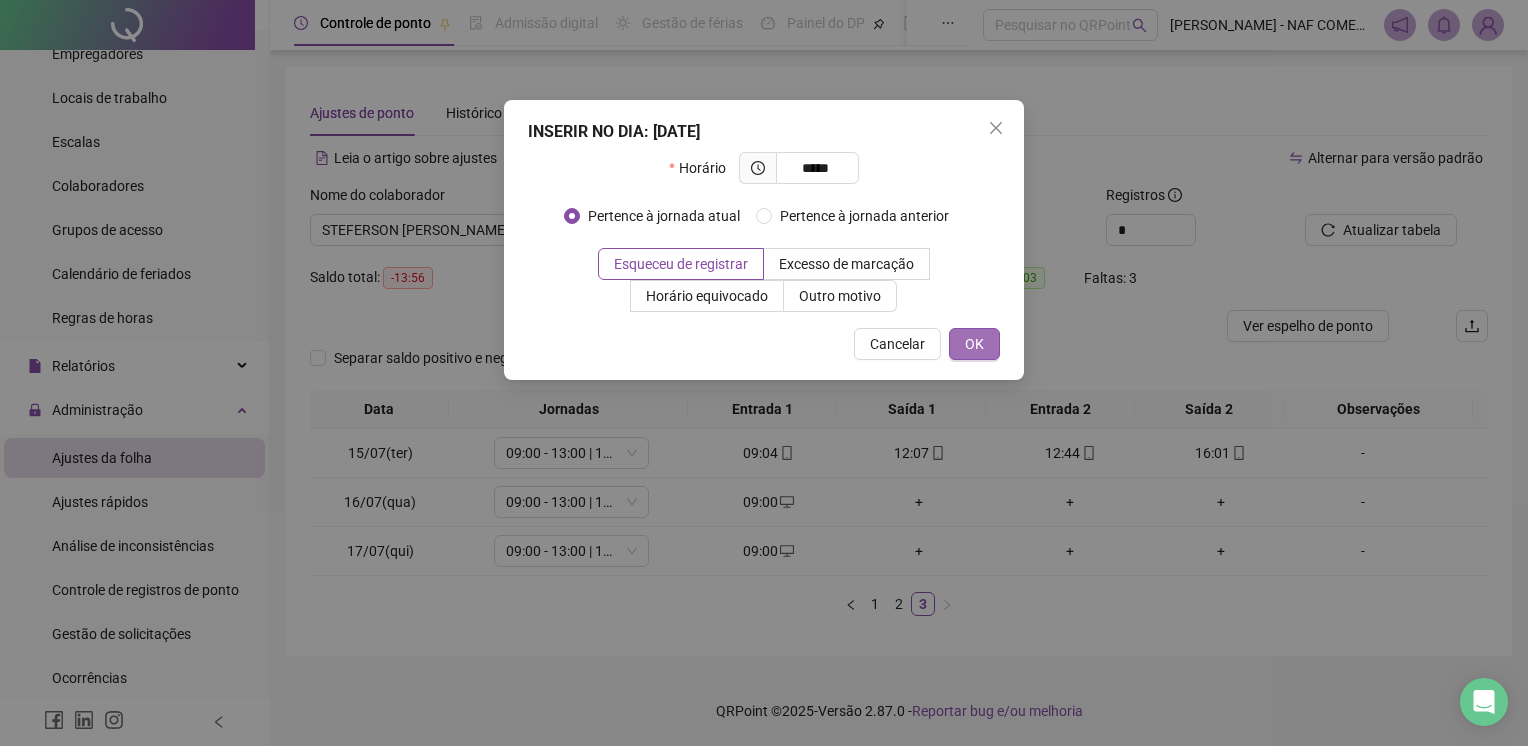 type on "*****" 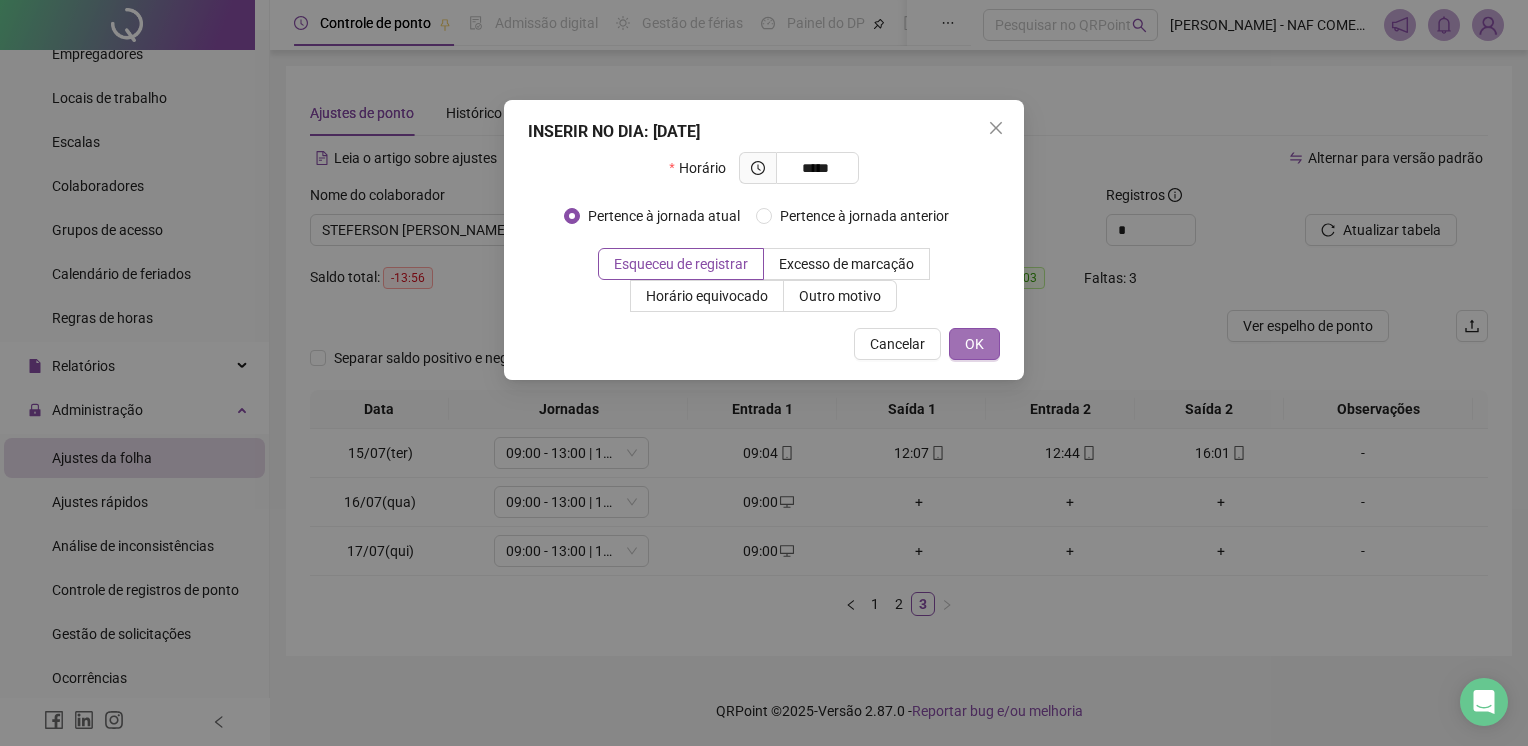 click on "OK" at bounding box center (974, 344) 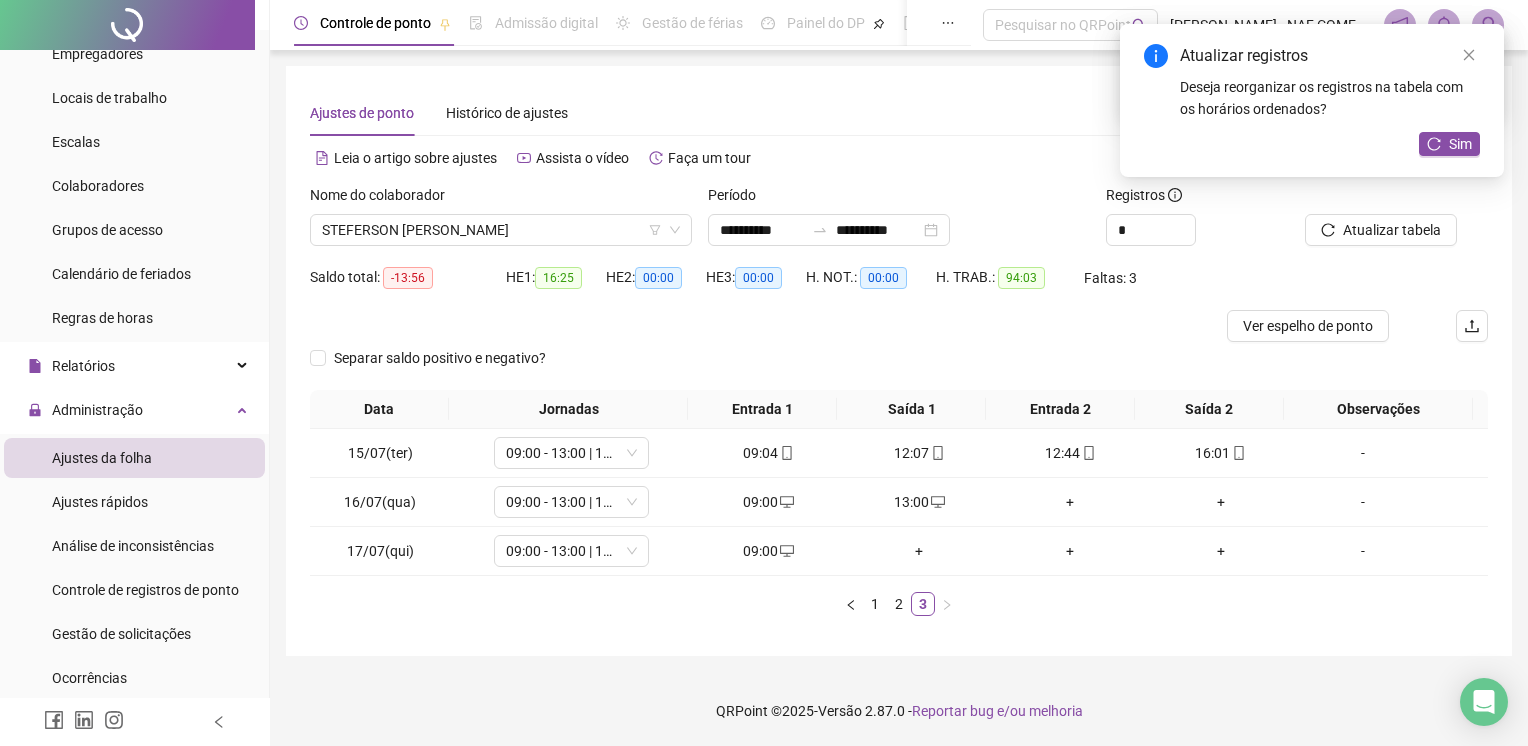 click on "+" at bounding box center [1070, 502] 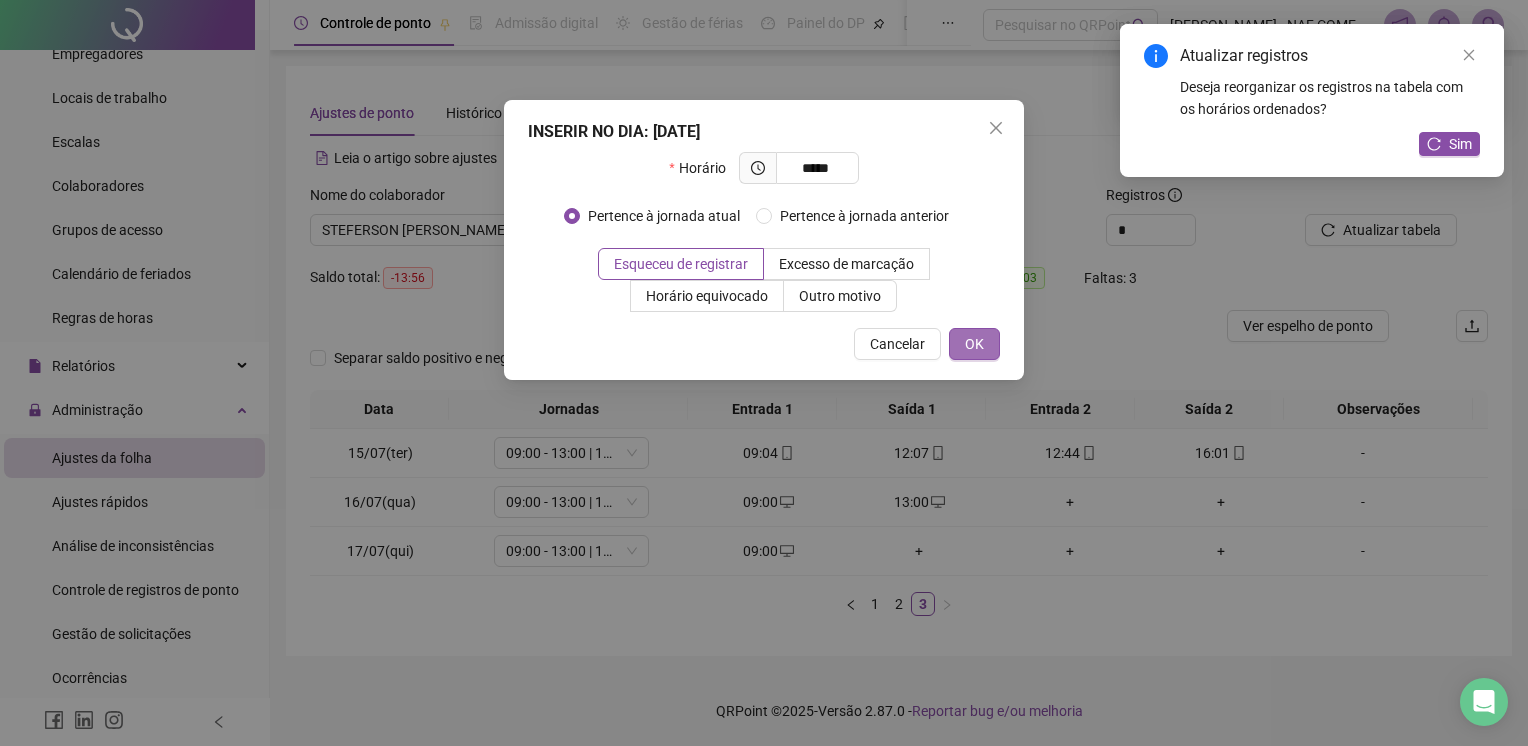 type on "*****" 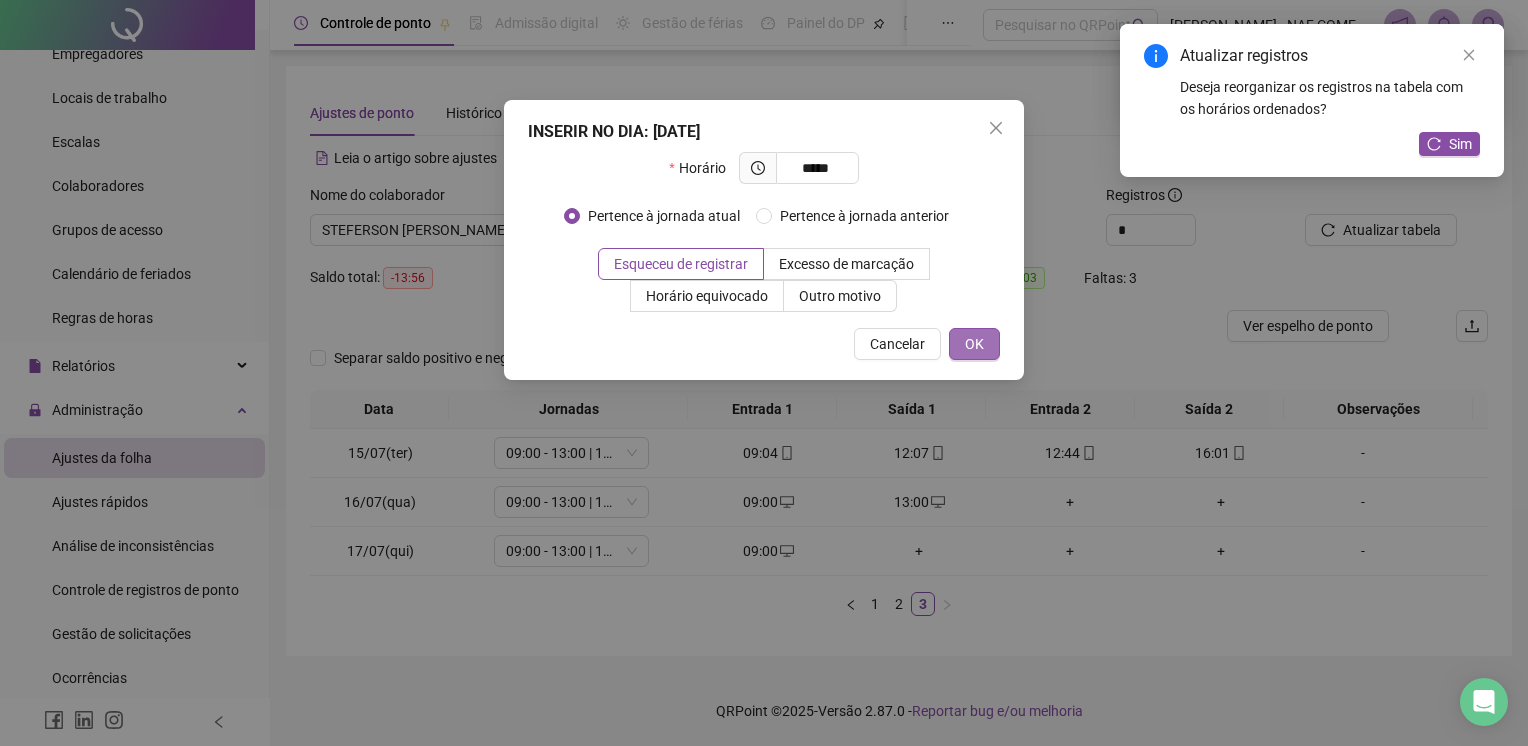 click on "OK" at bounding box center (974, 344) 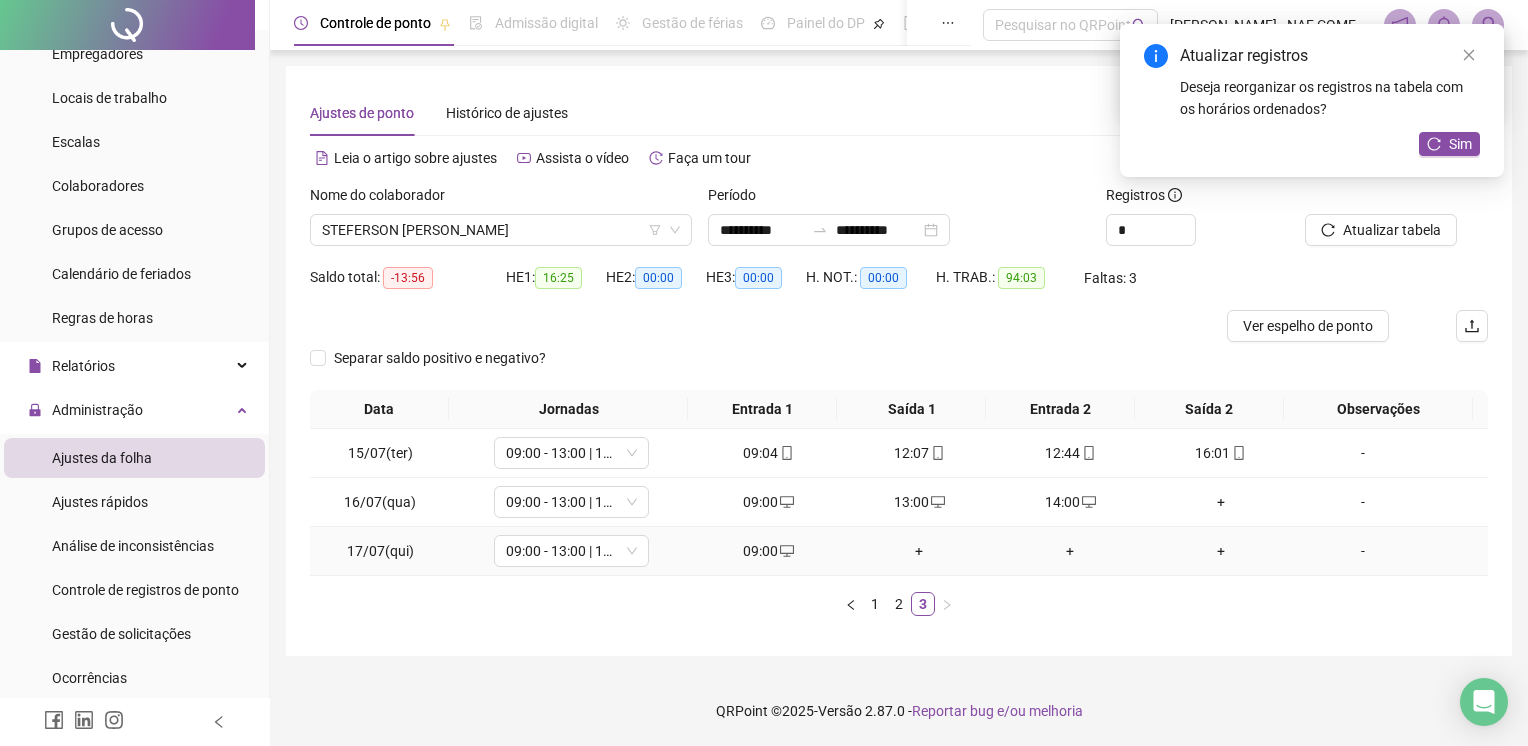 click on "+" at bounding box center [919, 551] 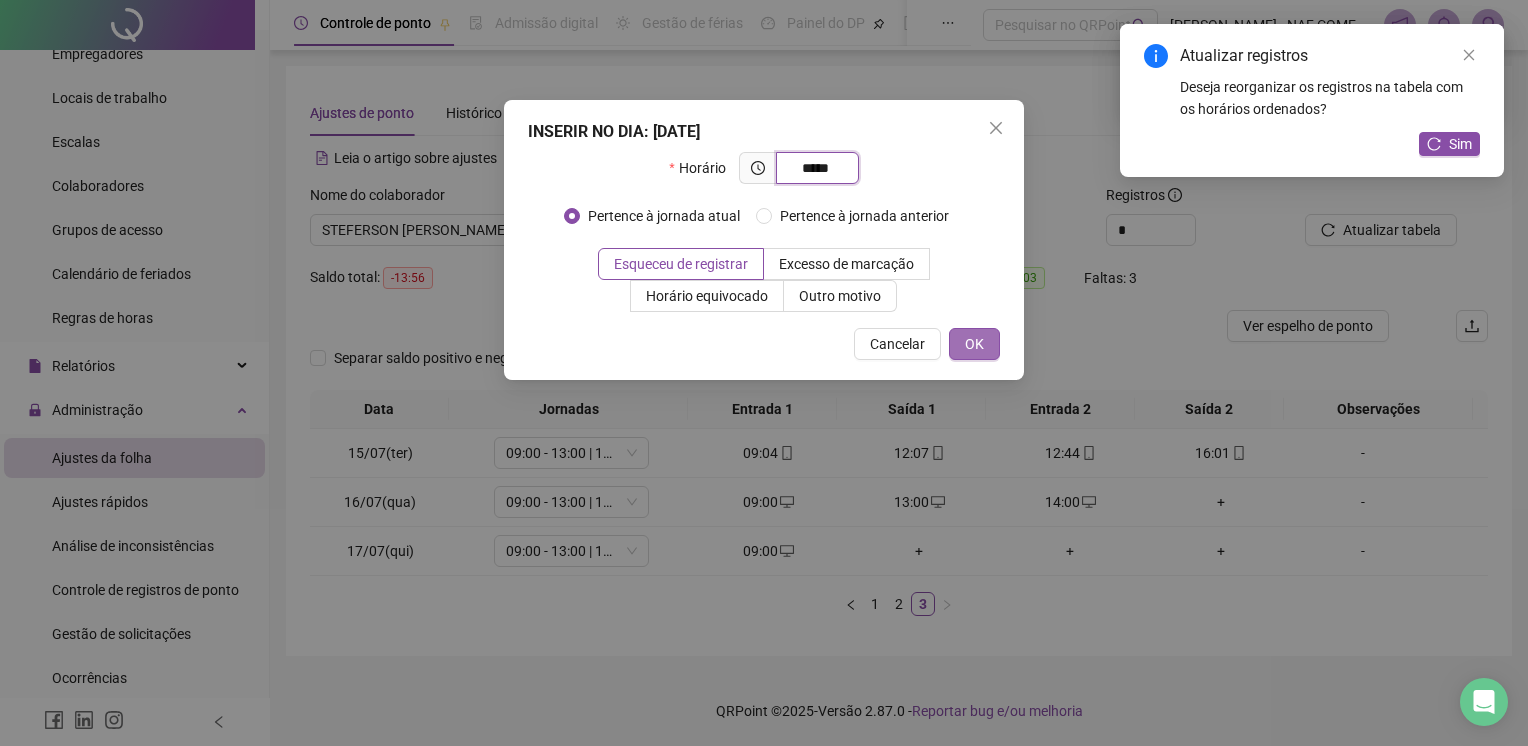 type on "*****" 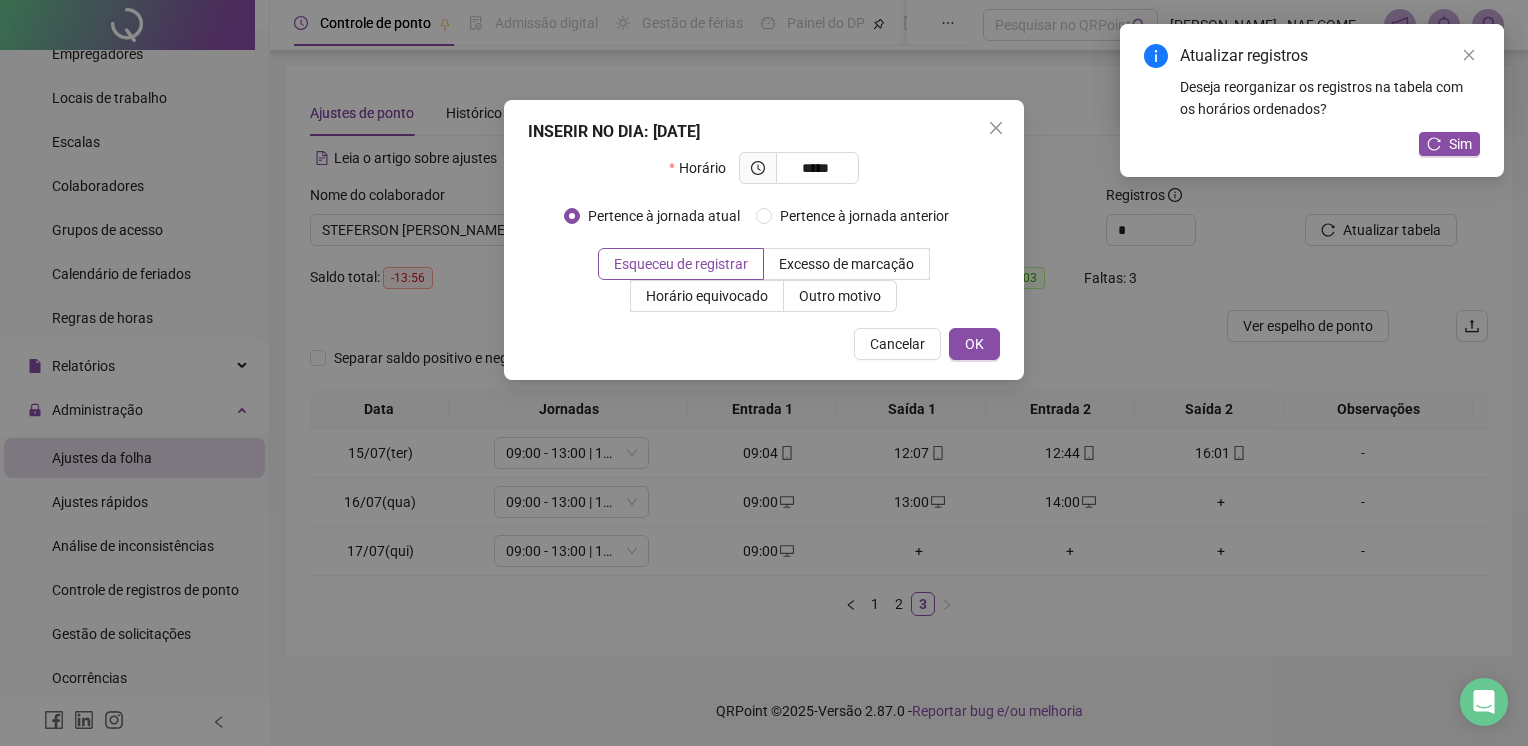 drag, startPoint x: 972, startPoint y: 350, endPoint x: 1003, endPoint y: 410, distance: 67.53518 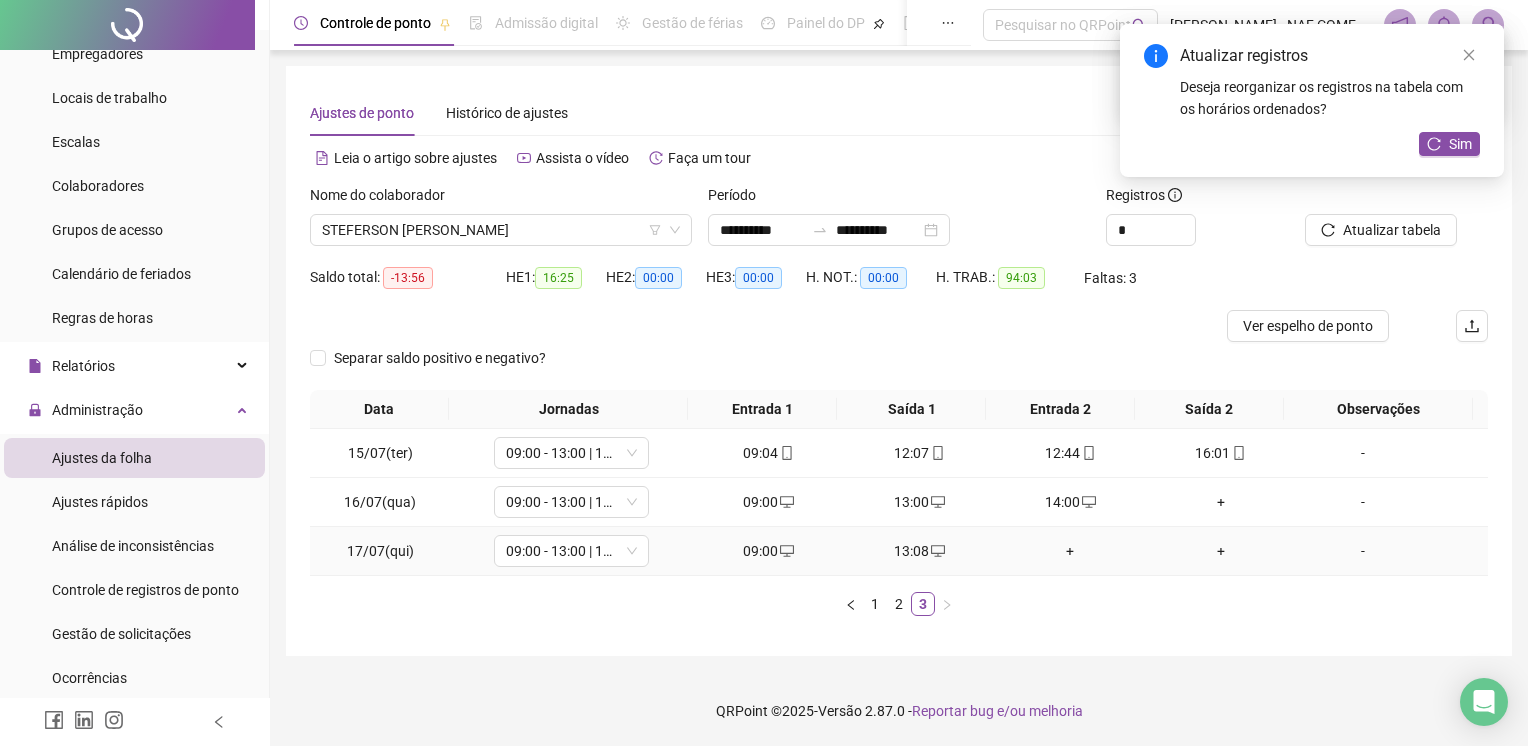 click on "+" at bounding box center (1070, 551) 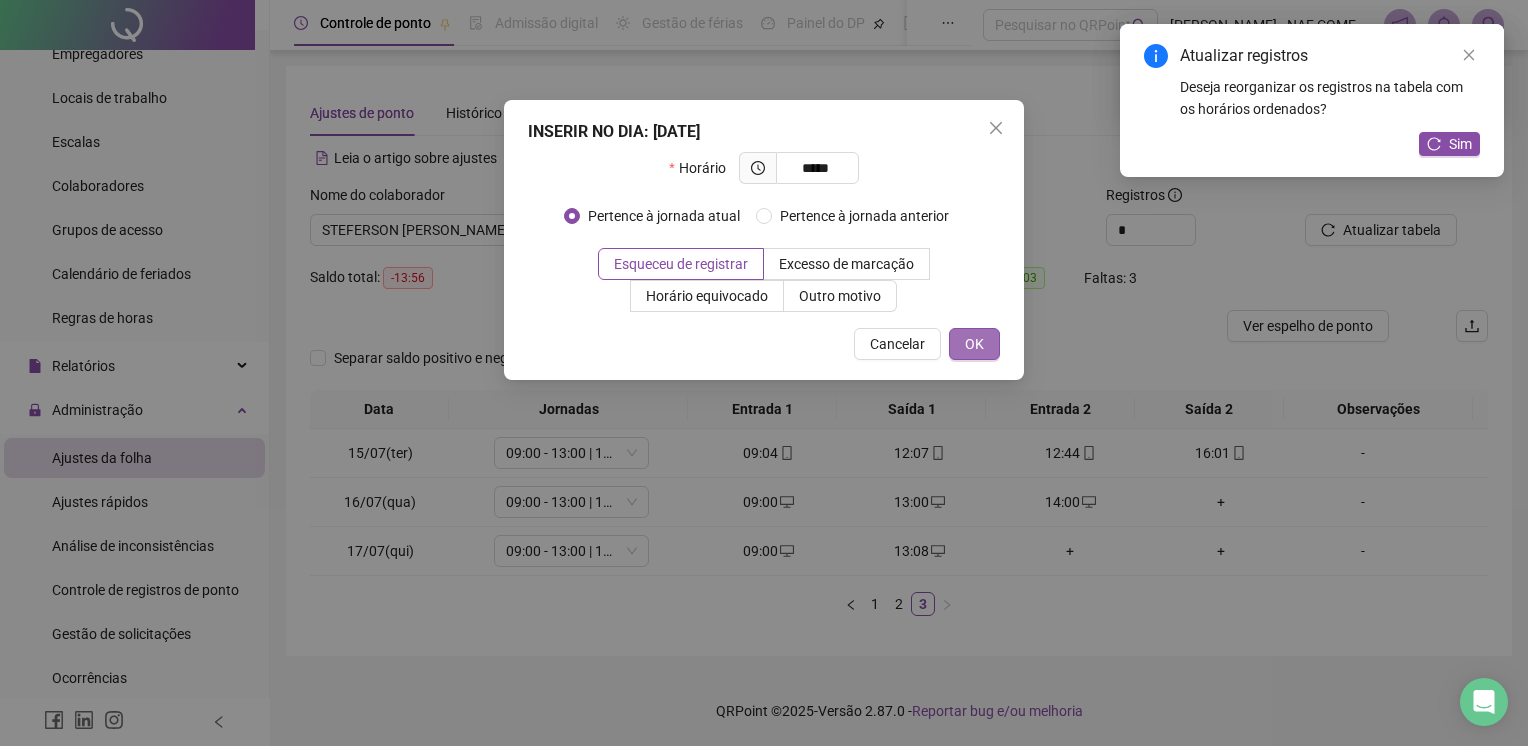 type on "*****" 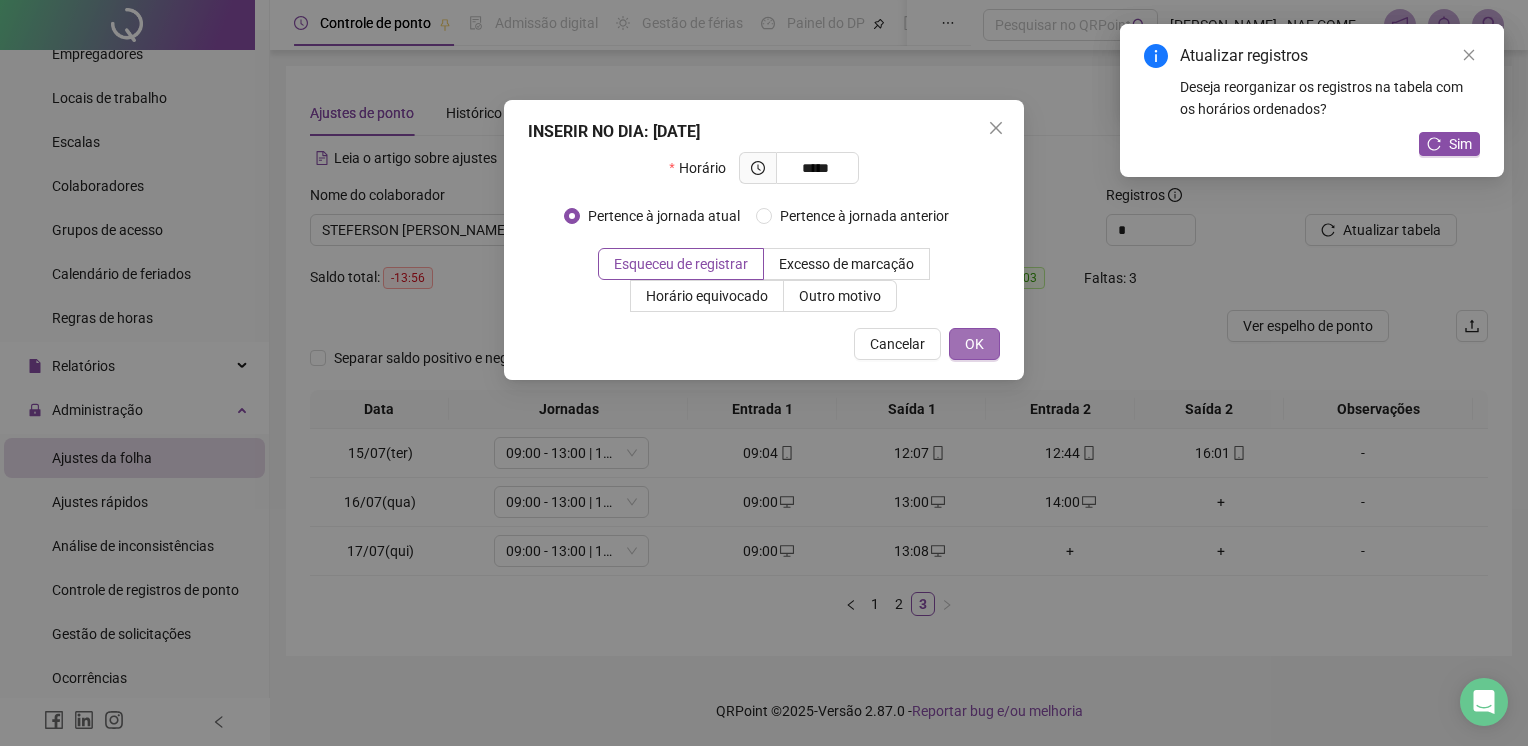 click on "OK" at bounding box center [974, 344] 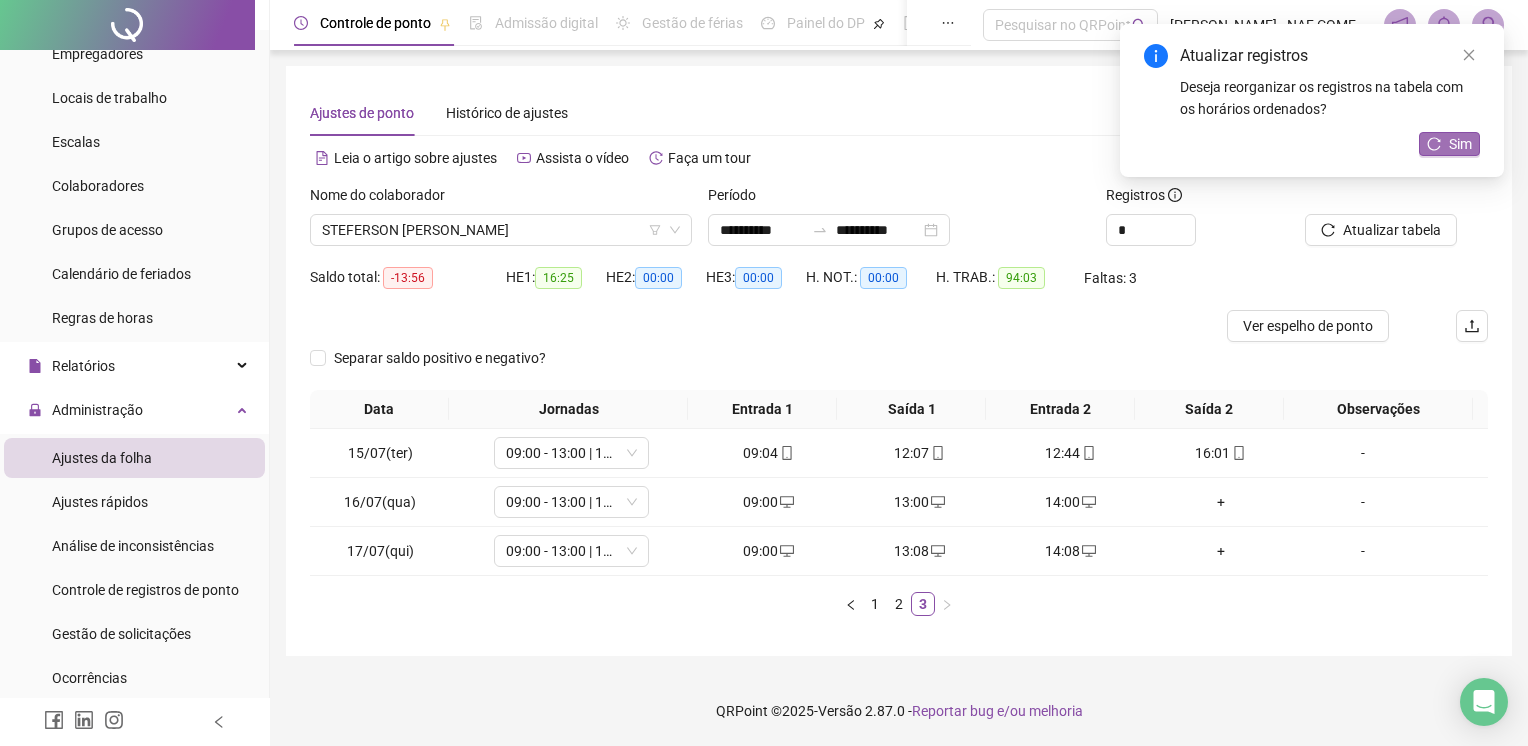 click on "Sim" at bounding box center (1460, 144) 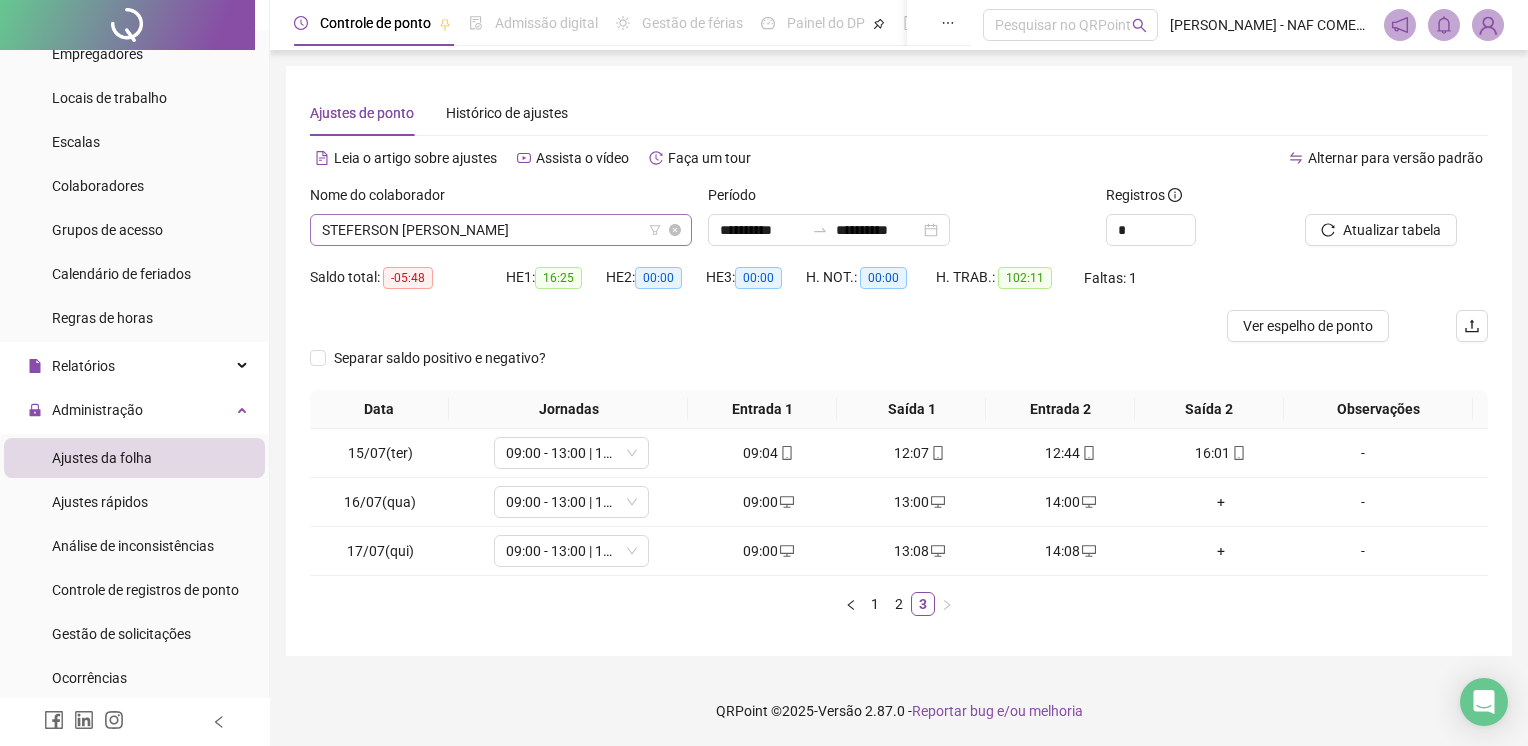 click on "STEFERSON [PERSON_NAME]" at bounding box center (501, 230) 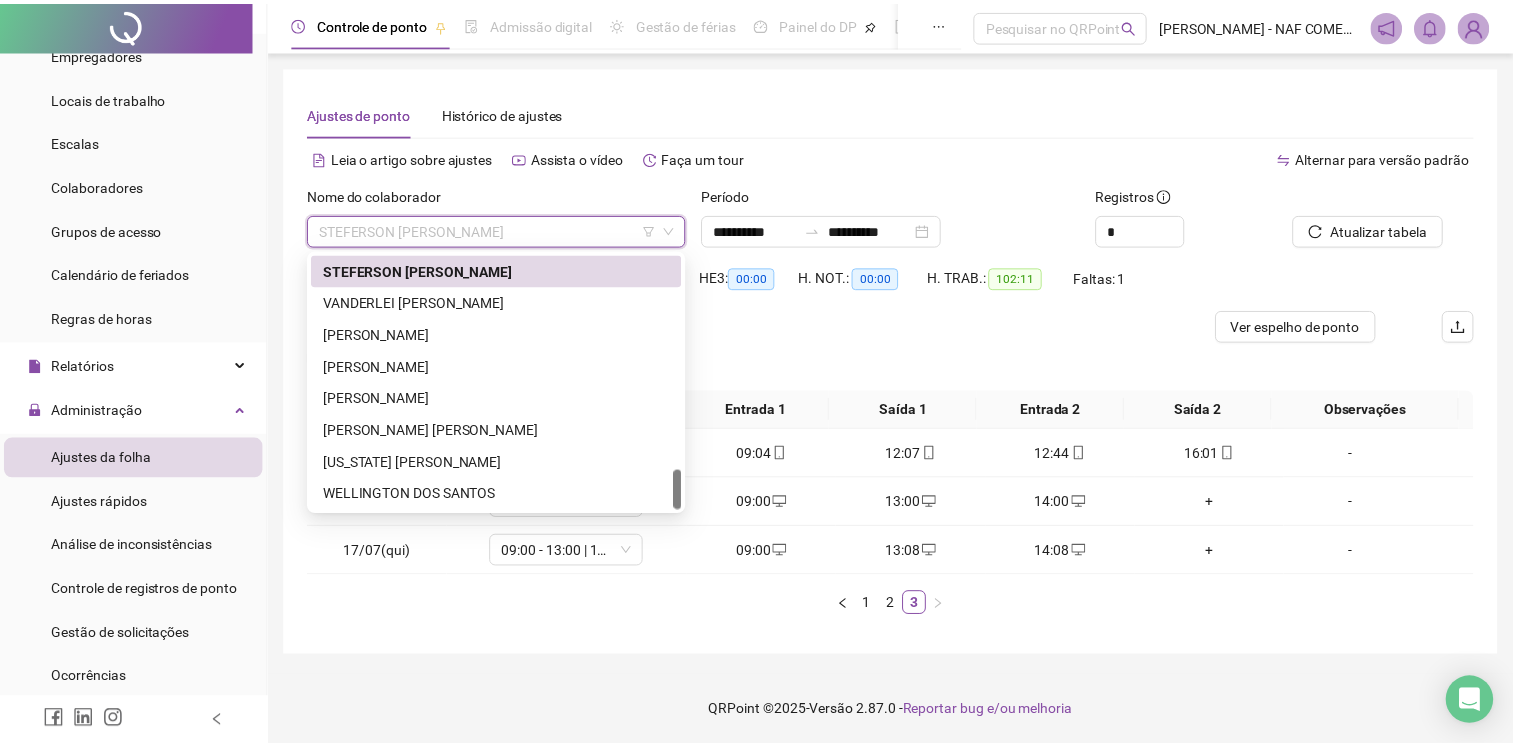 scroll, scrollTop: 1244, scrollLeft: 0, axis: vertical 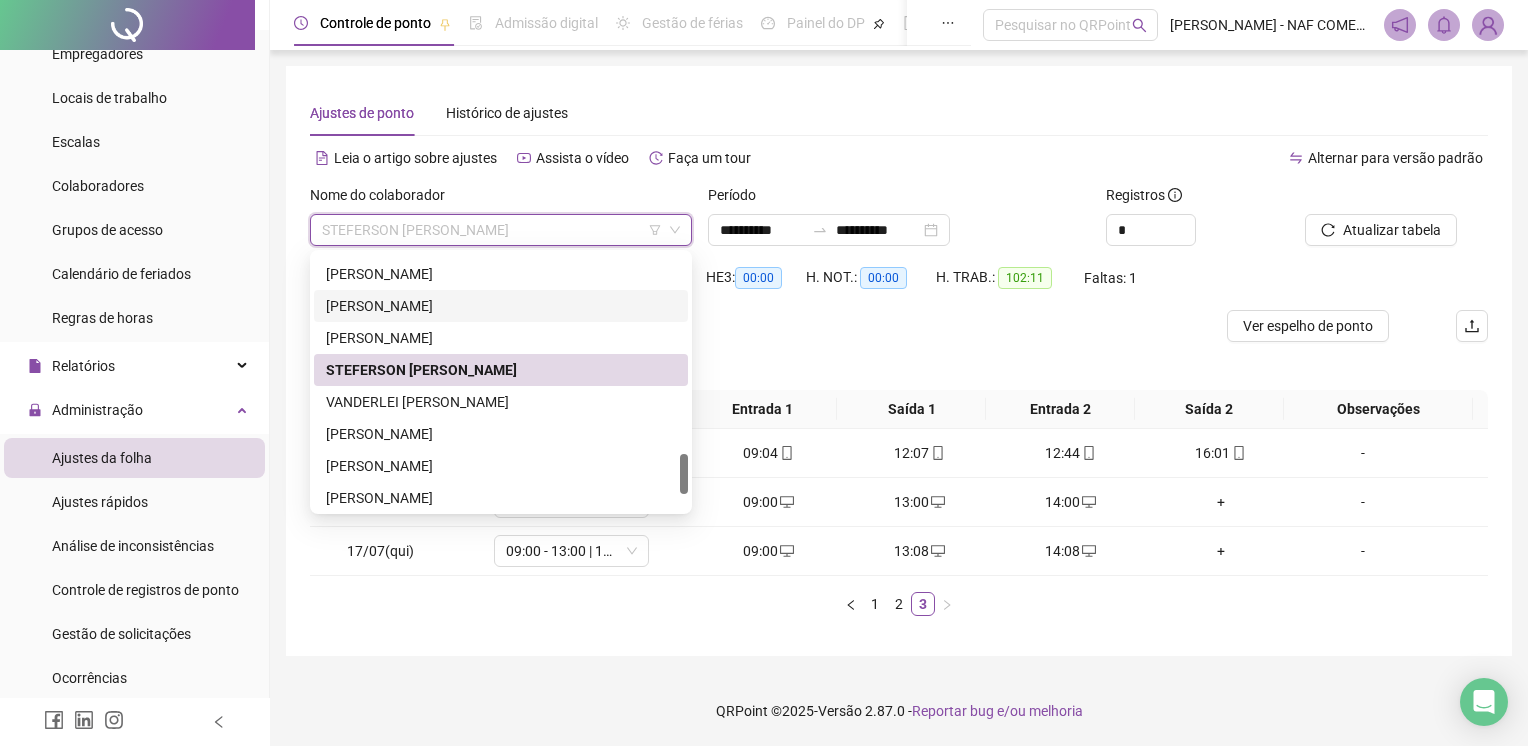 click on "[PERSON_NAME]" at bounding box center (501, 306) 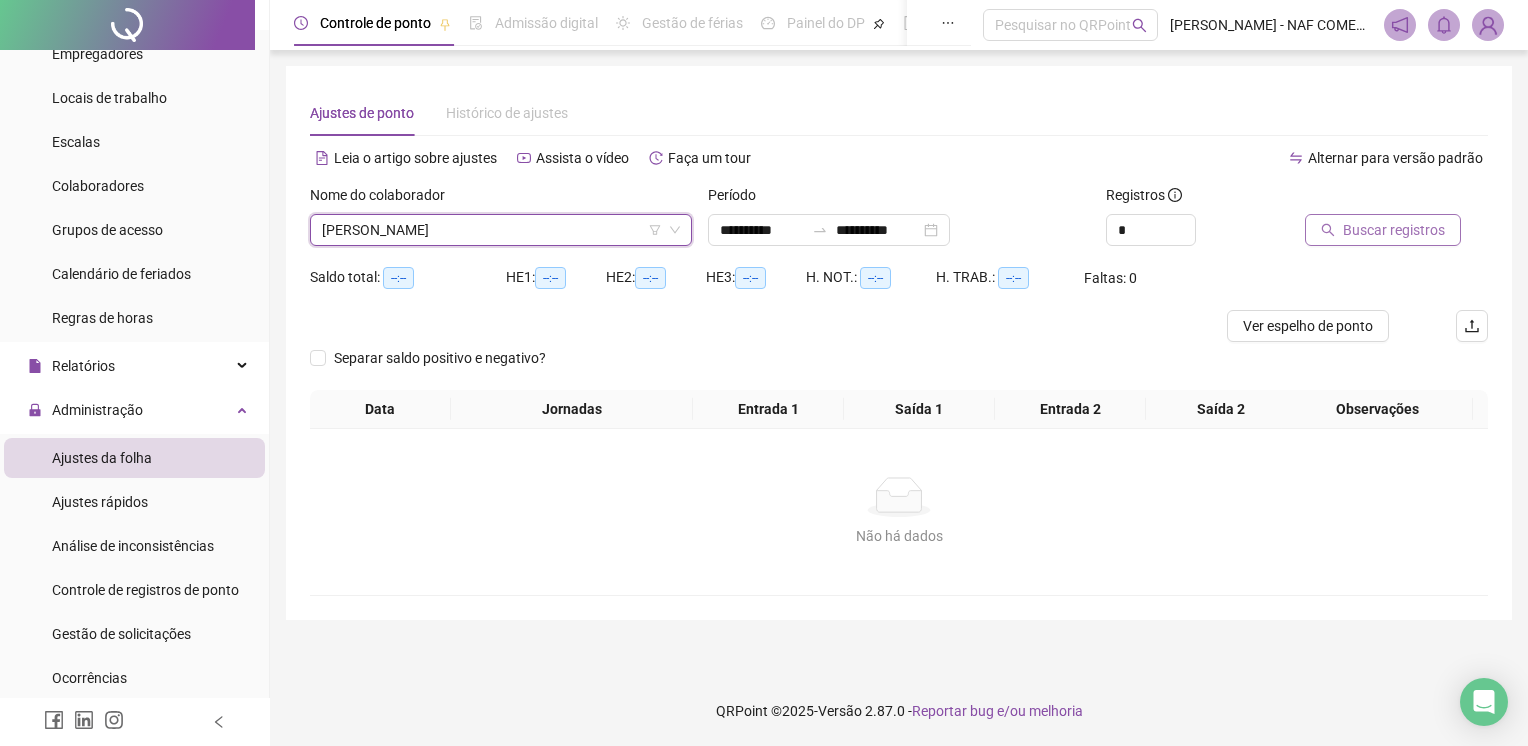 click on "Buscar registros" at bounding box center [1394, 230] 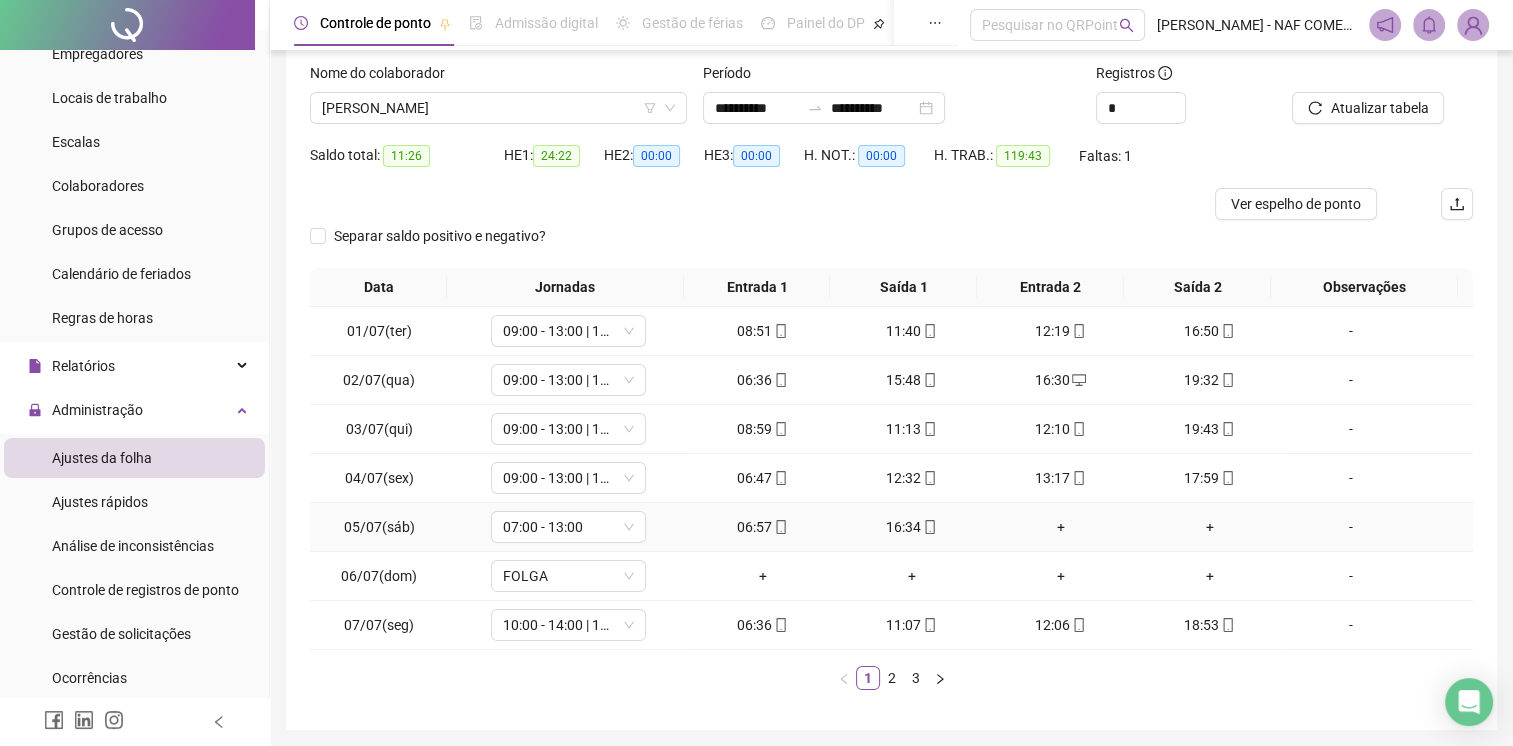 scroll, scrollTop: 190, scrollLeft: 0, axis: vertical 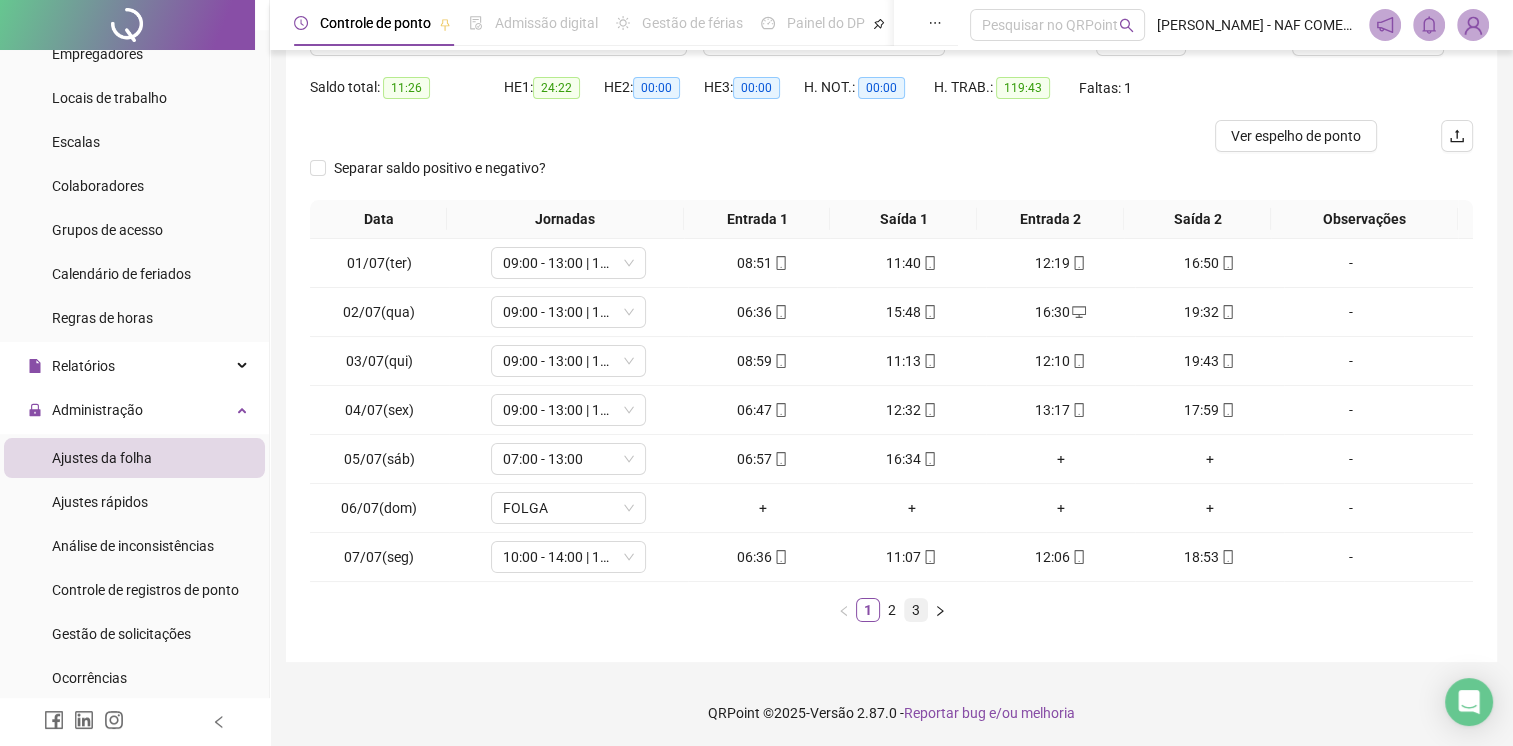 click on "3" at bounding box center [916, 610] 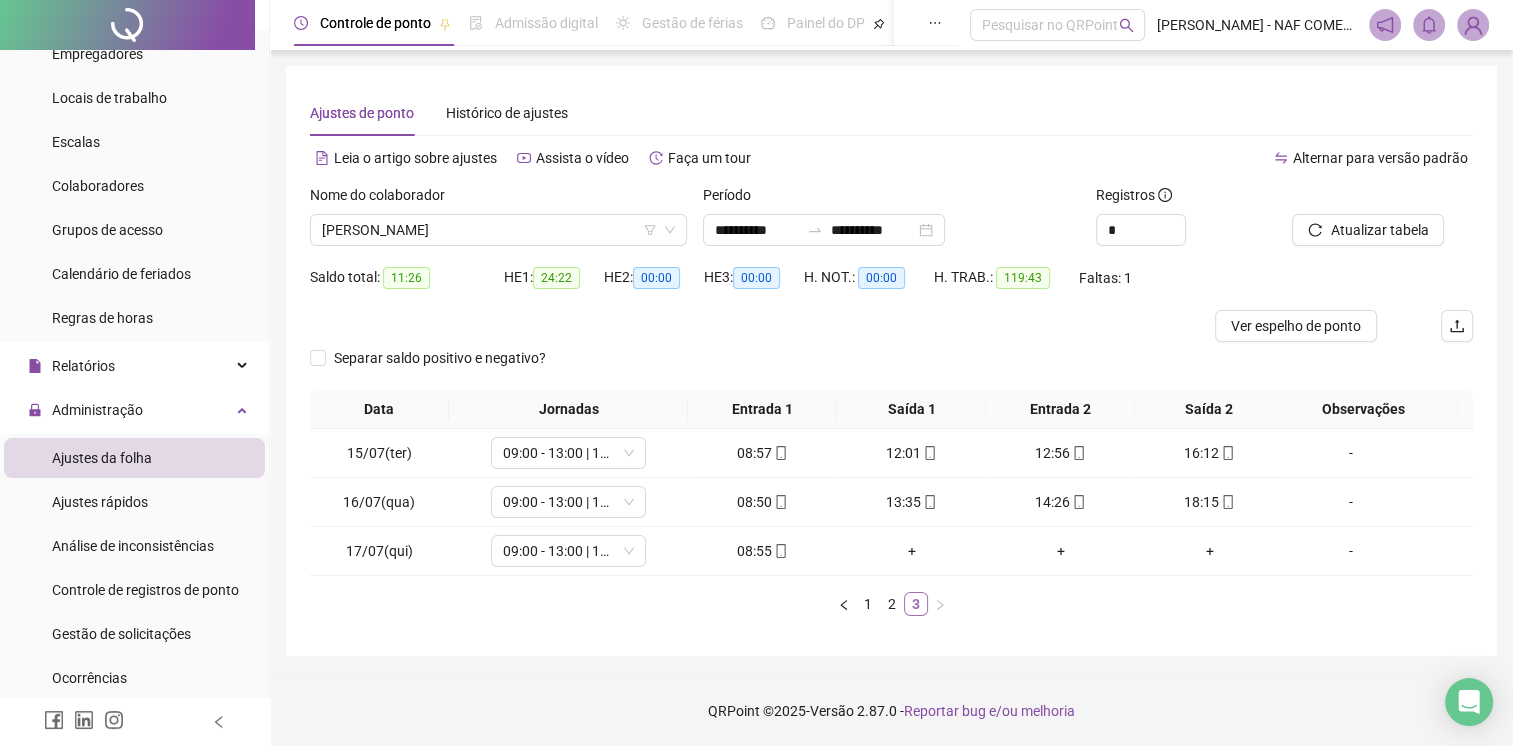 scroll, scrollTop: 0, scrollLeft: 0, axis: both 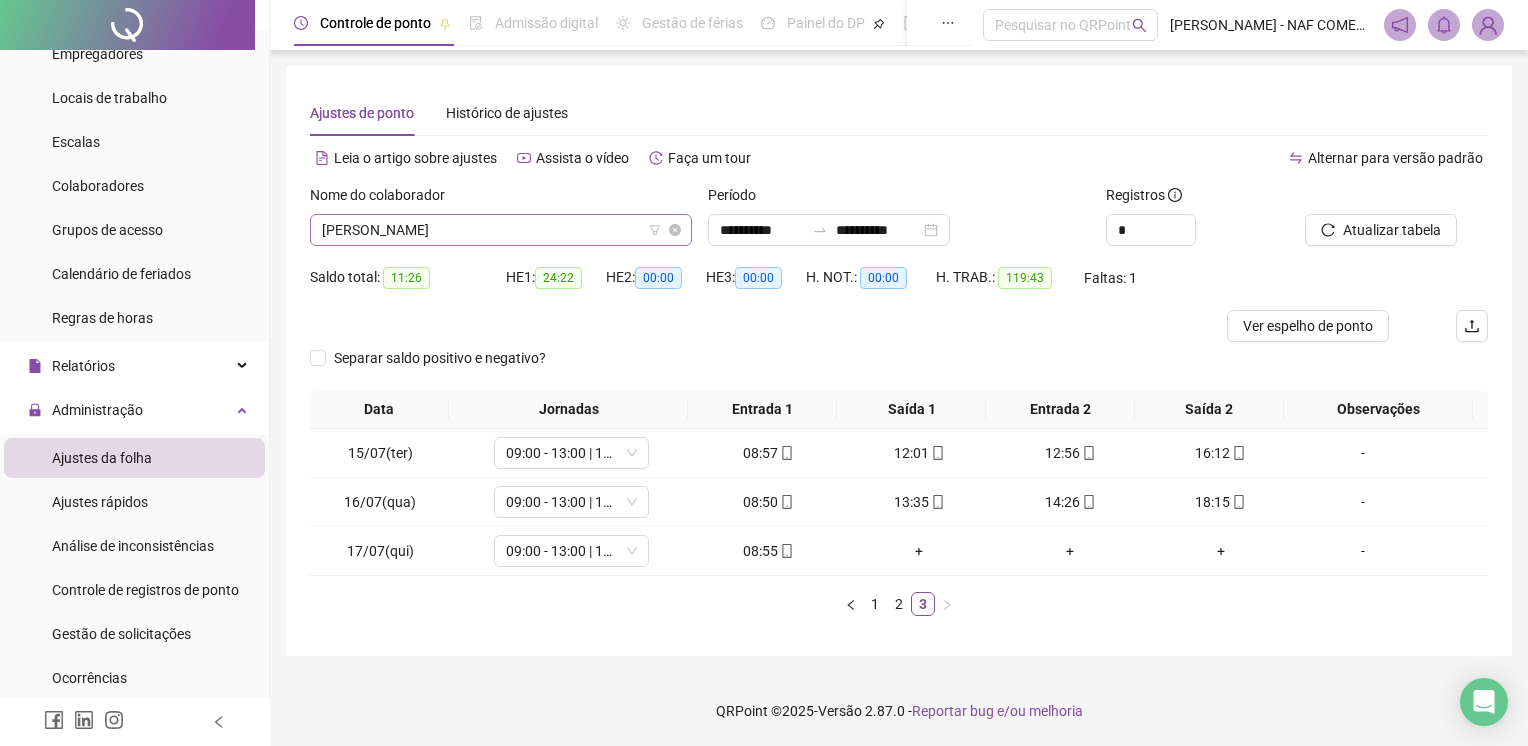 click on "[PERSON_NAME]" at bounding box center (501, 230) 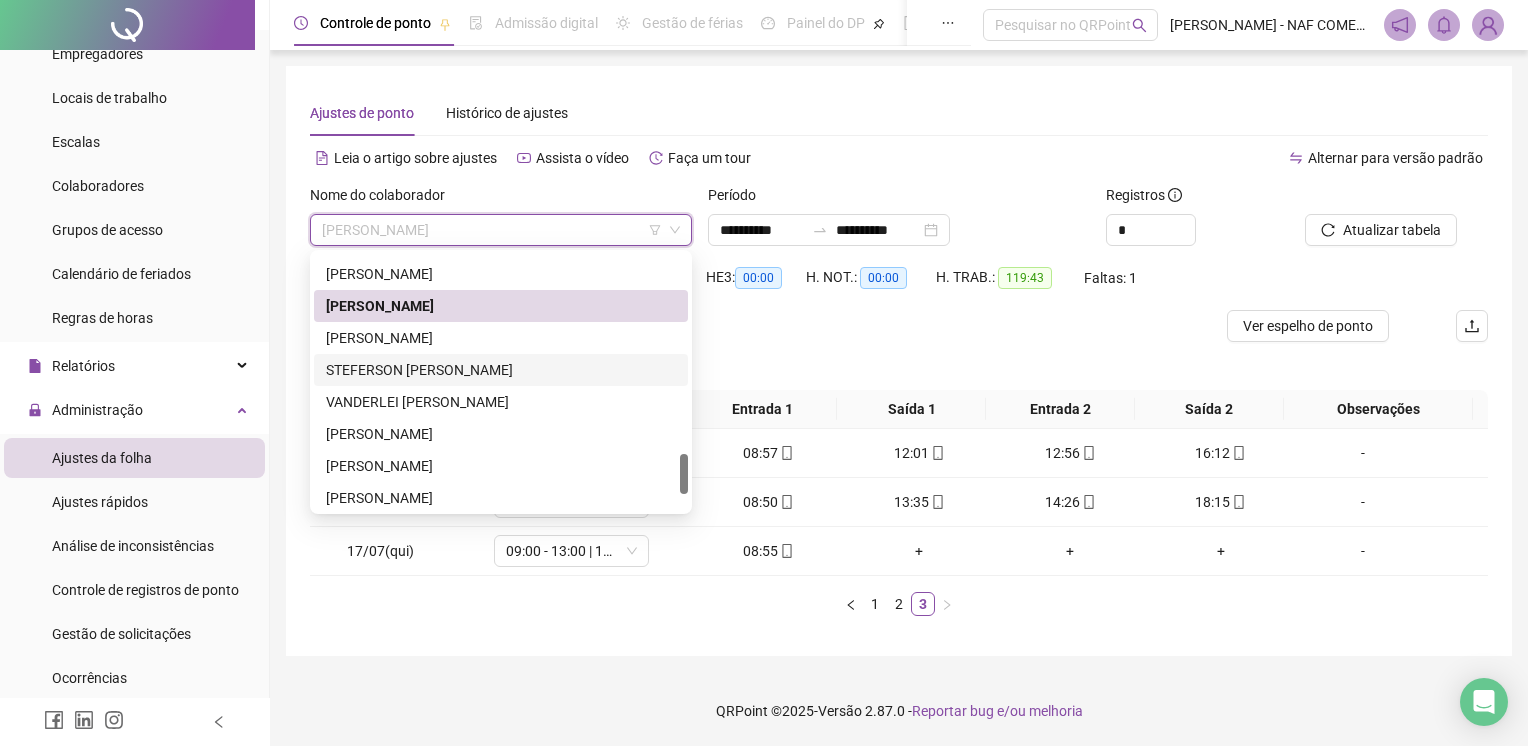 click on "STEFERSON [PERSON_NAME]" at bounding box center (501, 370) 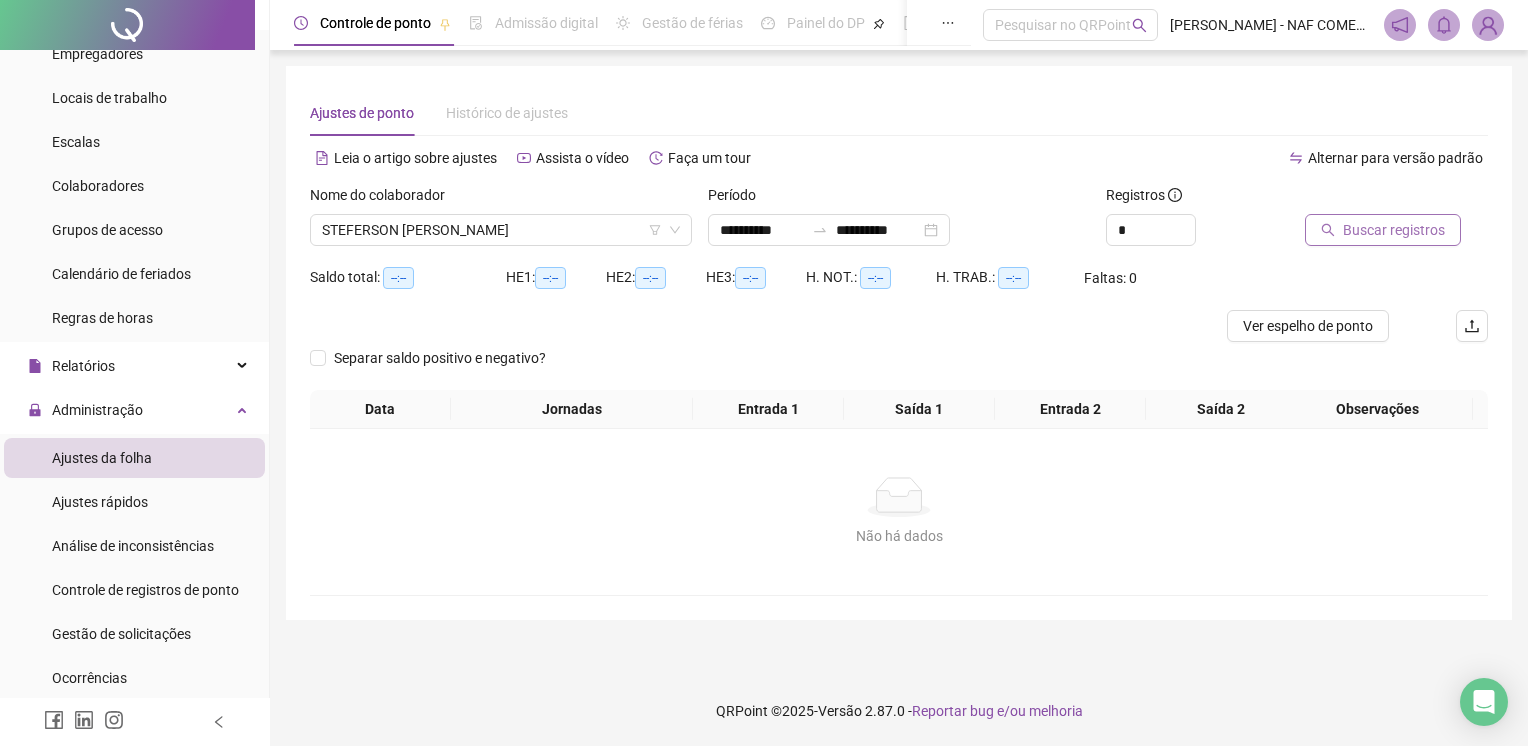 click on "Buscar registros" at bounding box center (1394, 230) 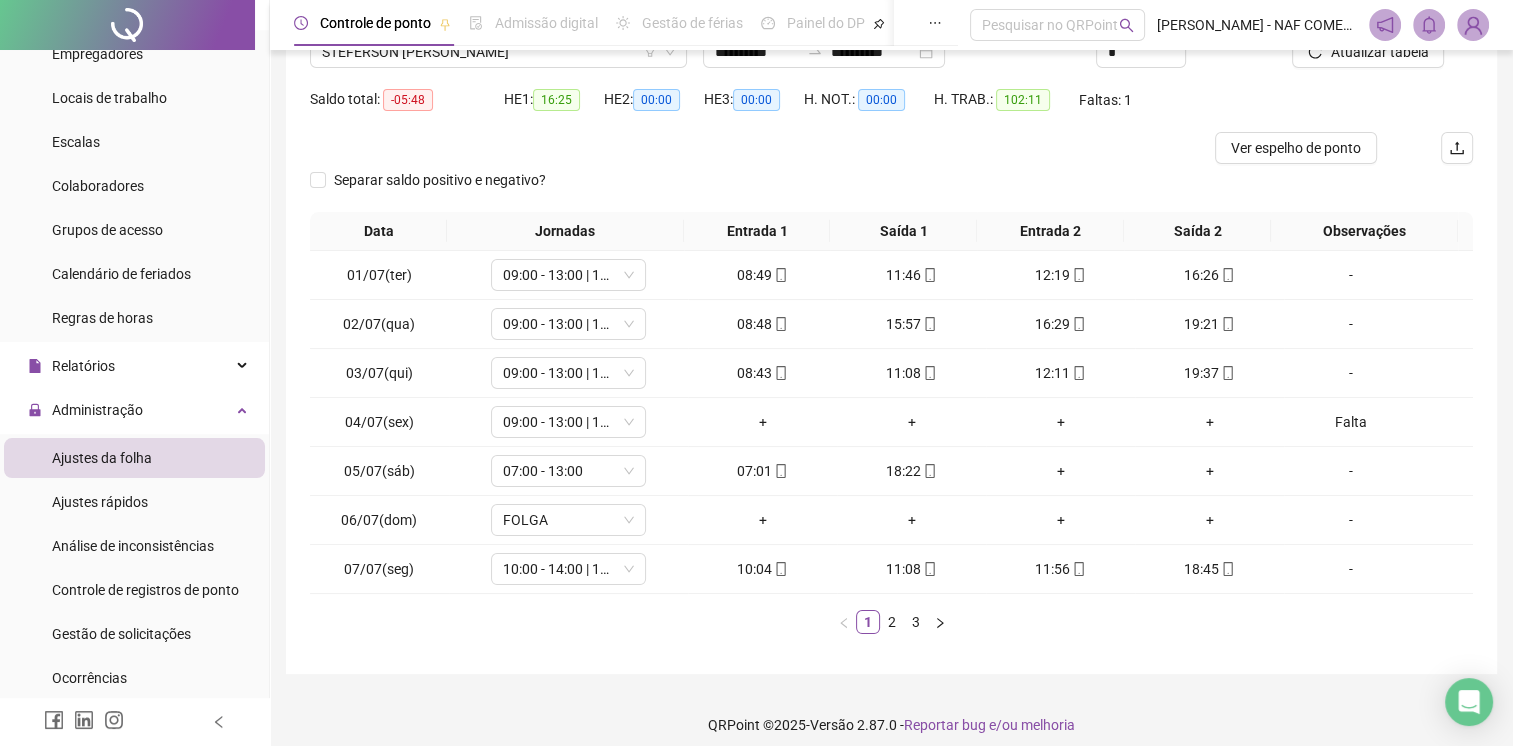 scroll, scrollTop: 190, scrollLeft: 0, axis: vertical 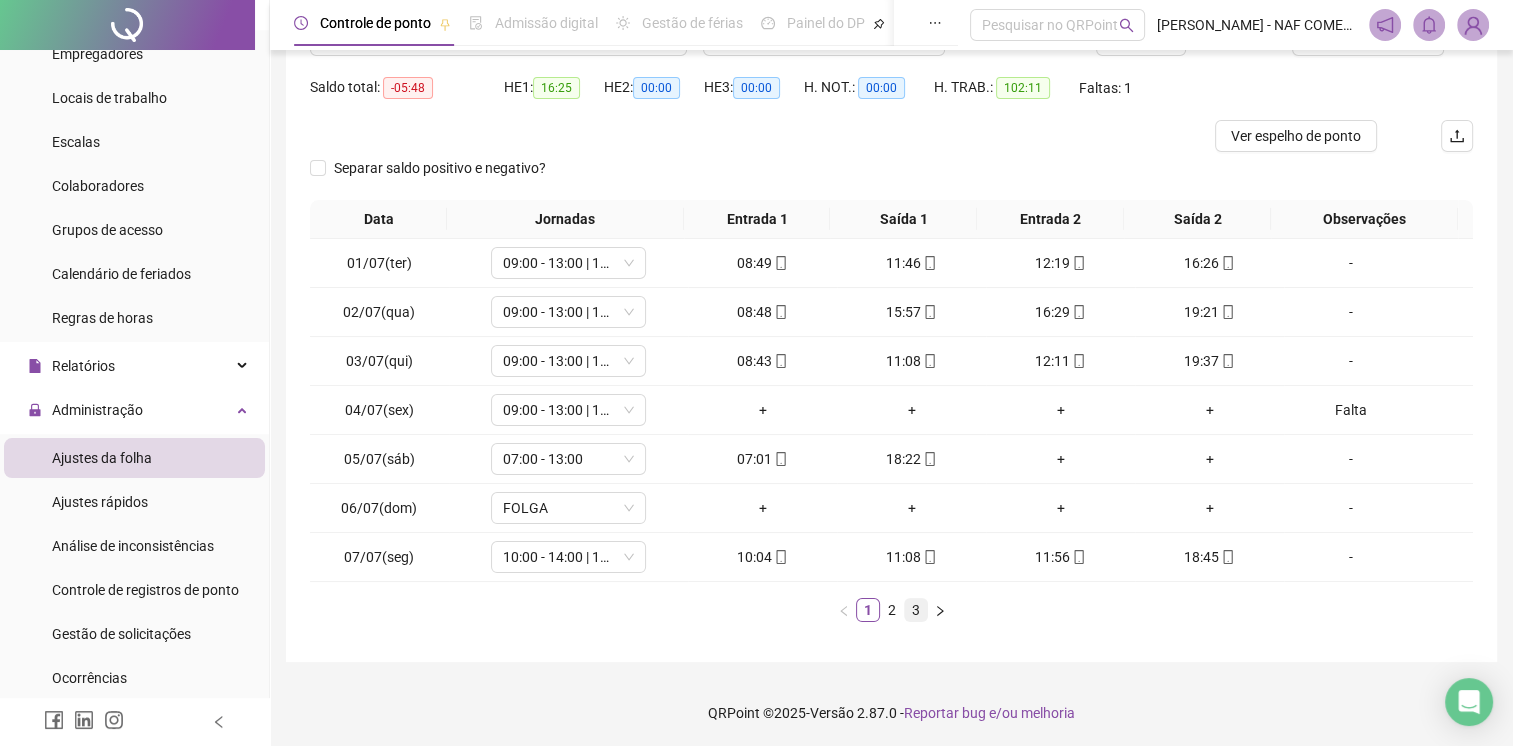 click on "3" at bounding box center [916, 610] 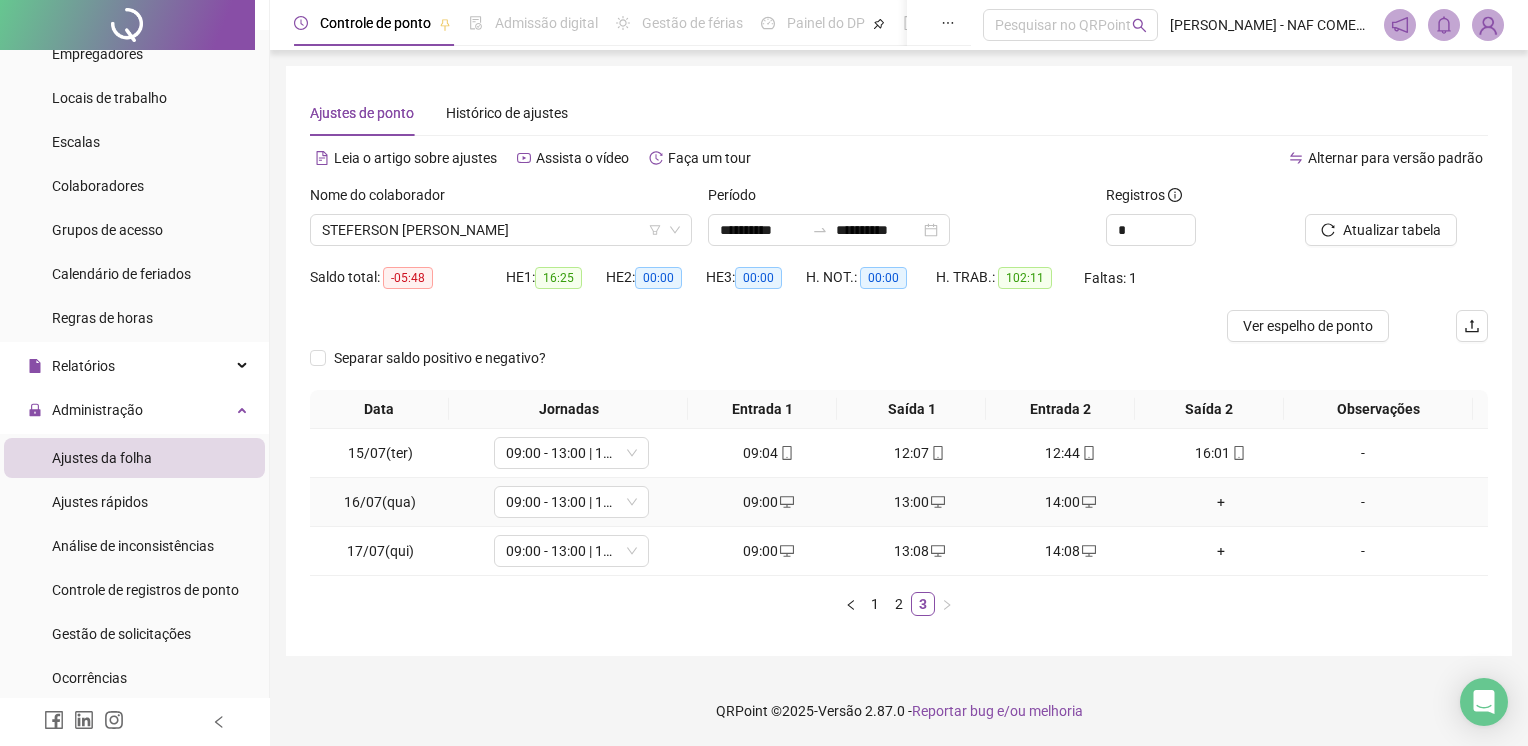 click on "+" at bounding box center (1221, 502) 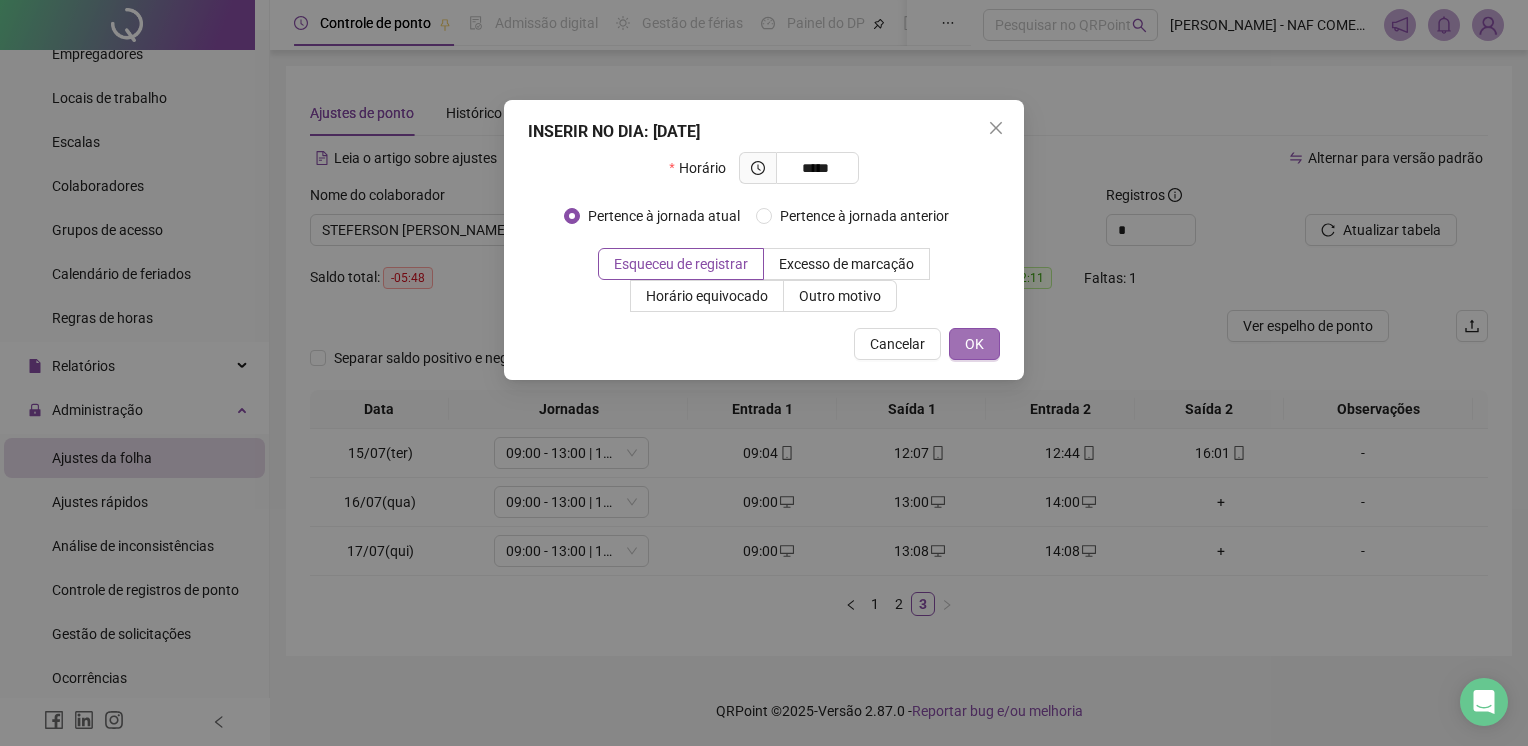 type on "*****" 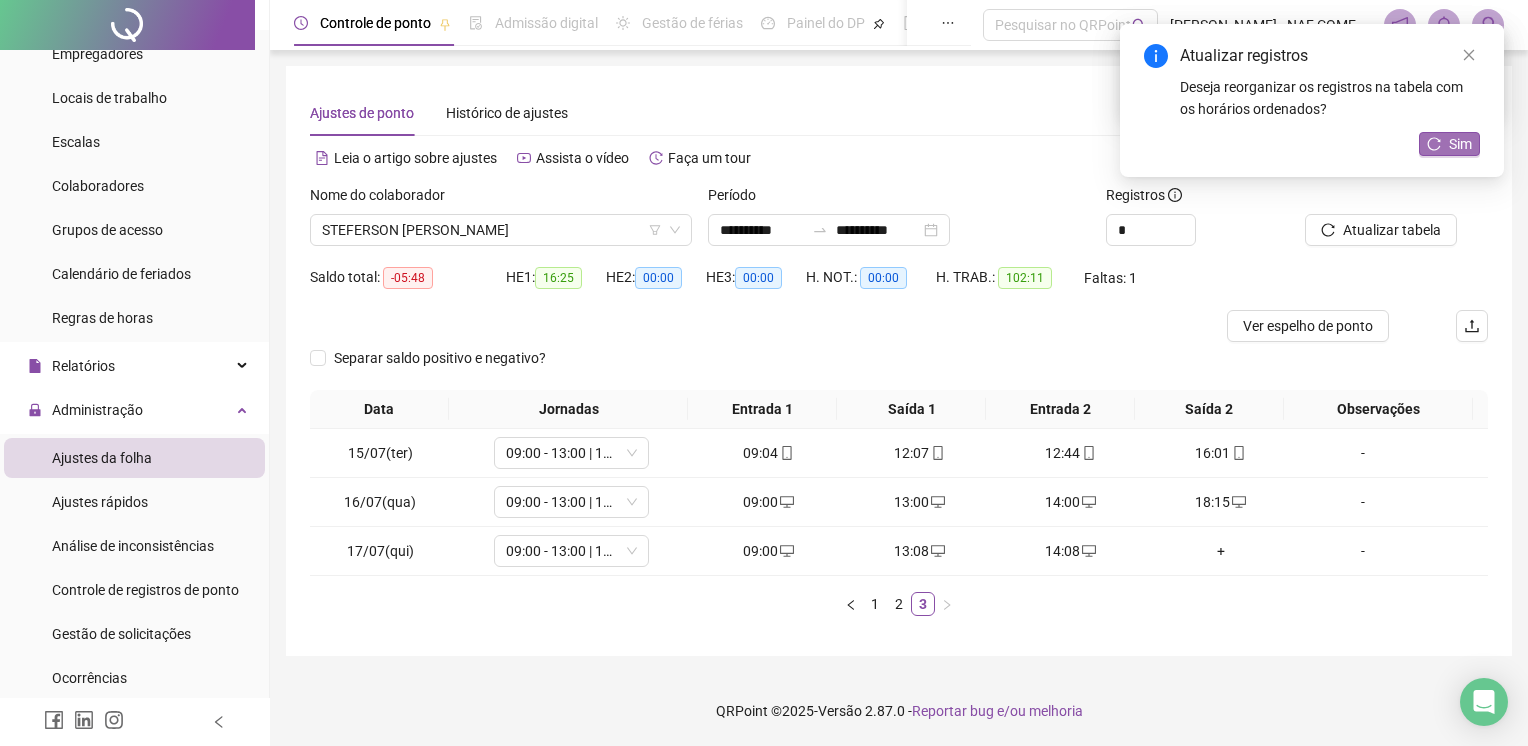 click on "Sim" at bounding box center (1460, 144) 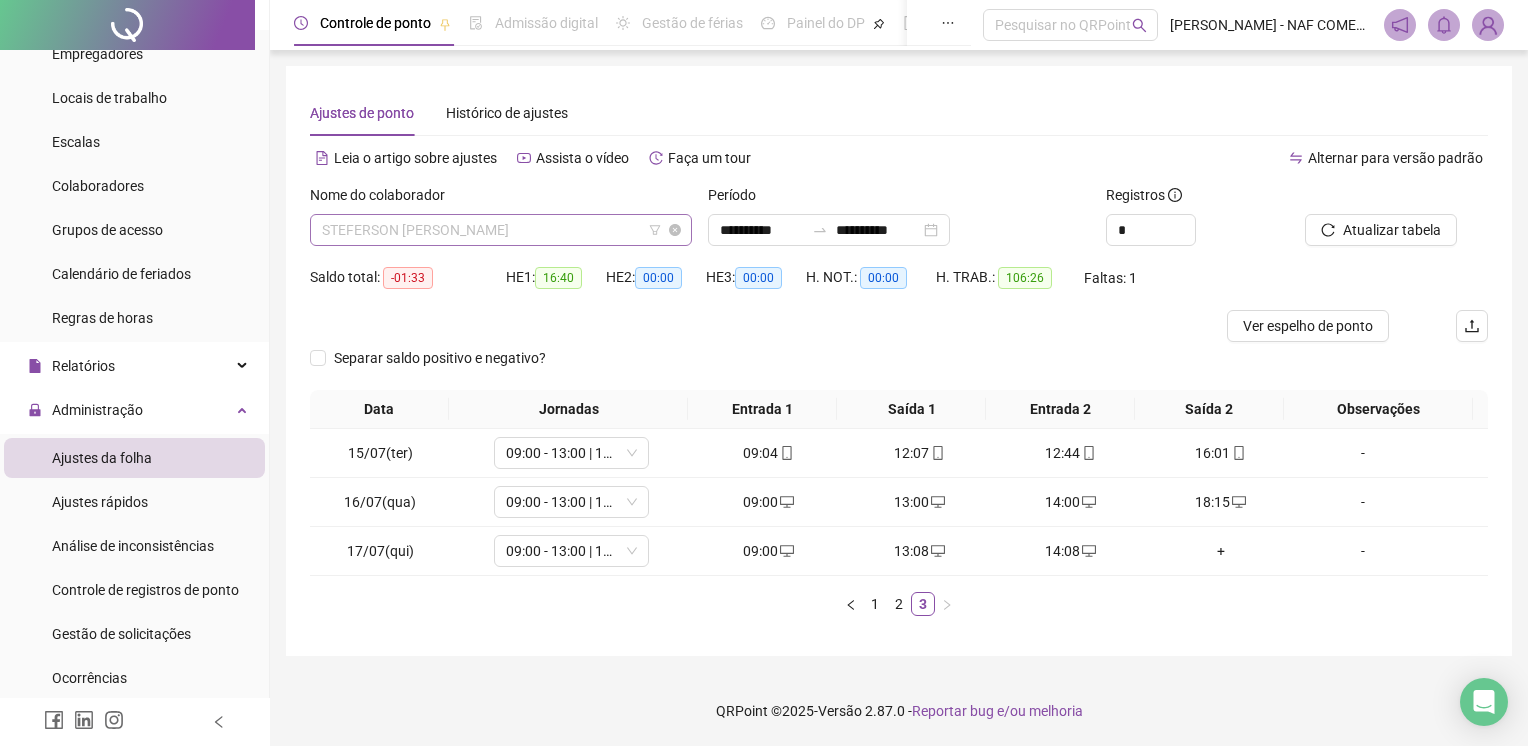 click on "STEFERSON [PERSON_NAME]" at bounding box center (501, 230) 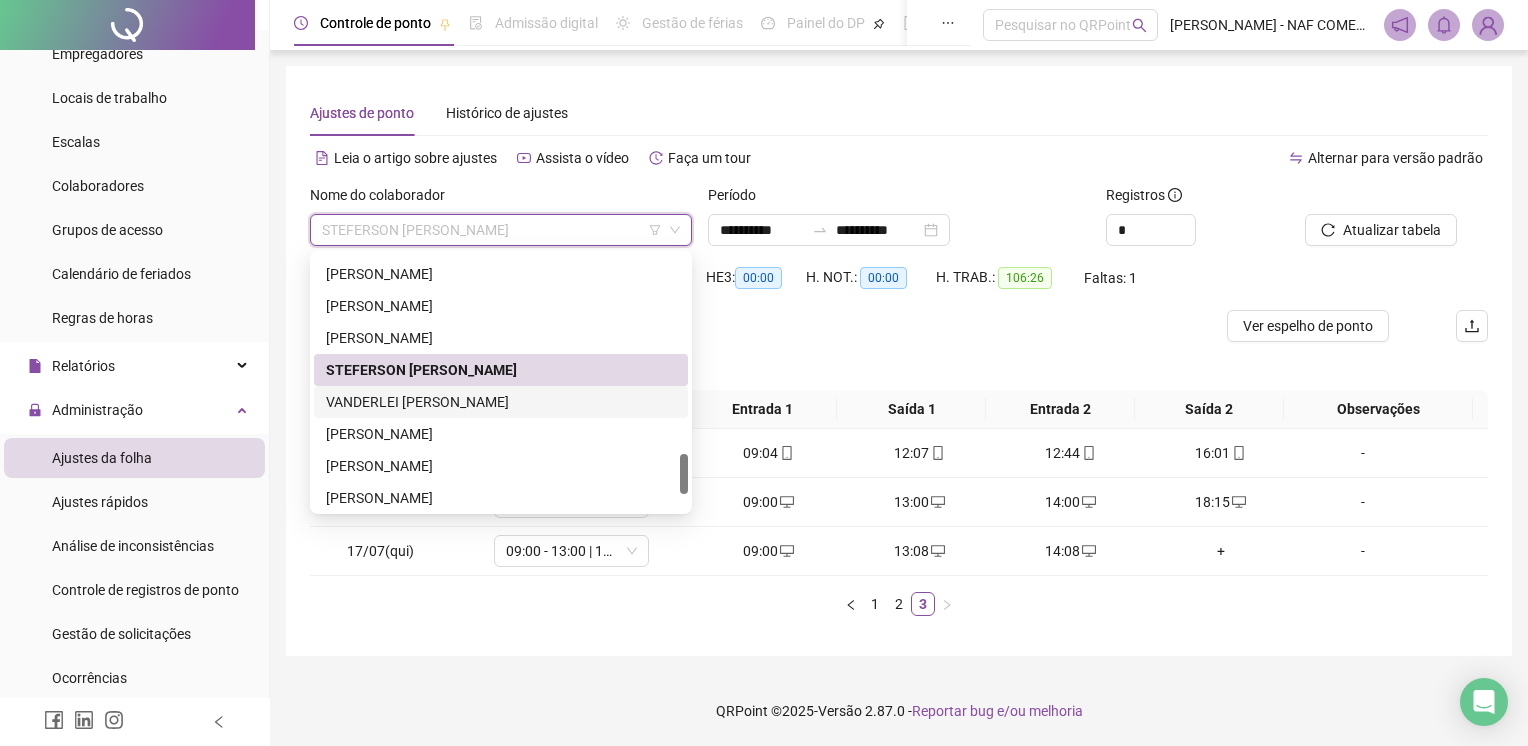 click on "VANDERLEI [PERSON_NAME]" at bounding box center (501, 402) 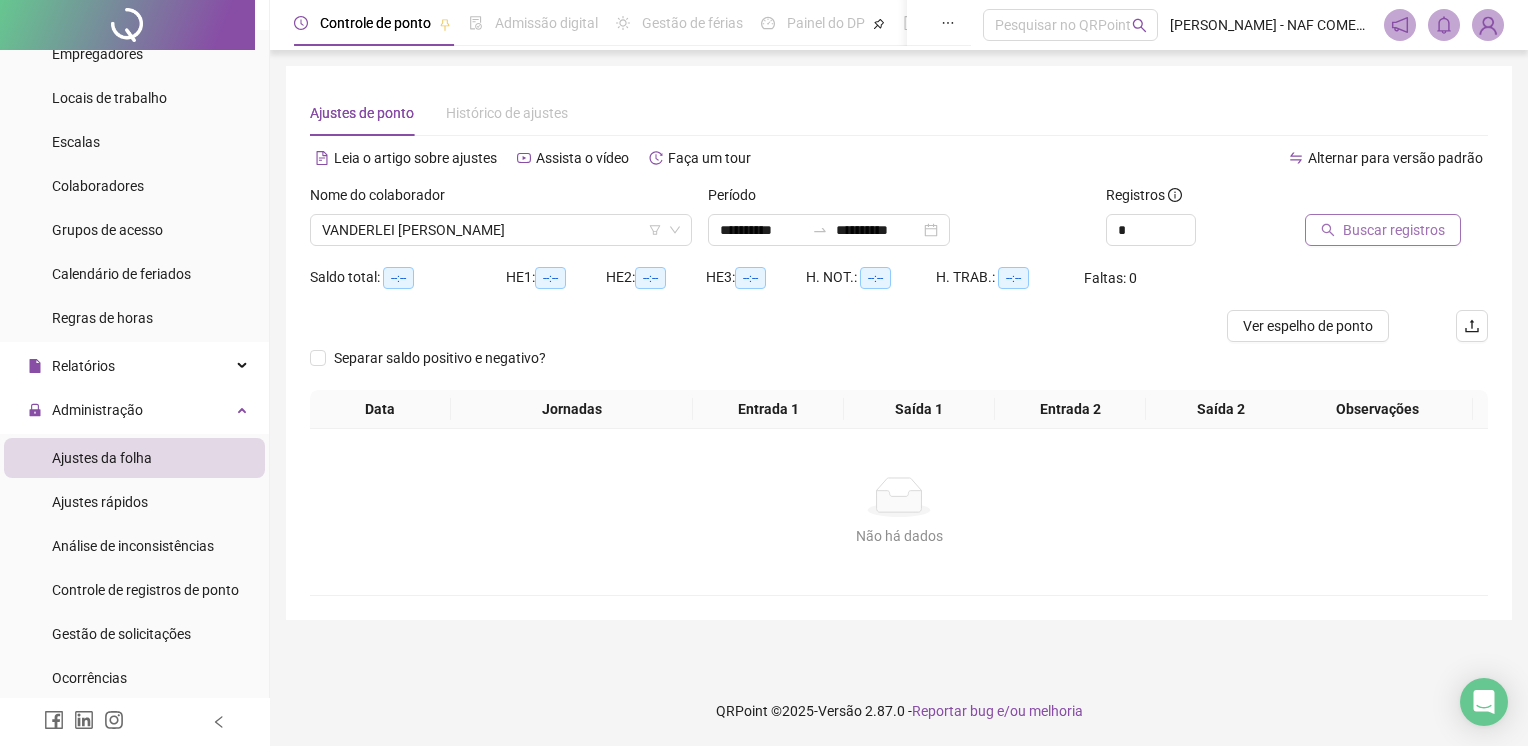 click on "Buscar registros" at bounding box center [1394, 230] 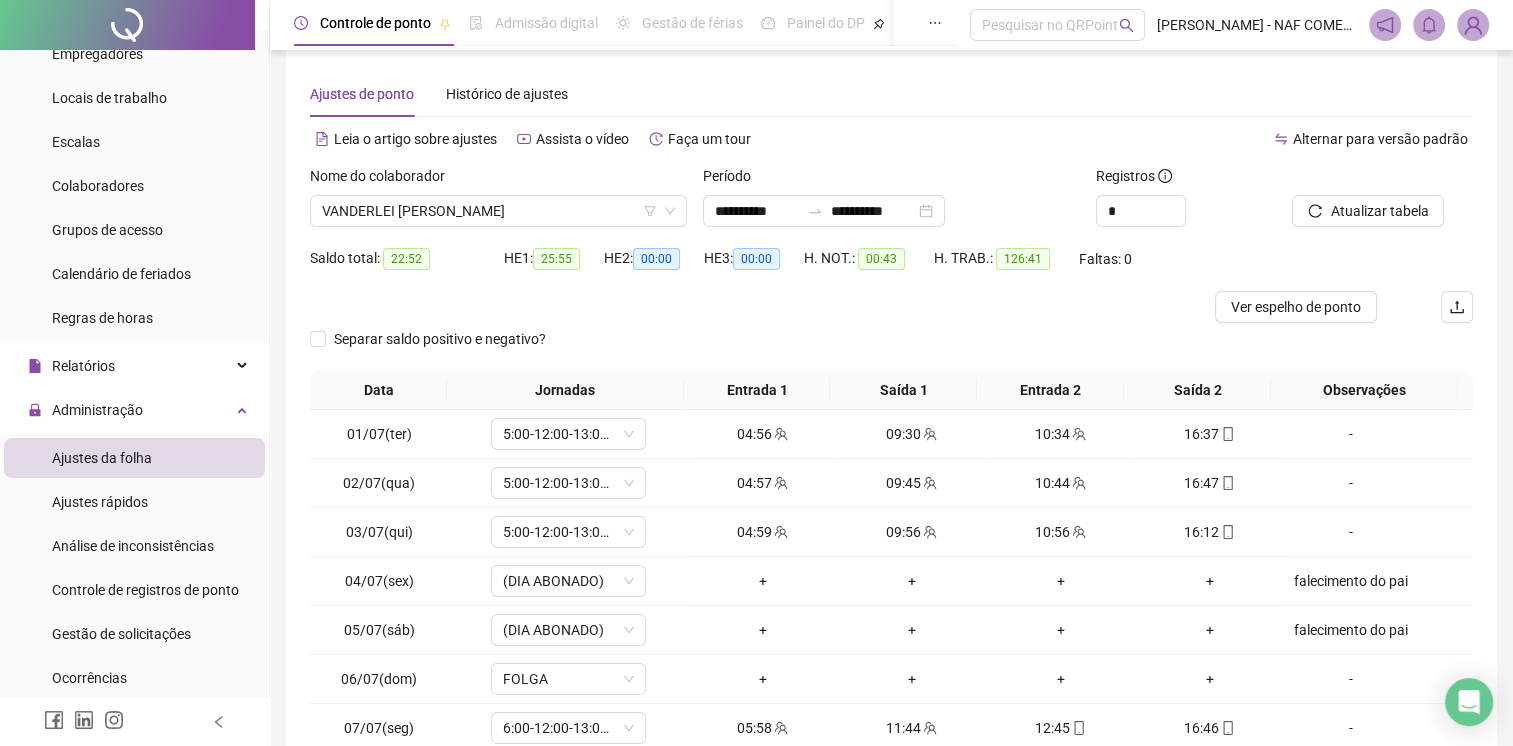 scroll, scrollTop: 190, scrollLeft: 0, axis: vertical 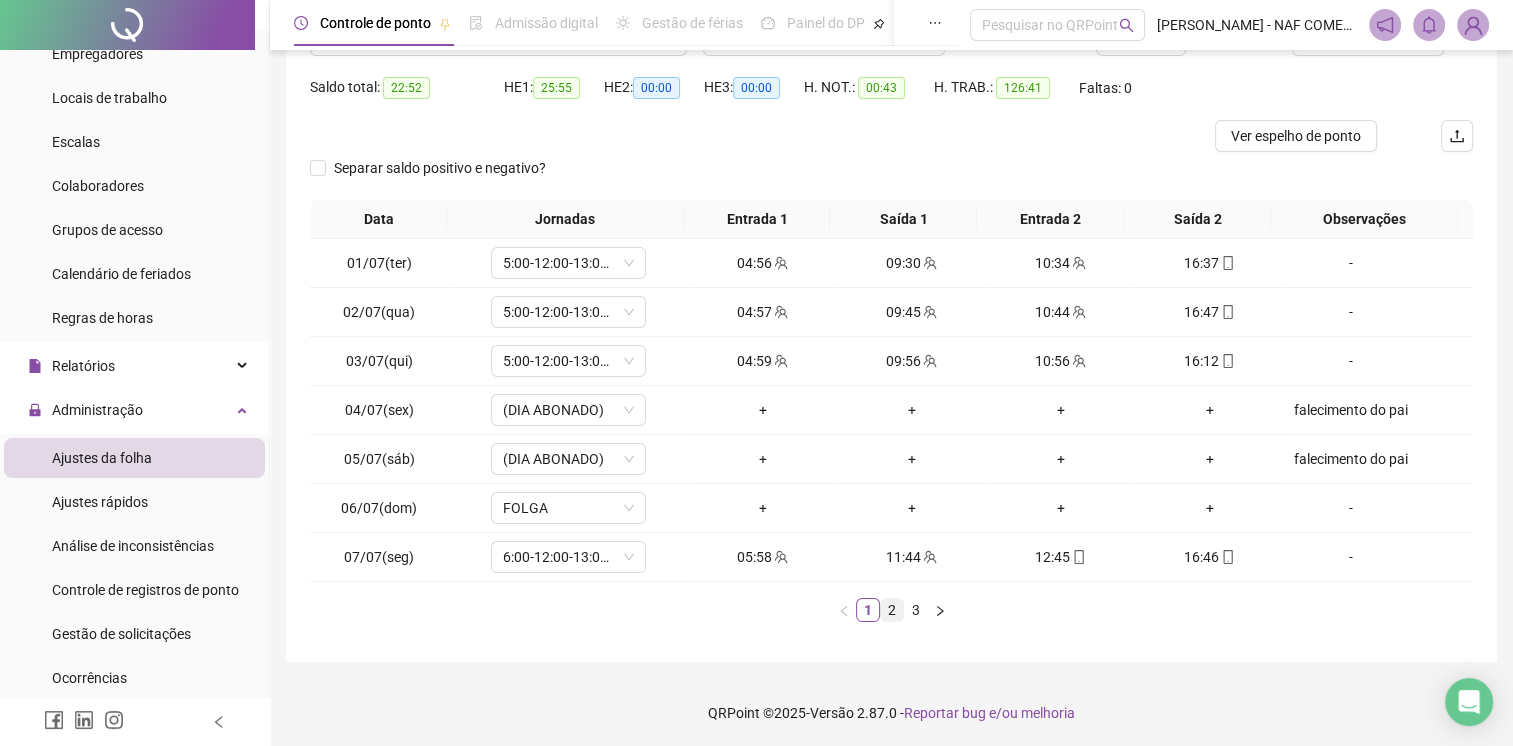 click on "2" at bounding box center (892, 610) 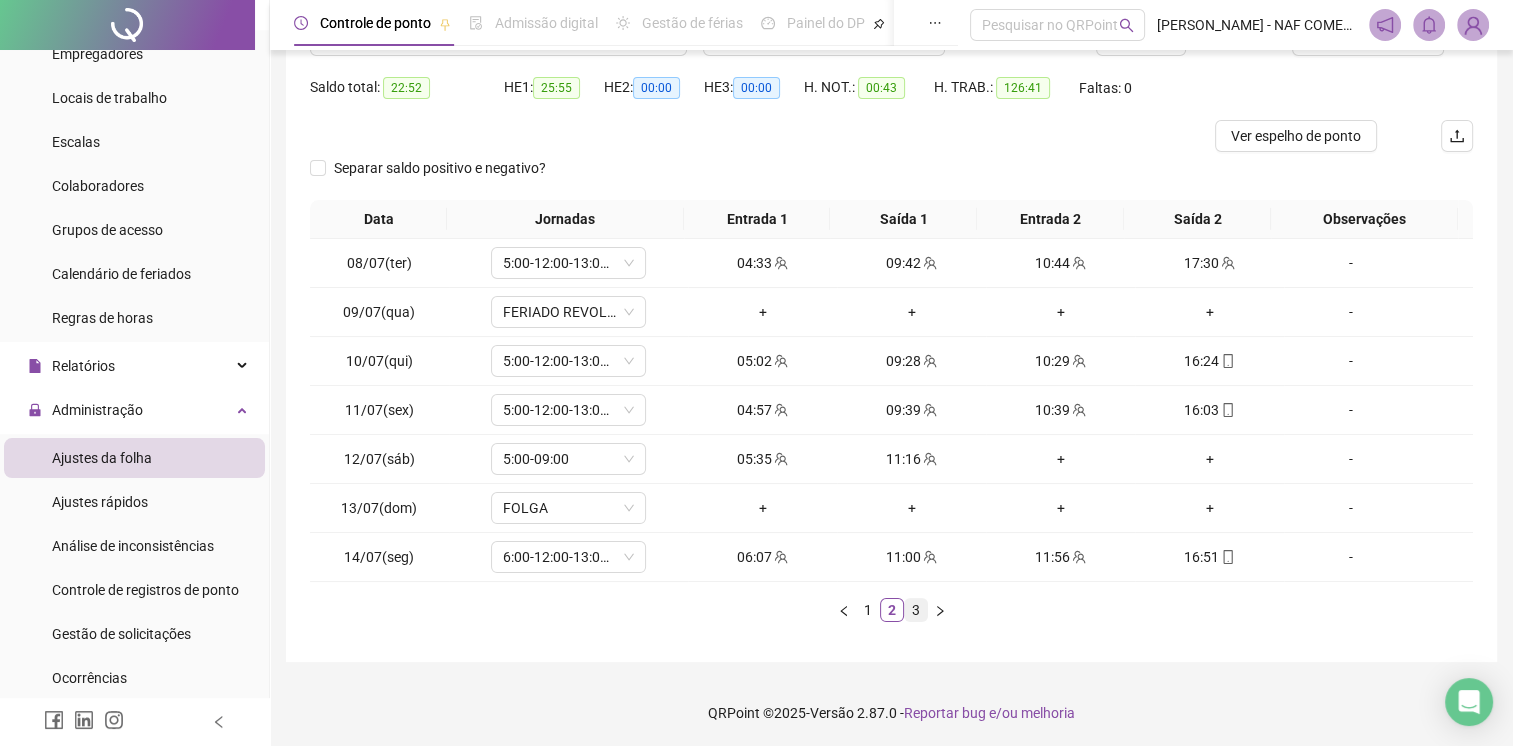 click on "3" at bounding box center [916, 610] 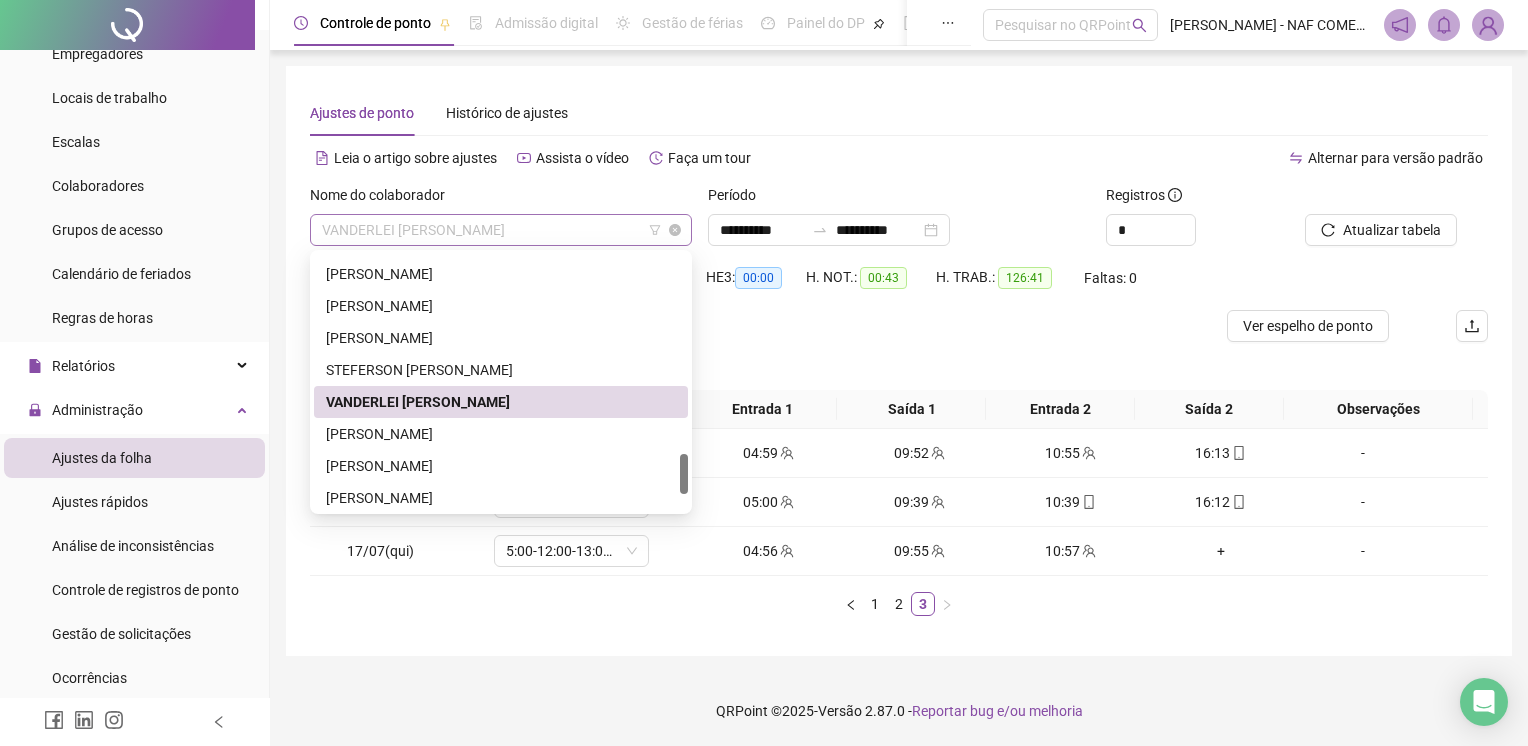click on "VANDERLEI [PERSON_NAME]" at bounding box center (501, 230) 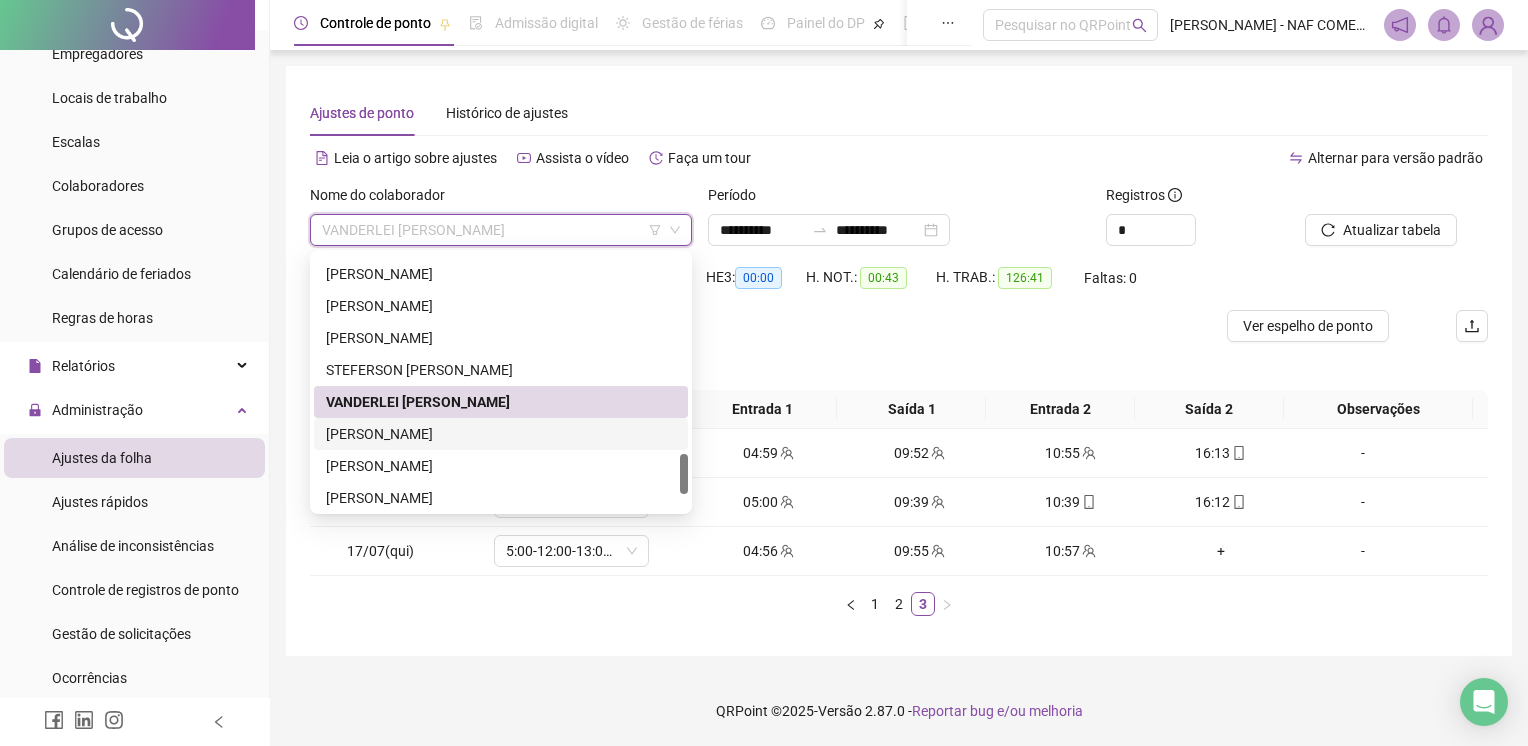 click on "[PERSON_NAME]" at bounding box center (501, 434) 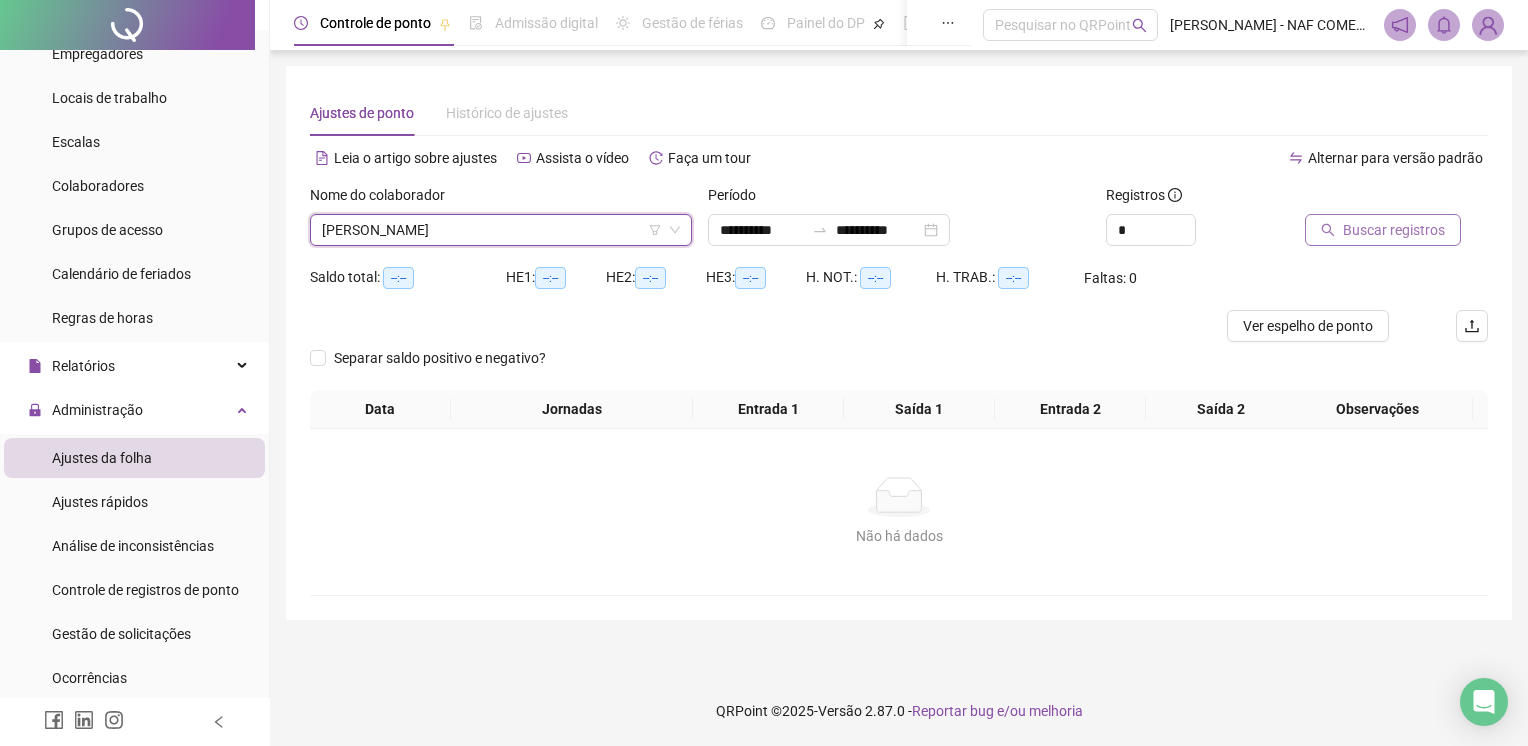 click on "Buscar registros" at bounding box center (1394, 230) 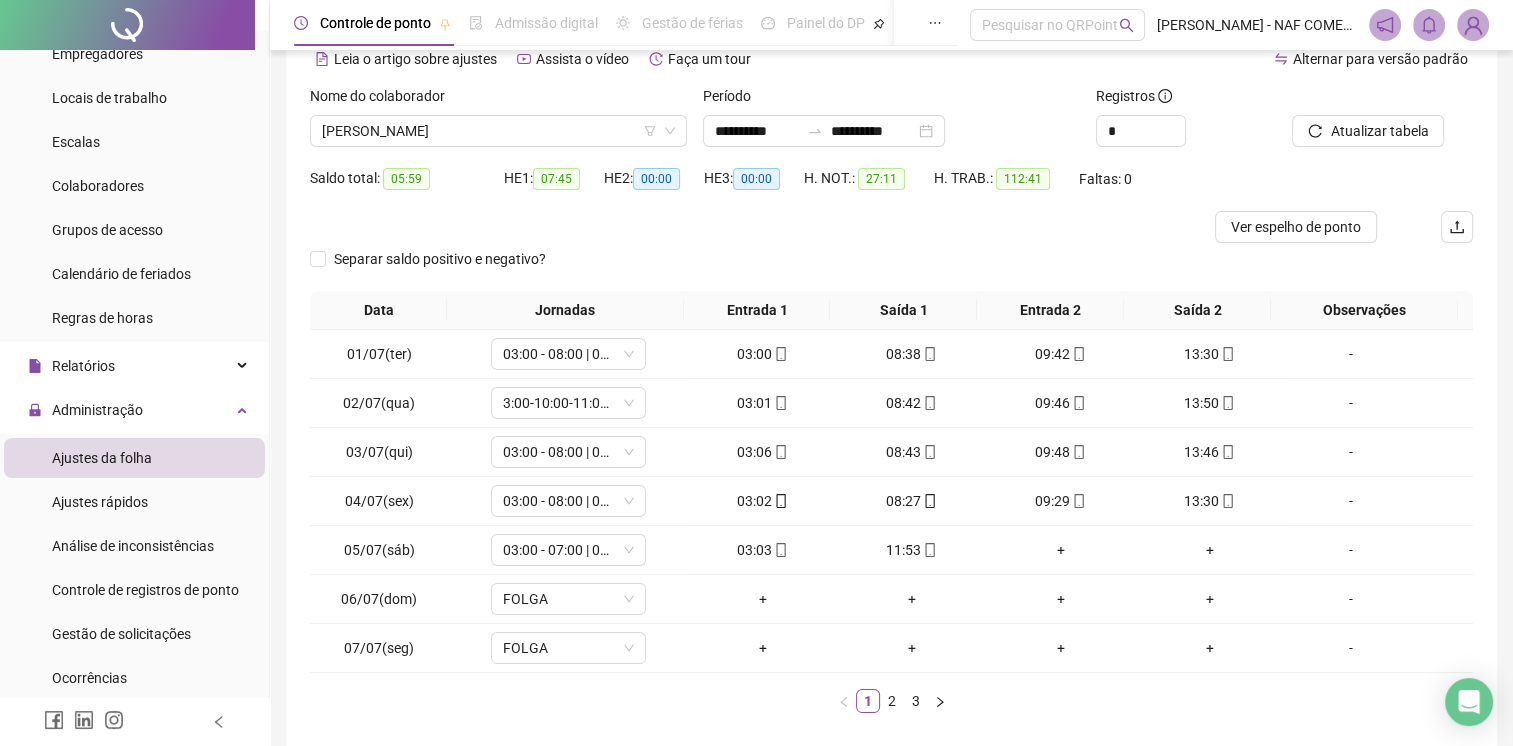 scroll, scrollTop: 100, scrollLeft: 0, axis: vertical 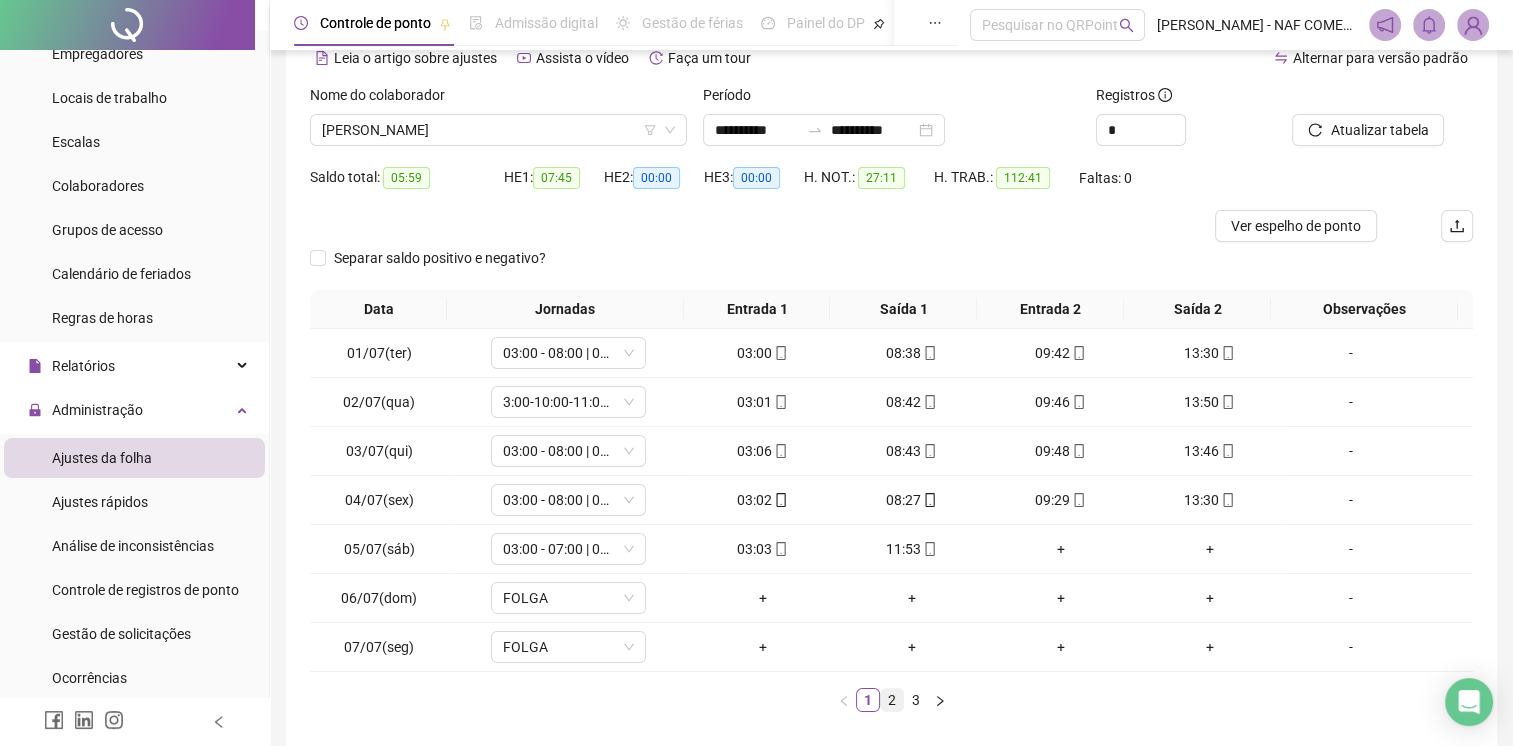click on "2" at bounding box center (892, 700) 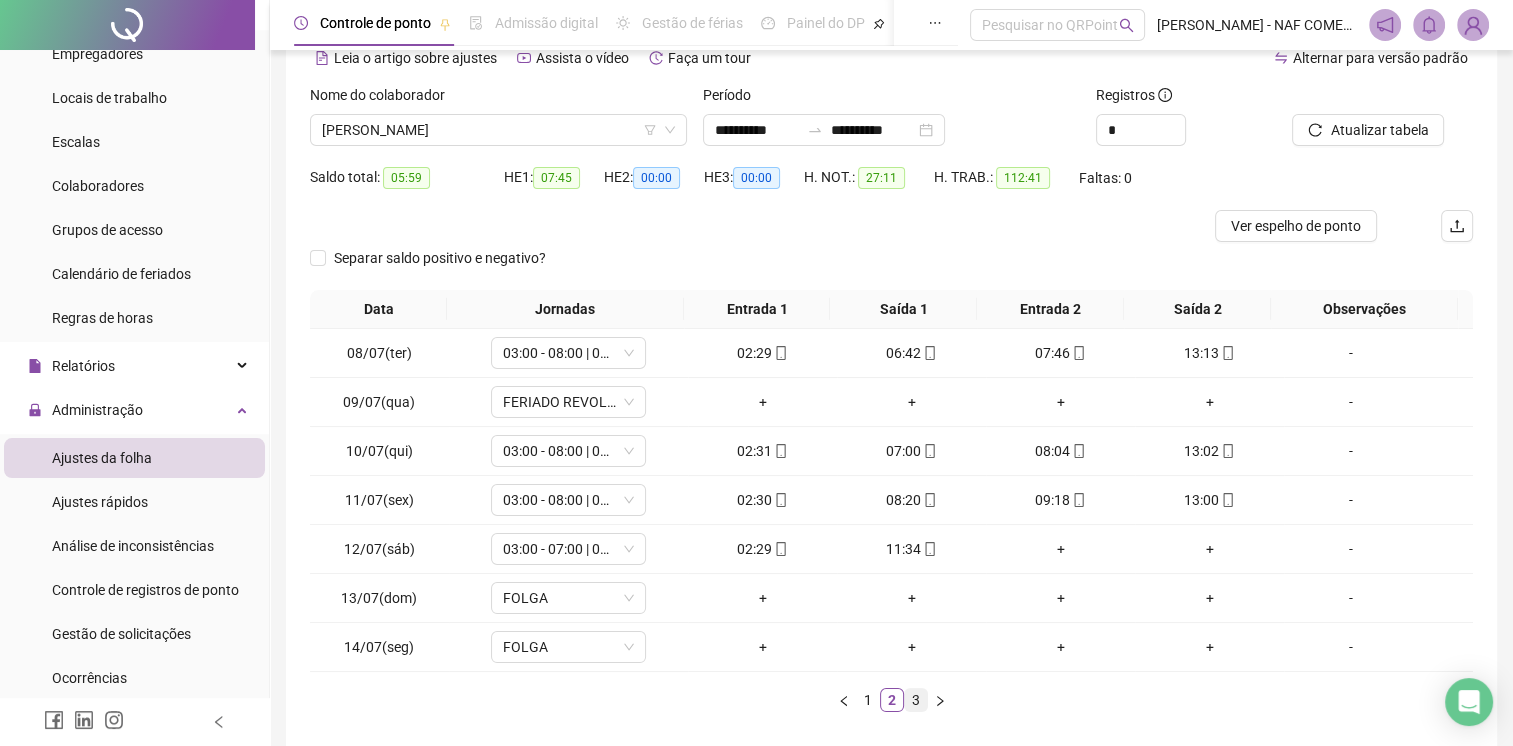 click on "3" at bounding box center (916, 700) 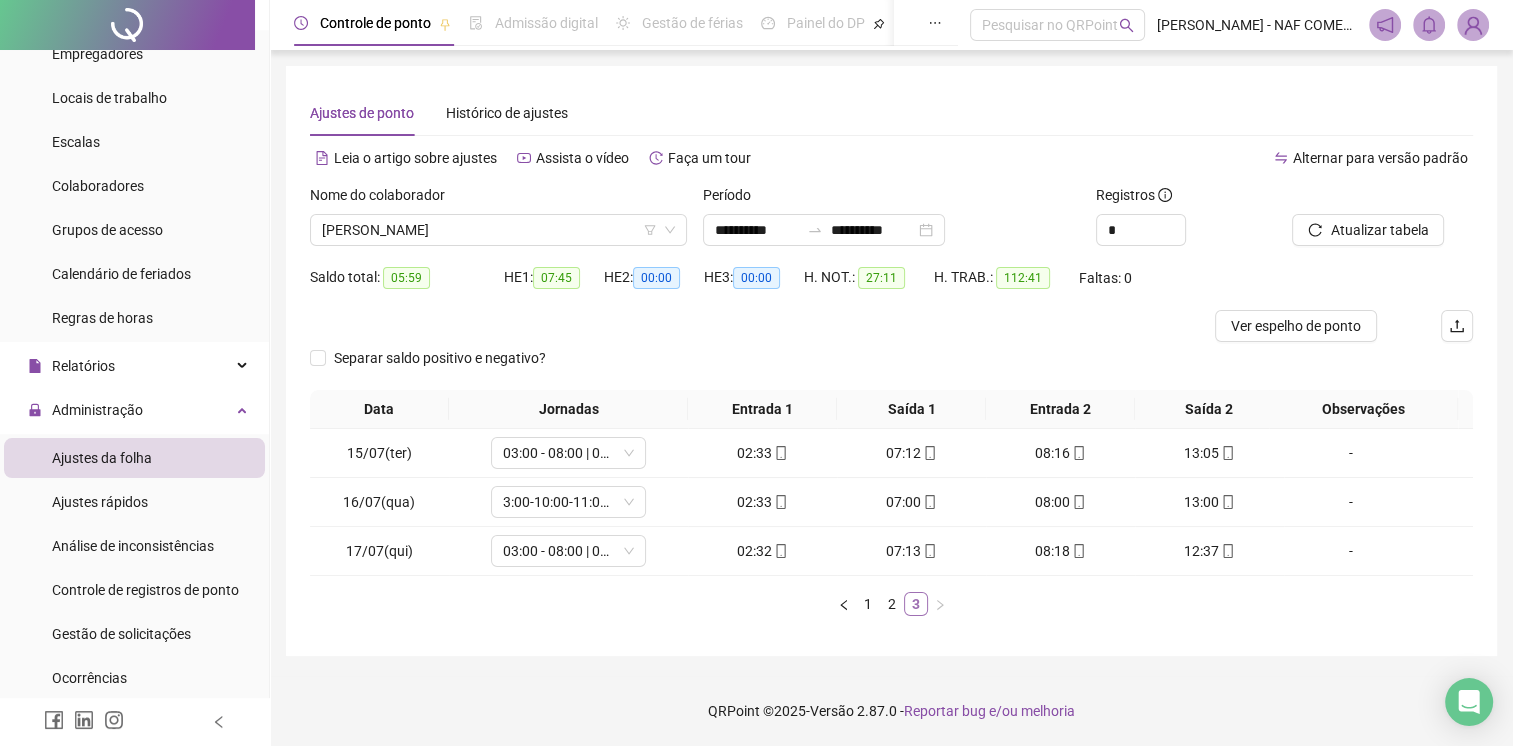scroll, scrollTop: 0, scrollLeft: 0, axis: both 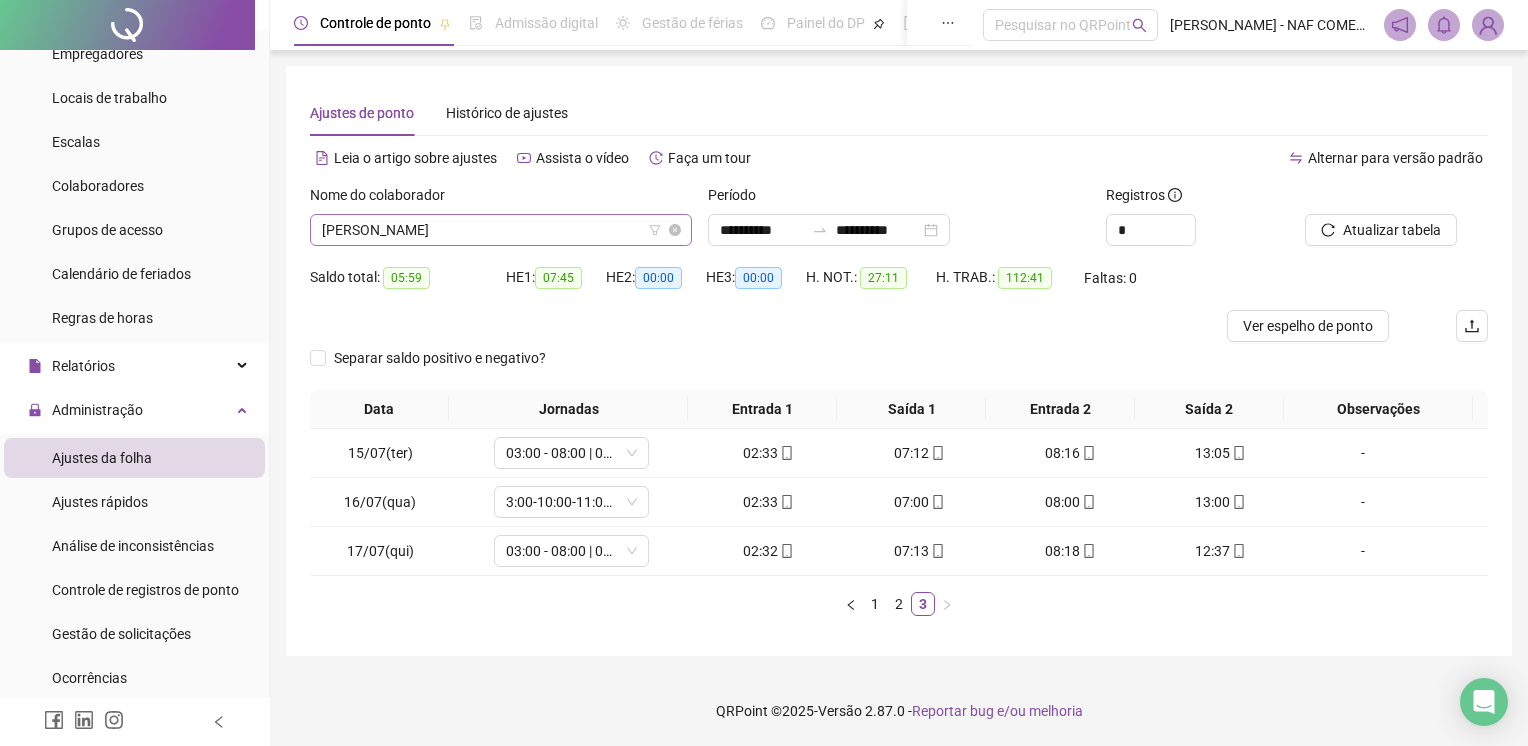 click on "[PERSON_NAME]" at bounding box center [501, 230] 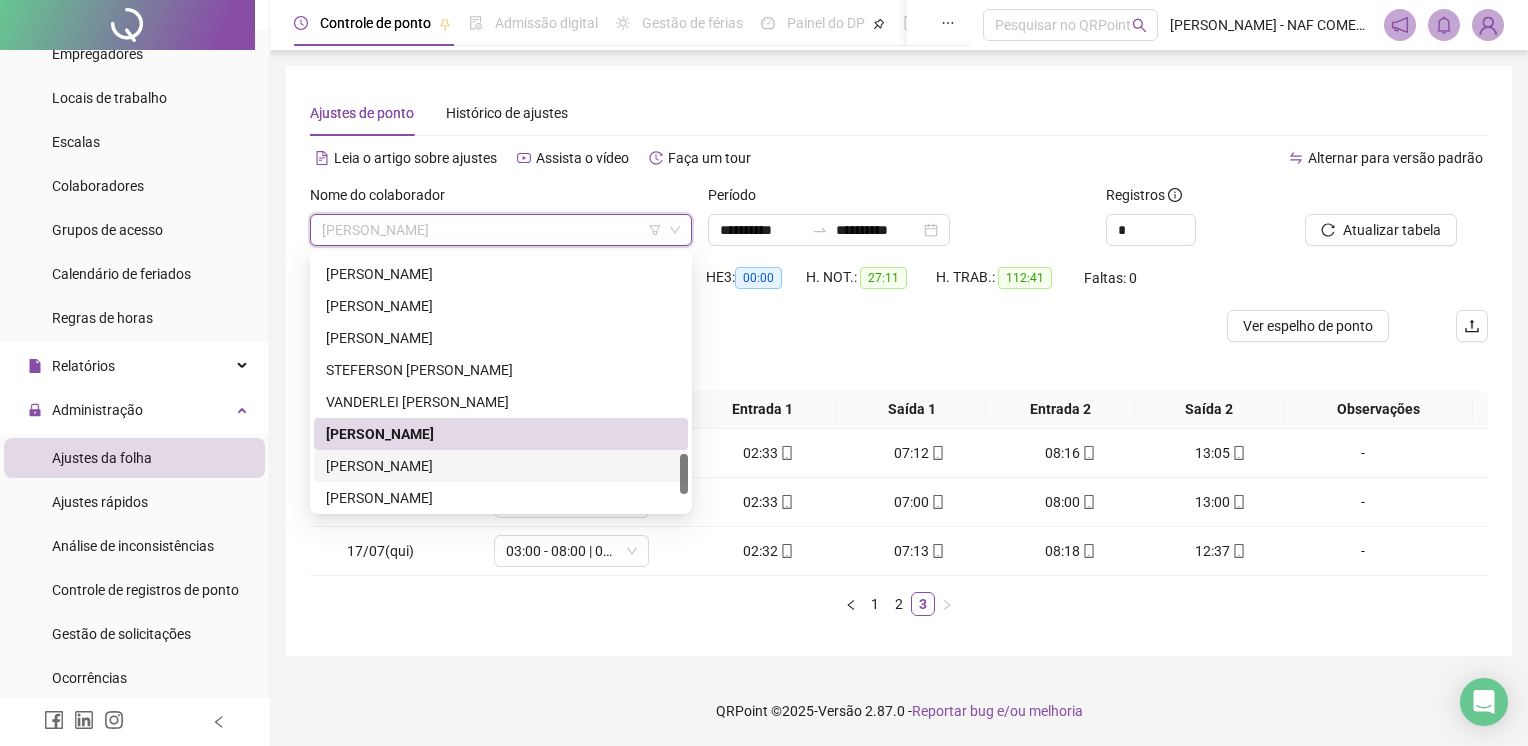 click on "[PERSON_NAME]" at bounding box center (501, 466) 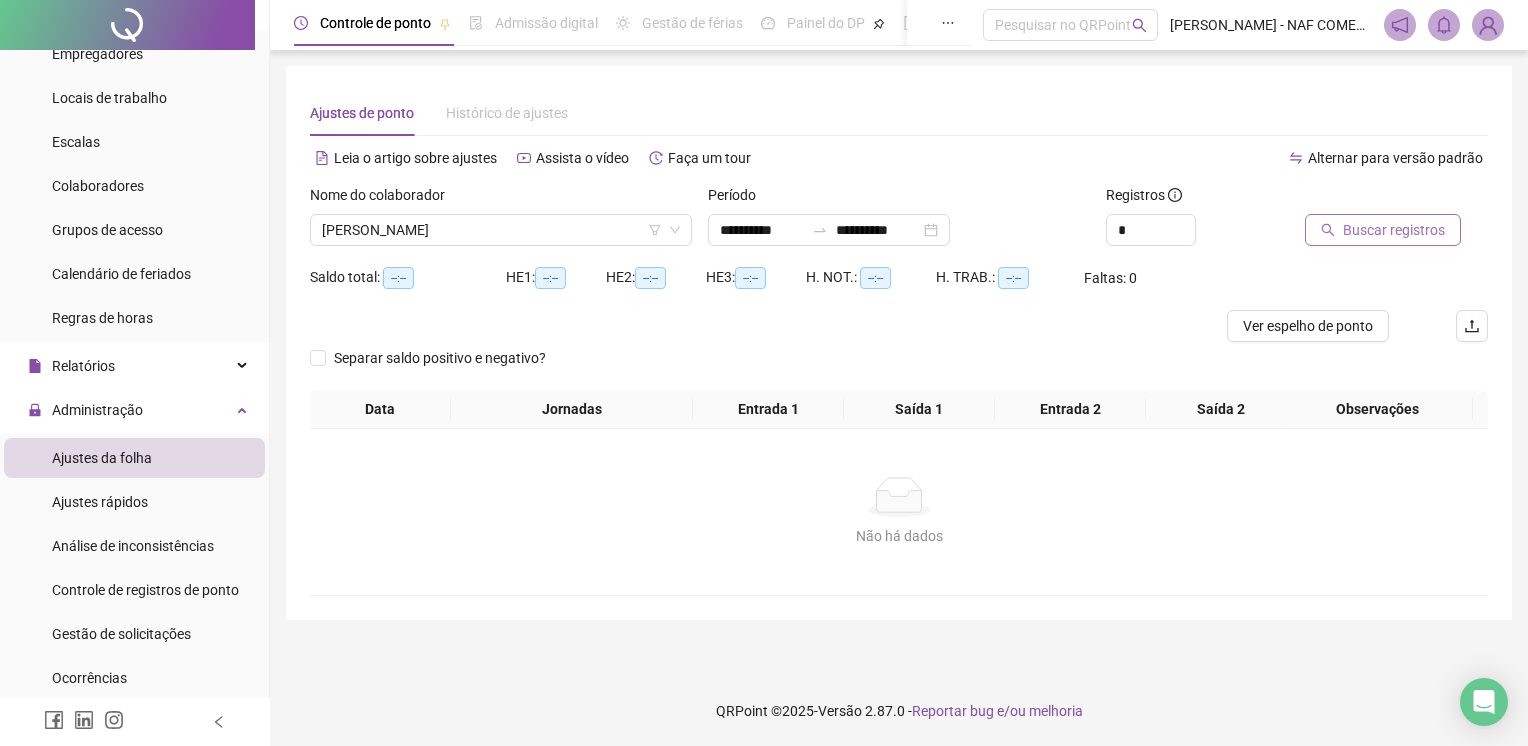 click on "Buscar registros" at bounding box center [1394, 230] 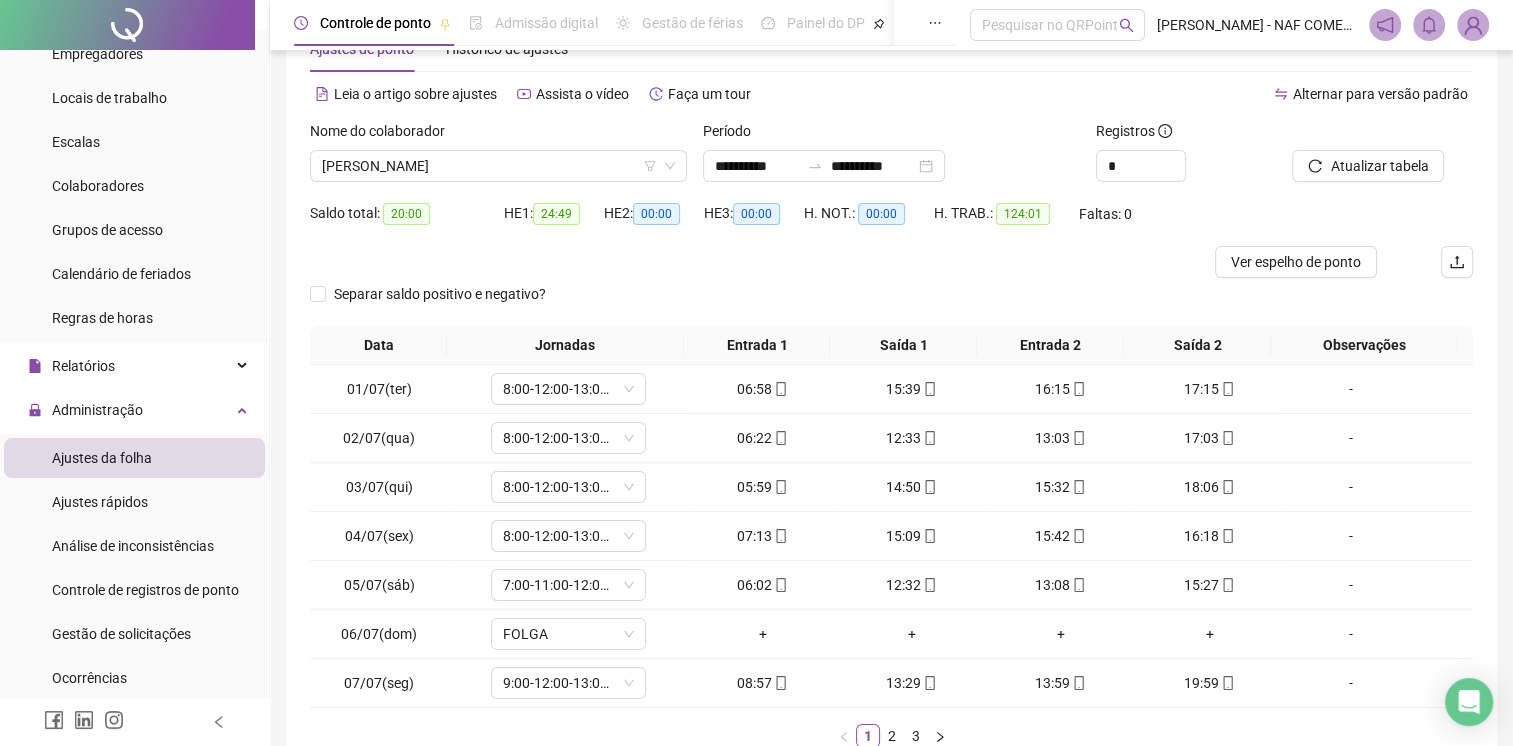 scroll, scrollTop: 190, scrollLeft: 0, axis: vertical 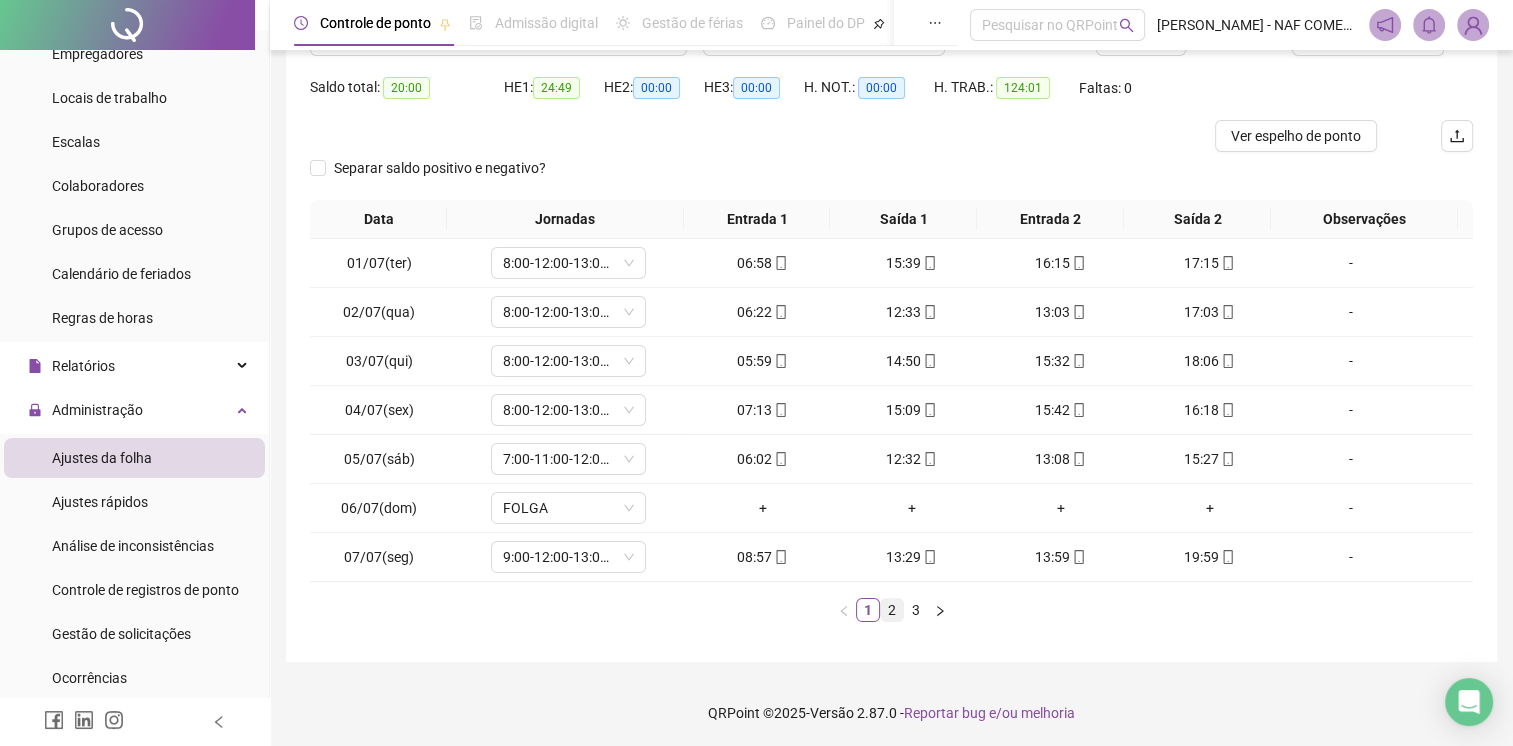 click on "2" at bounding box center [892, 610] 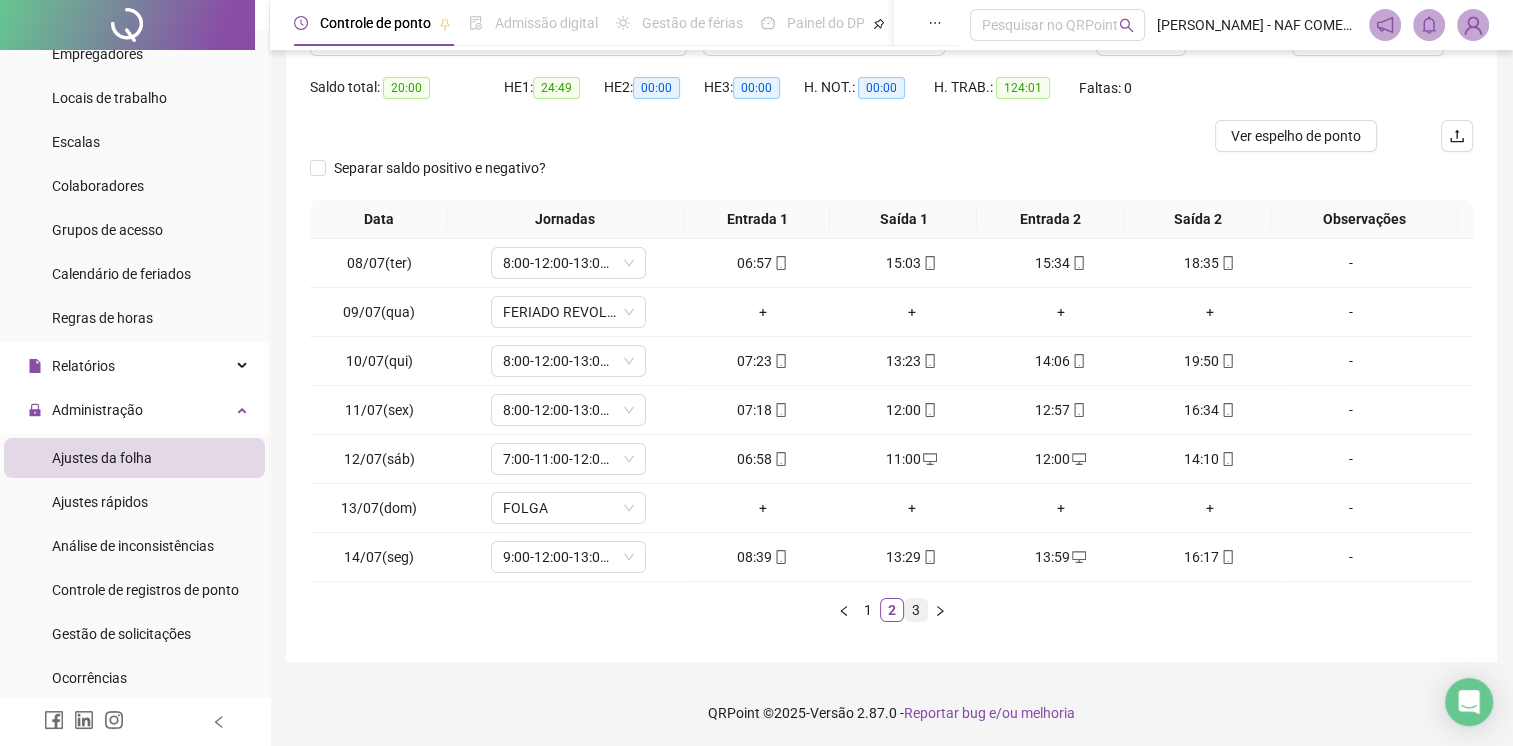 click on "3" at bounding box center (916, 610) 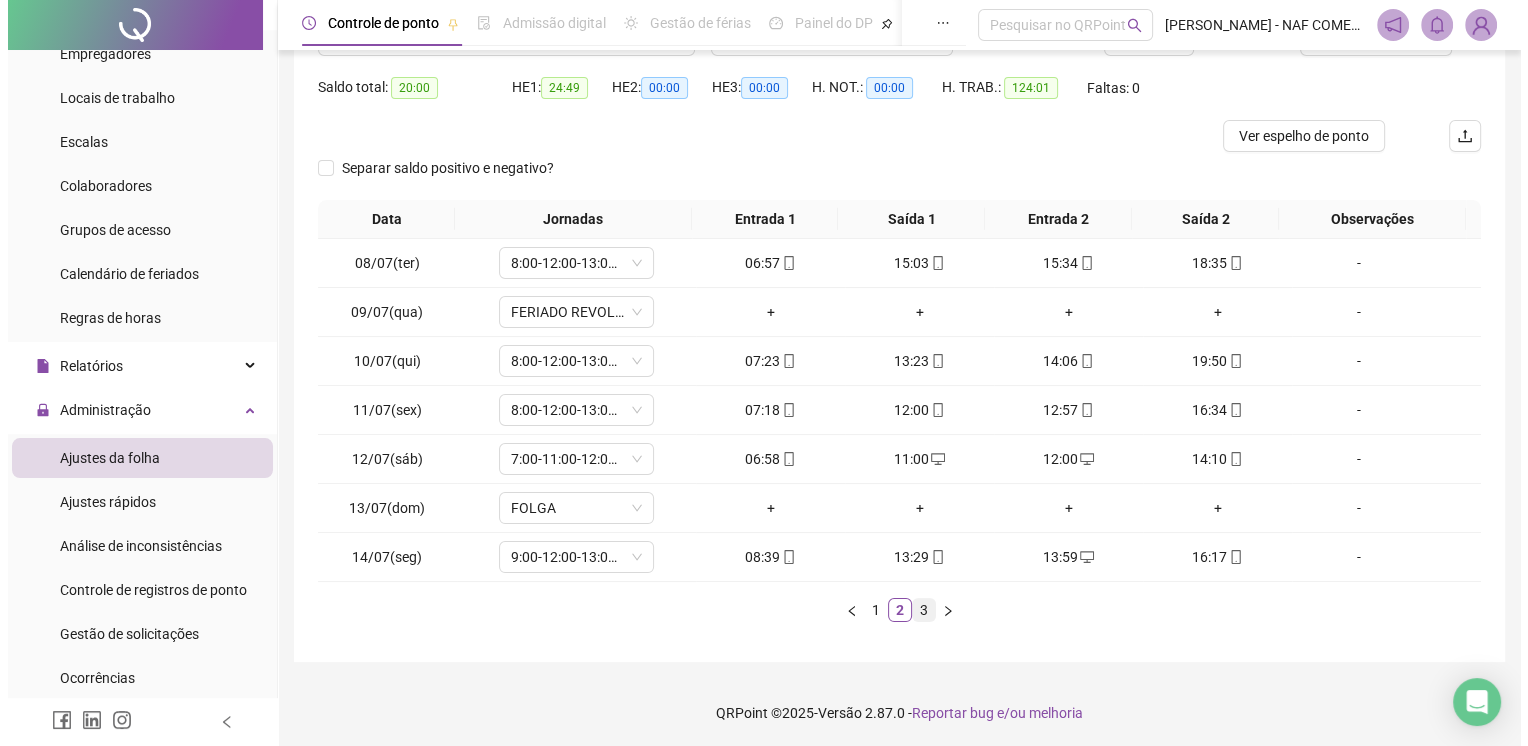 scroll, scrollTop: 0, scrollLeft: 0, axis: both 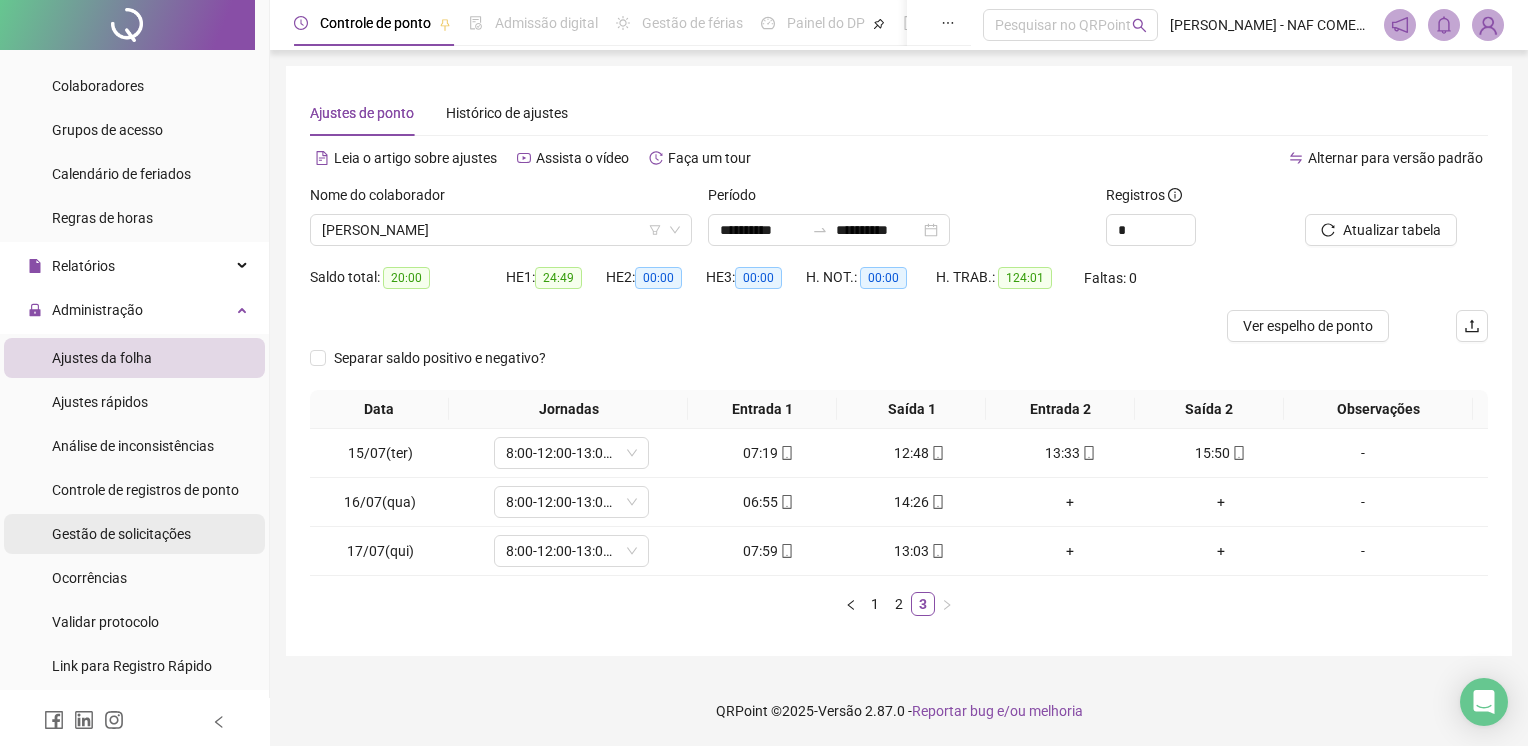 click on "Gestão de solicitações" at bounding box center [121, 534] 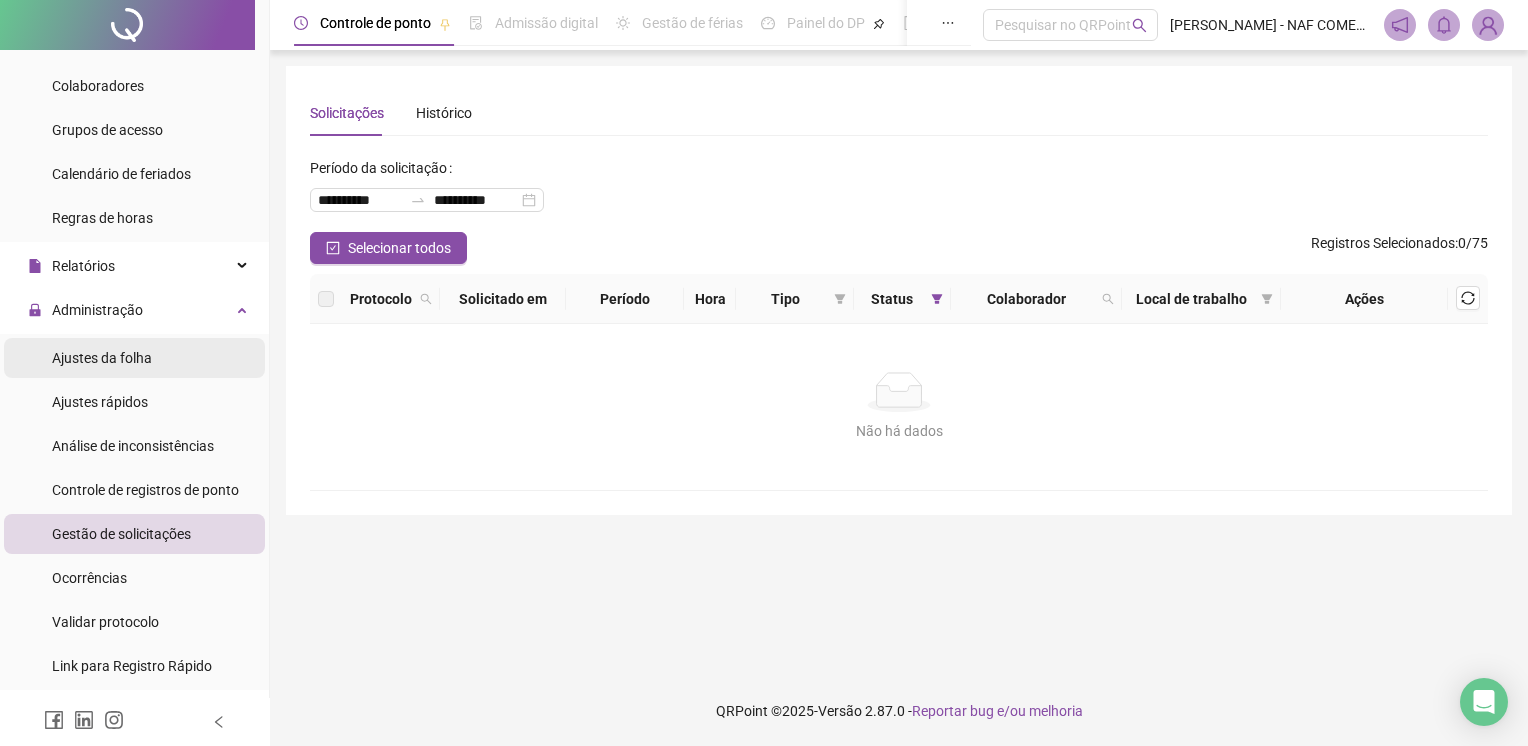 click on "Ajustes da folha" at bounding box center (134, 358) 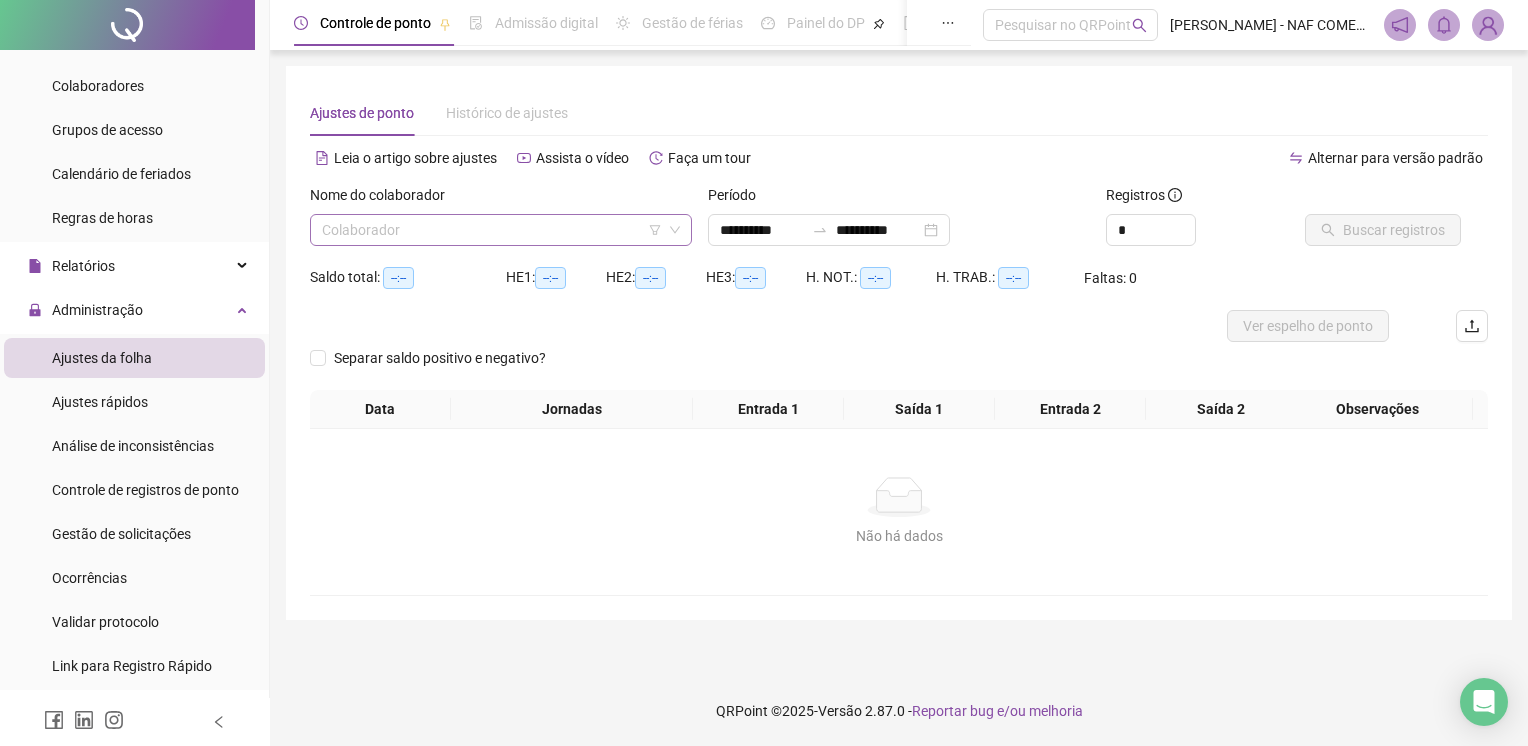 click at bounding box center (495, 230) 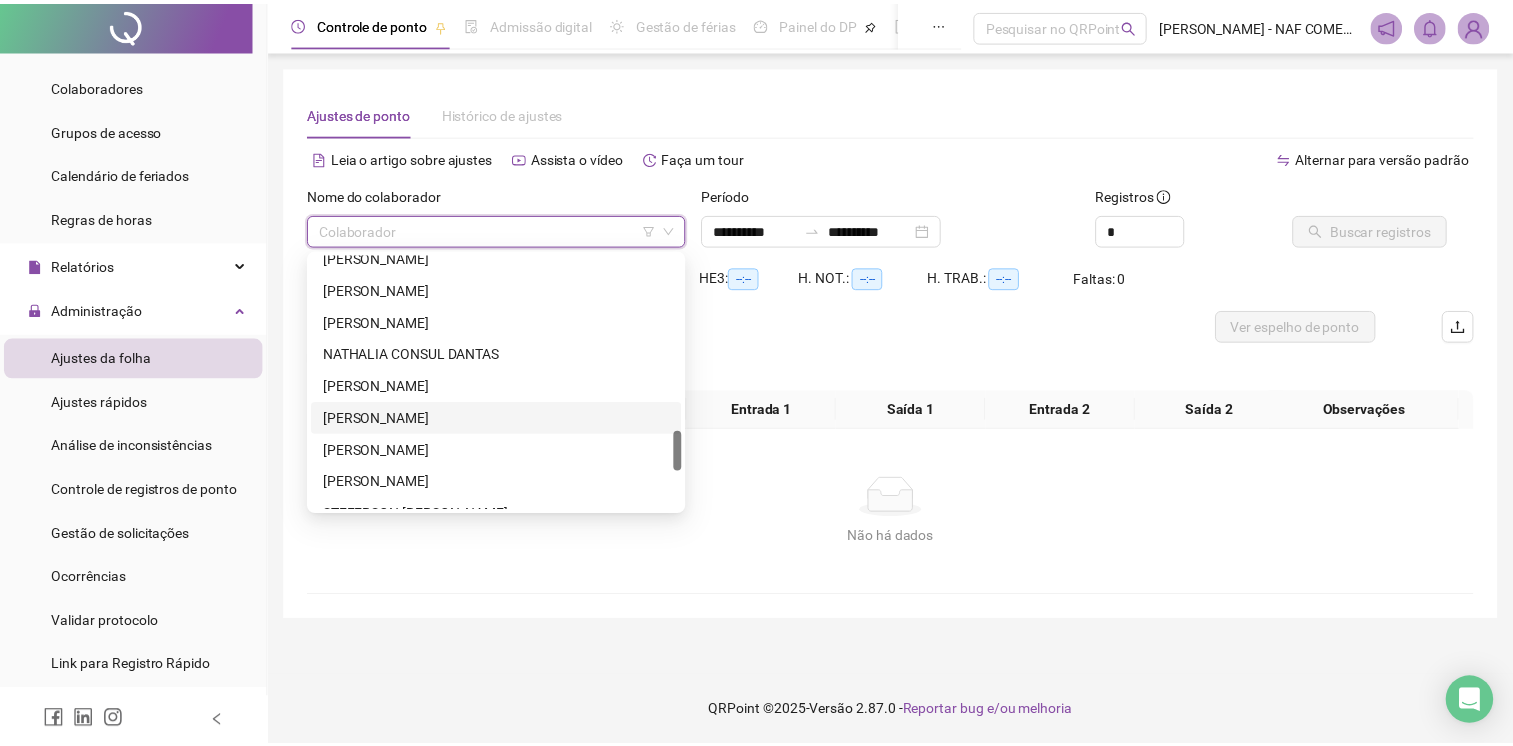 scroll, scrollTop: 1300, scrollLeft: 0, axis: vertical 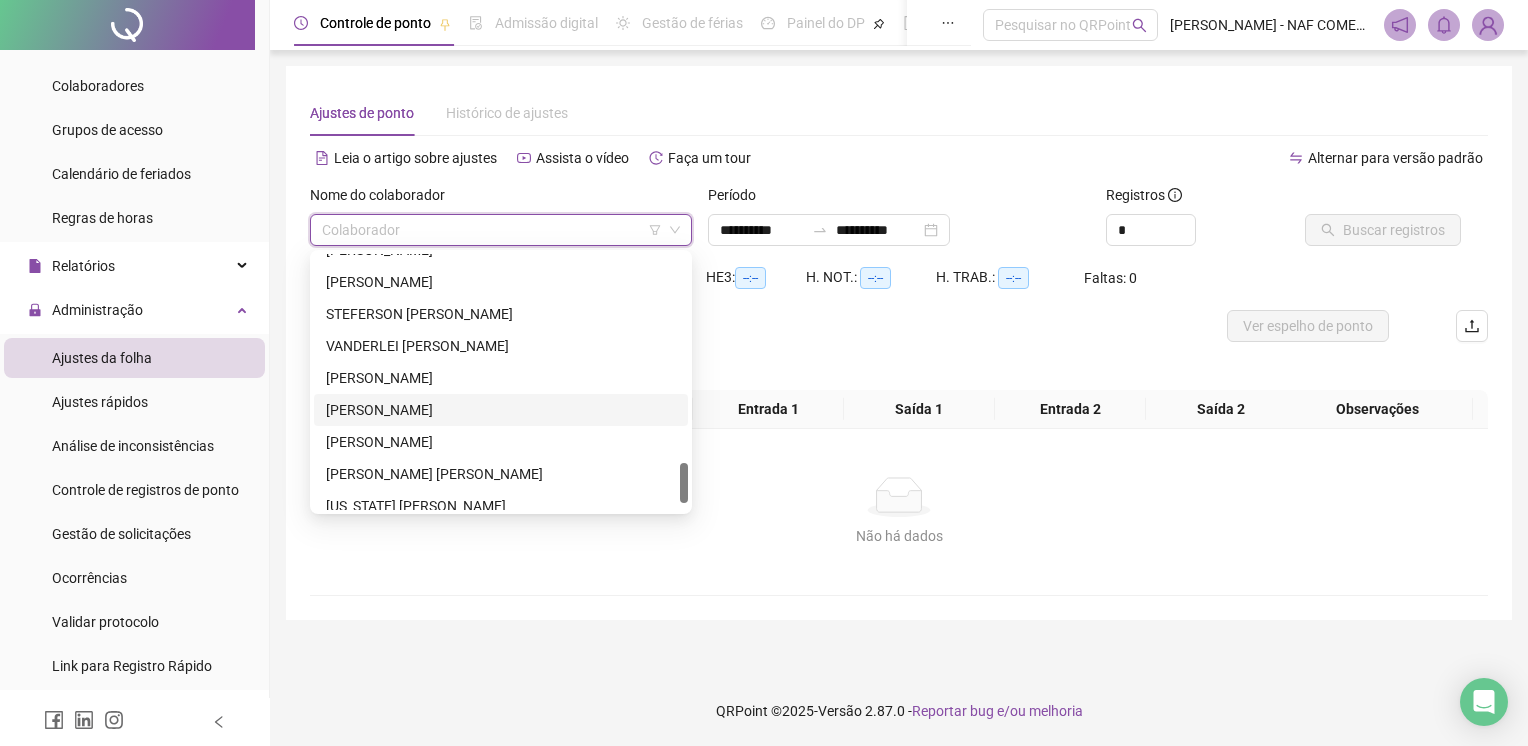 click on "[PERSON_NAME]" at bounding box center (501, 410) 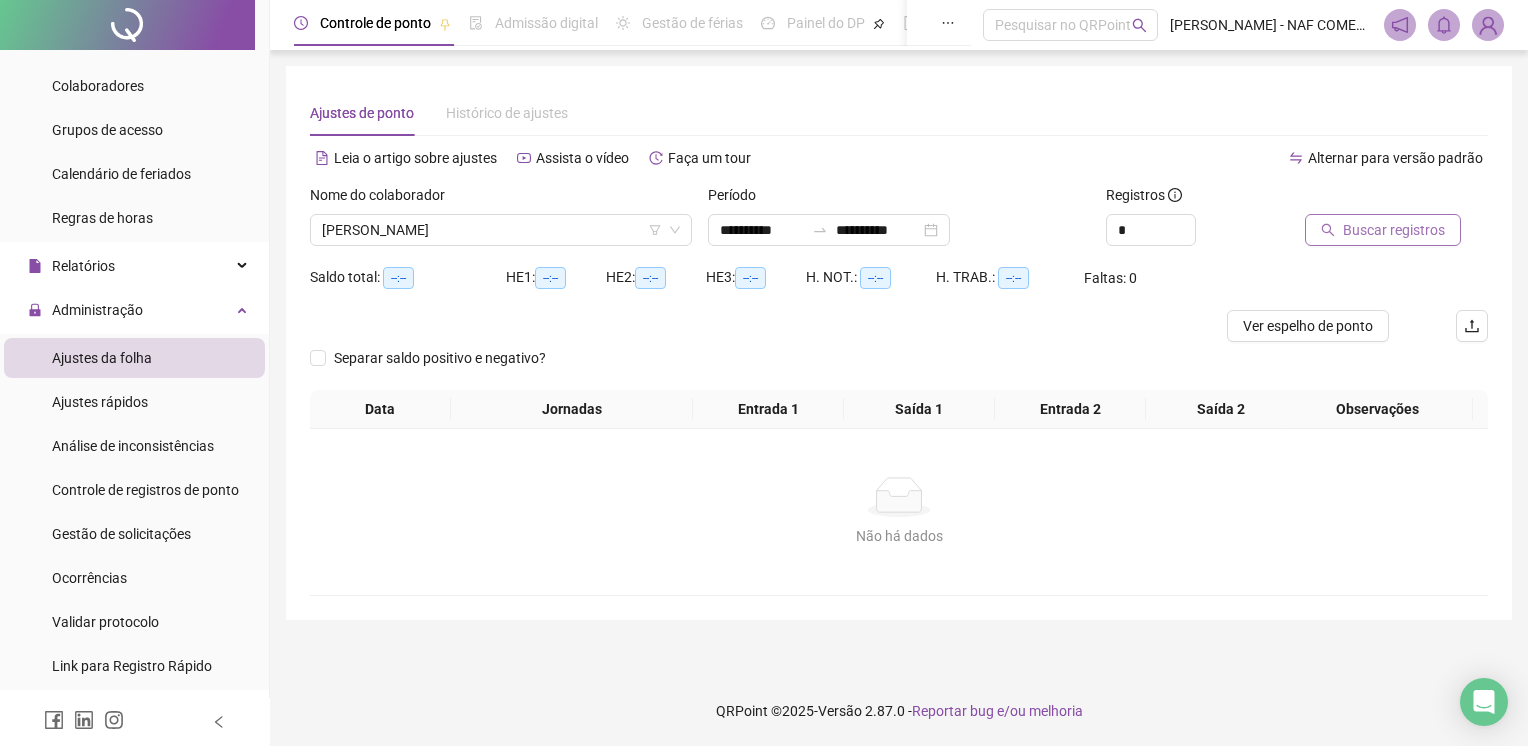click on "Buscar registros" at bounding box center [1394, 230] 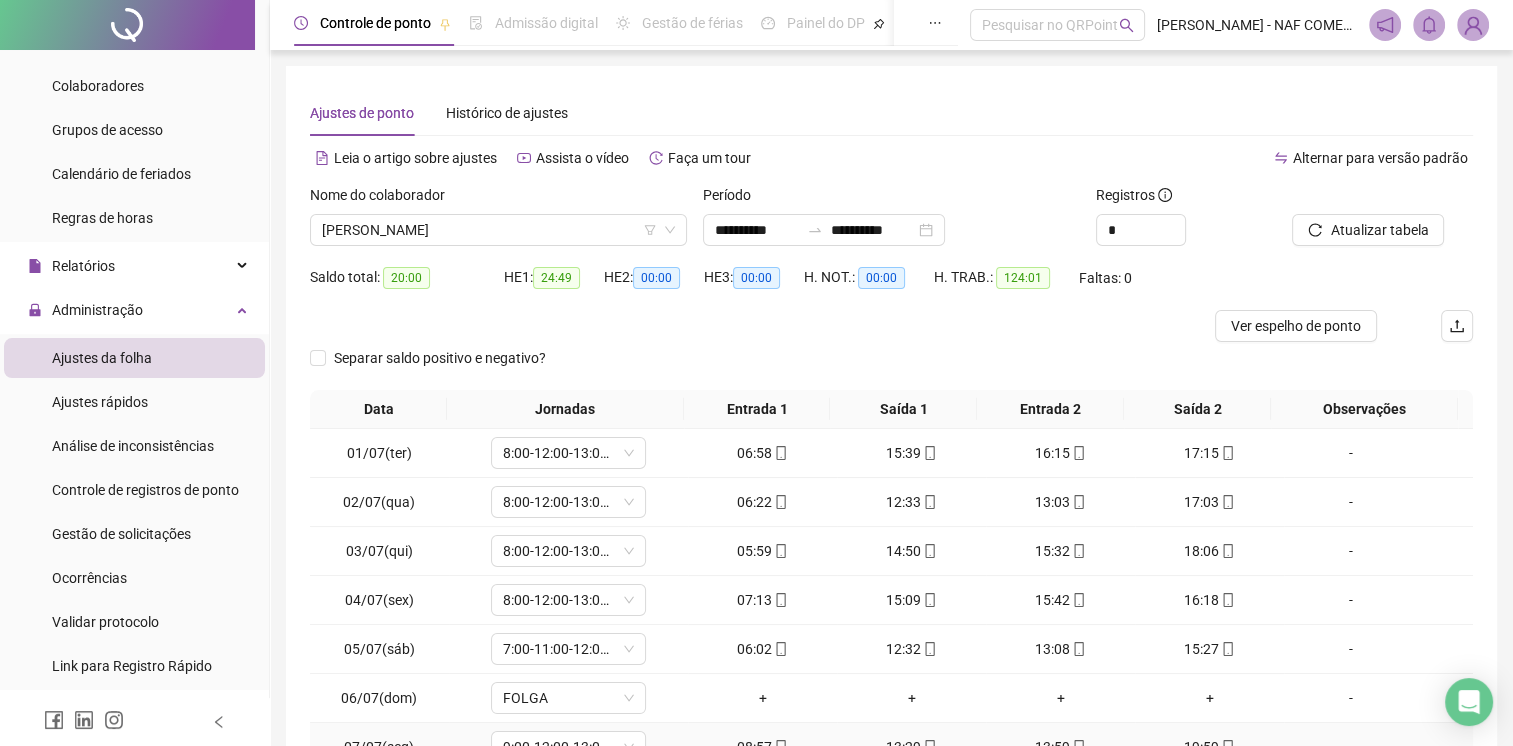 scroll, scrollTop: 190, scrollLeft: 0, axis: vertical 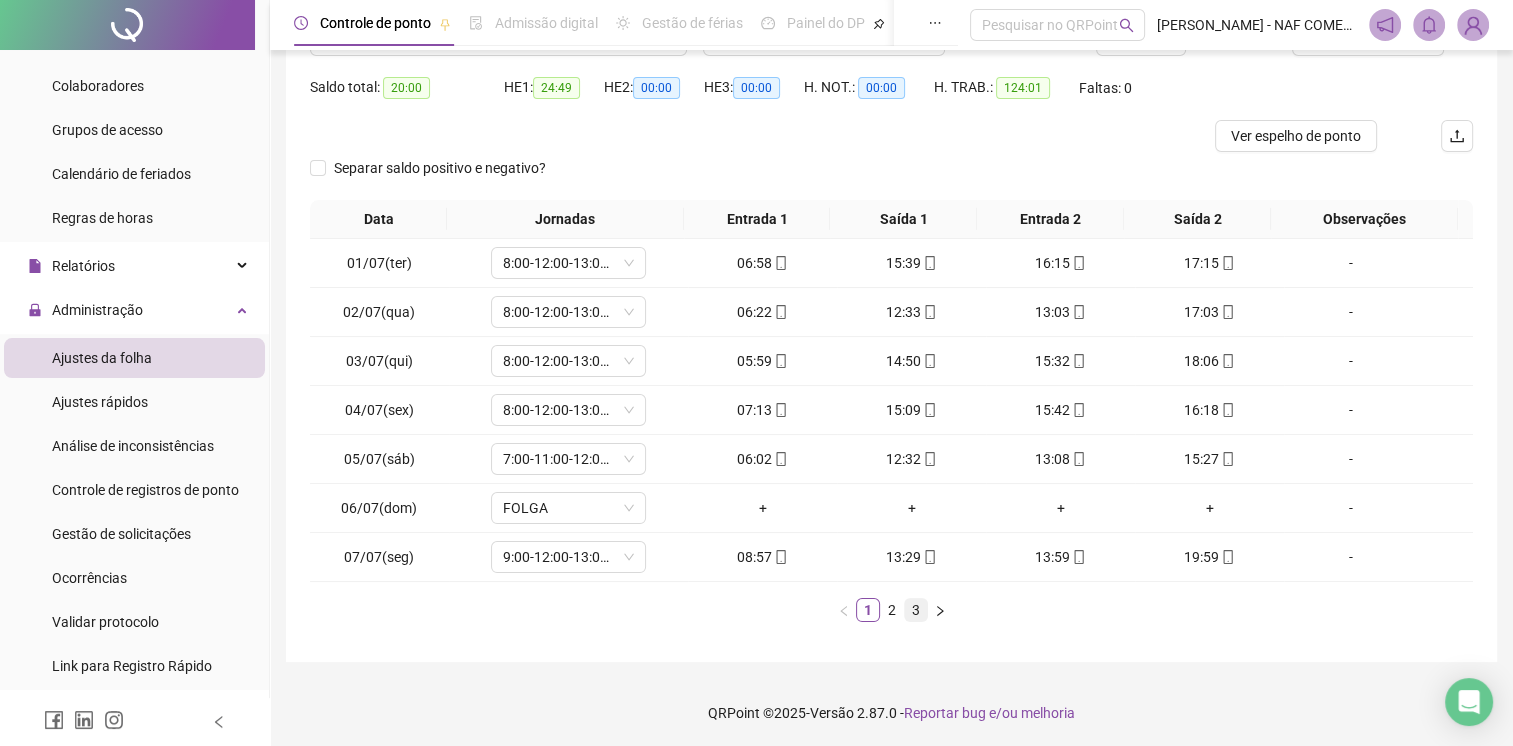 click on "3" at bounding box center [916, 610] 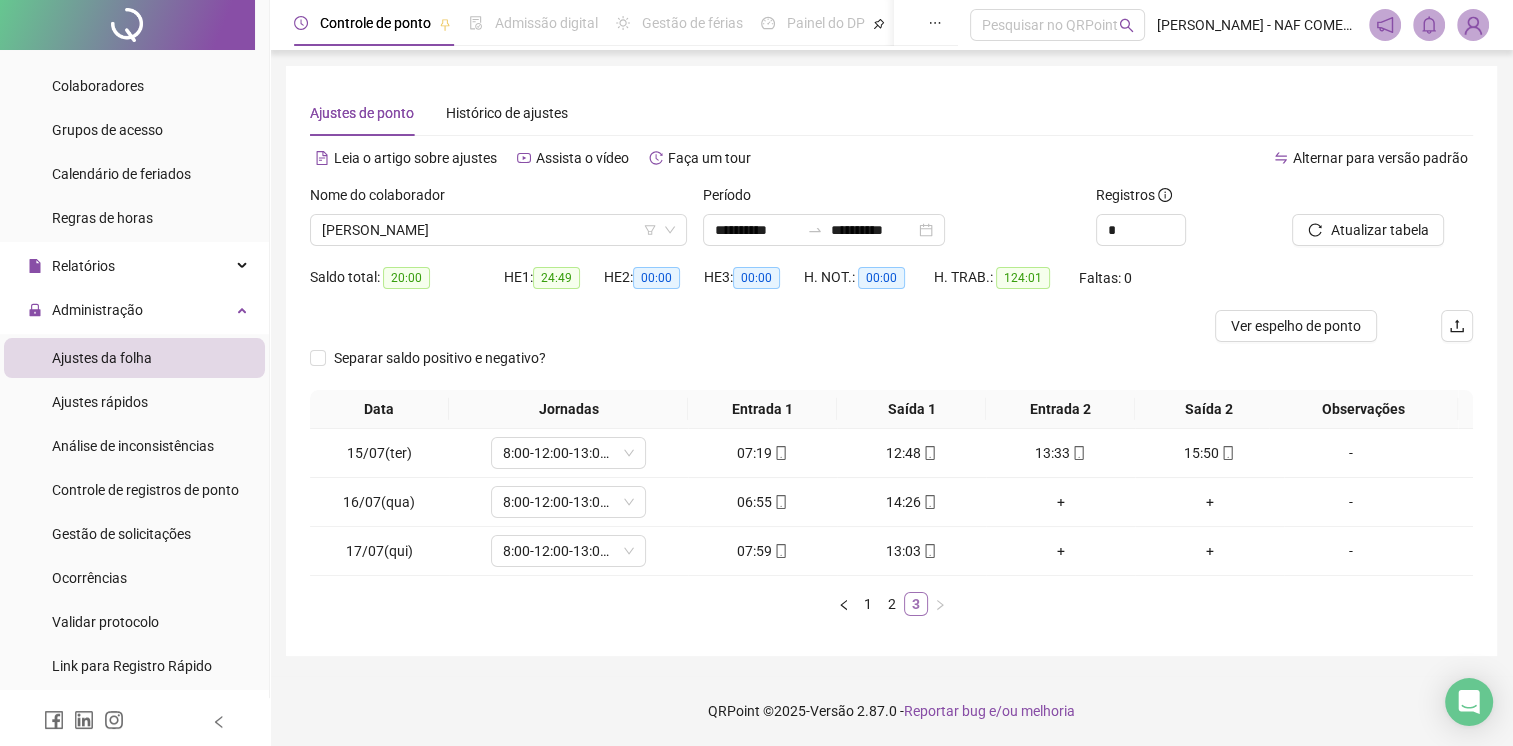 scroll, scrollTop: 0, scrollLeft: 0, axis: both 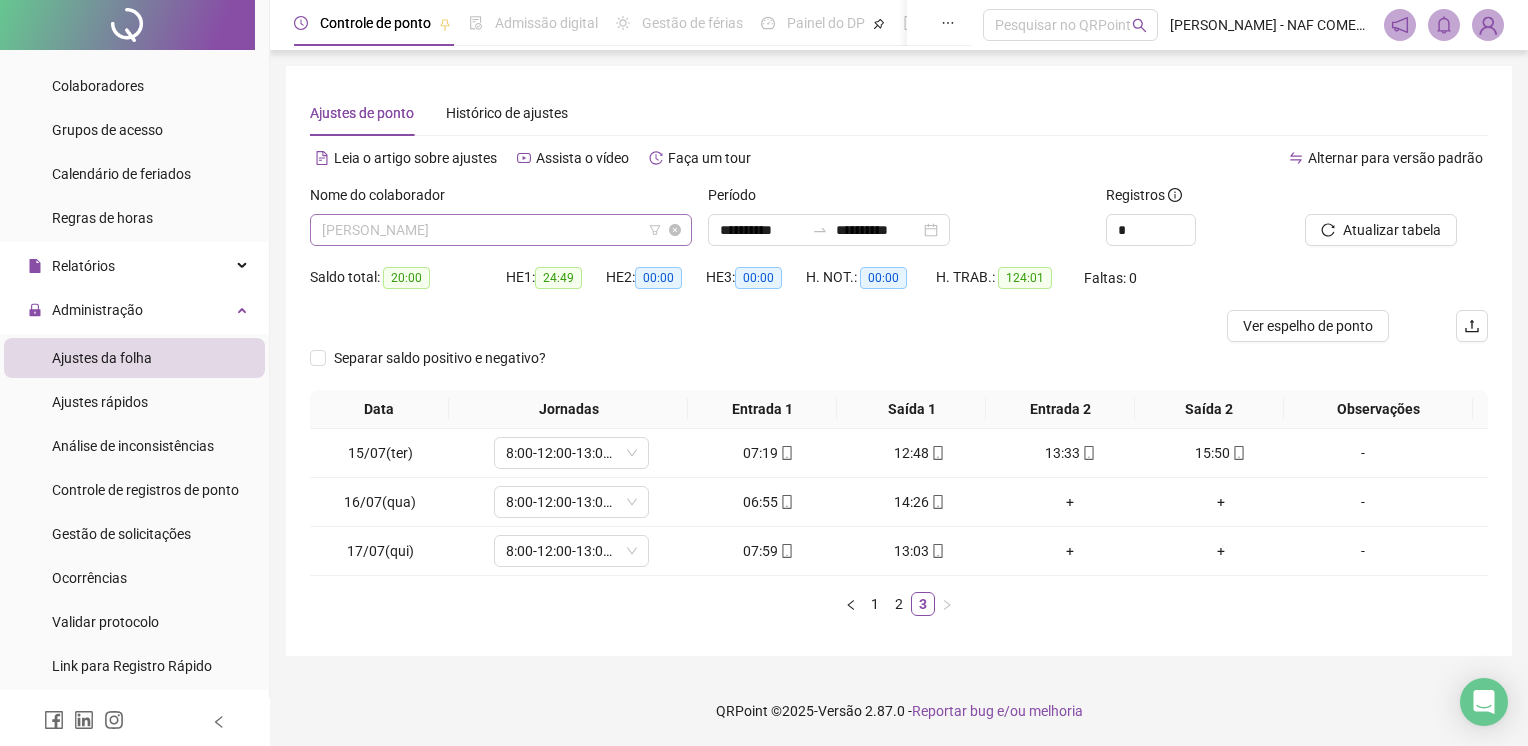 click on "[PERSON_NAME]" at bounding box center [501, 230] 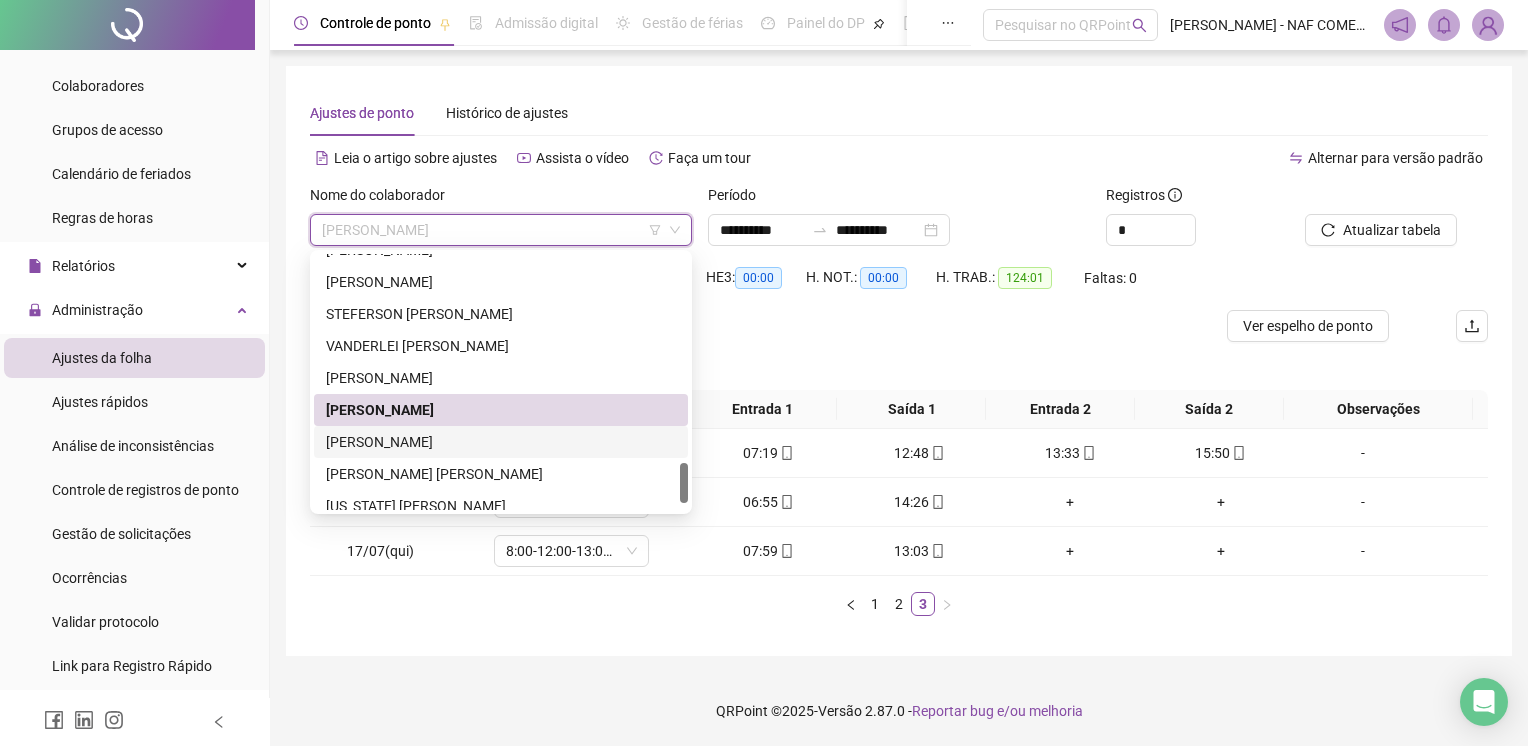 click on "[PERSON_NAME]" at bounding box center [501, 442] 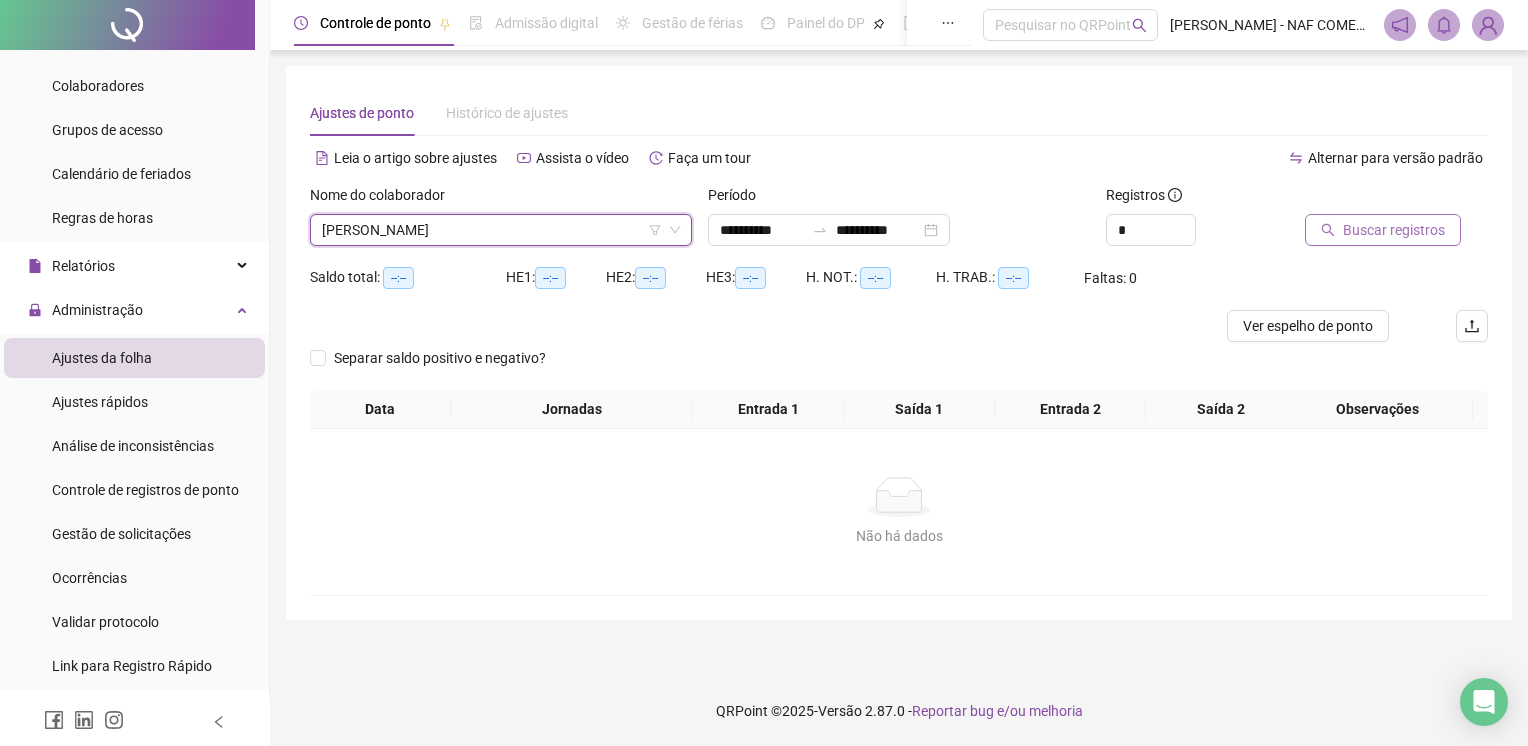 click on "Buscar registros" at bounding box center [1394, 230] 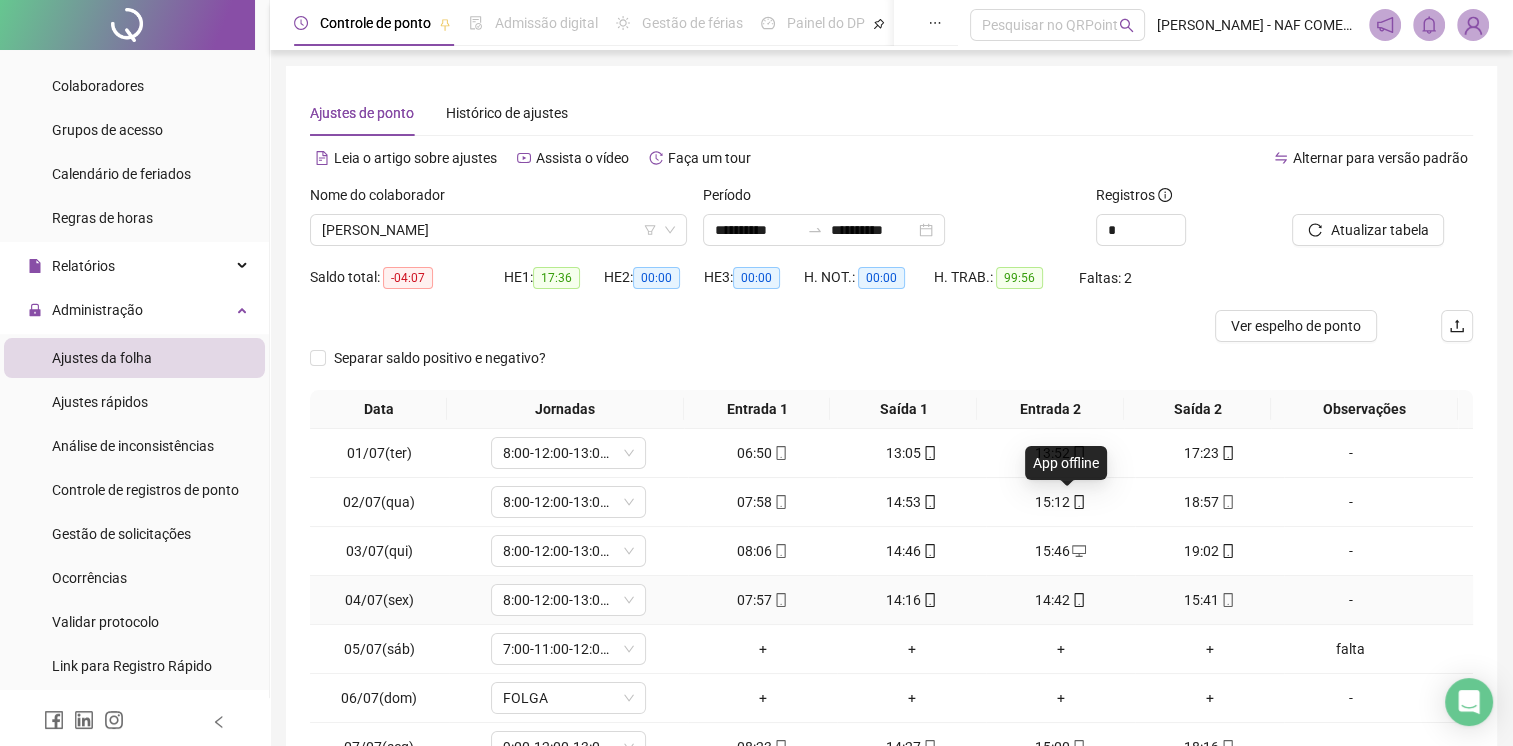 scroll, scrollTop: 190, scrollLeft: 0, axis: vertical 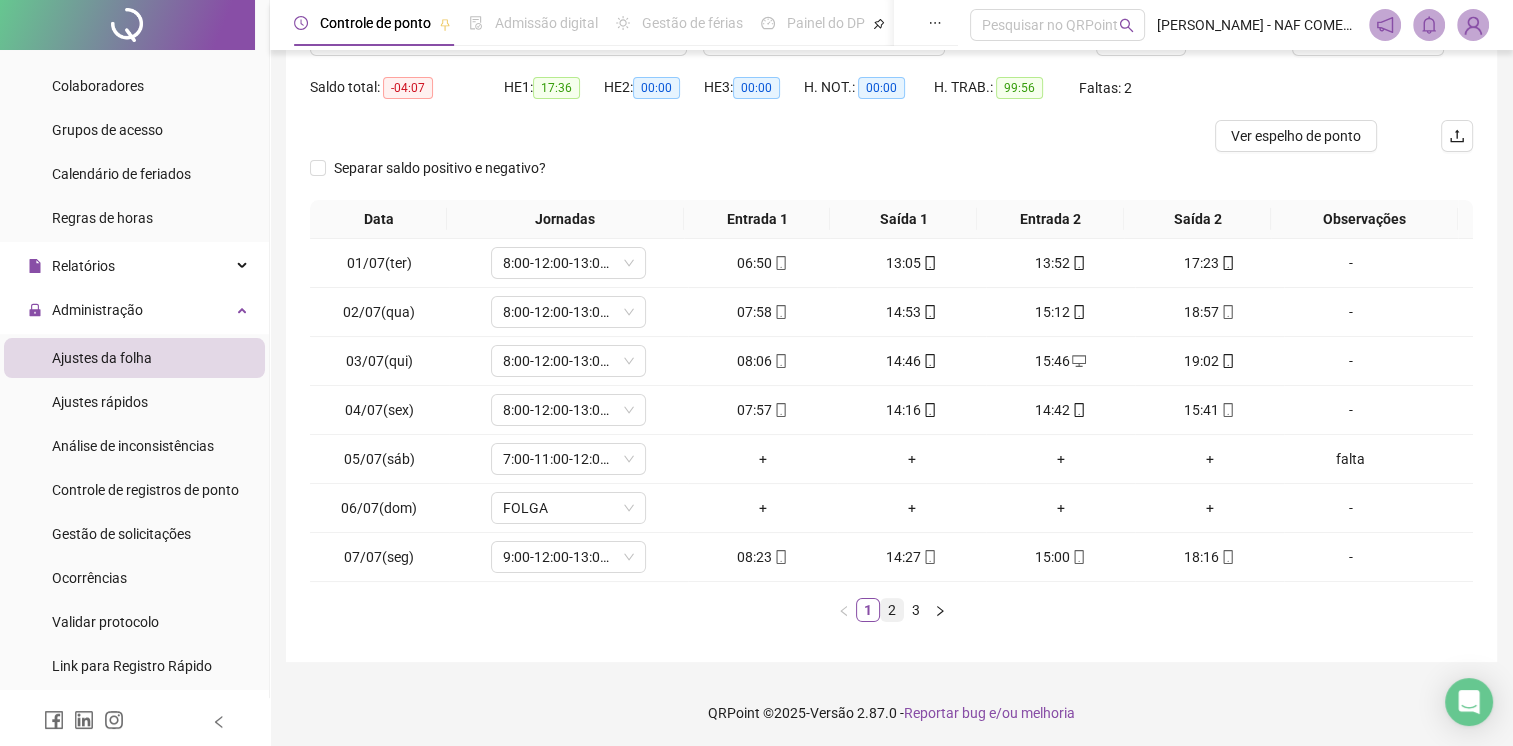 click on "2" at bounding box center (892, 610) 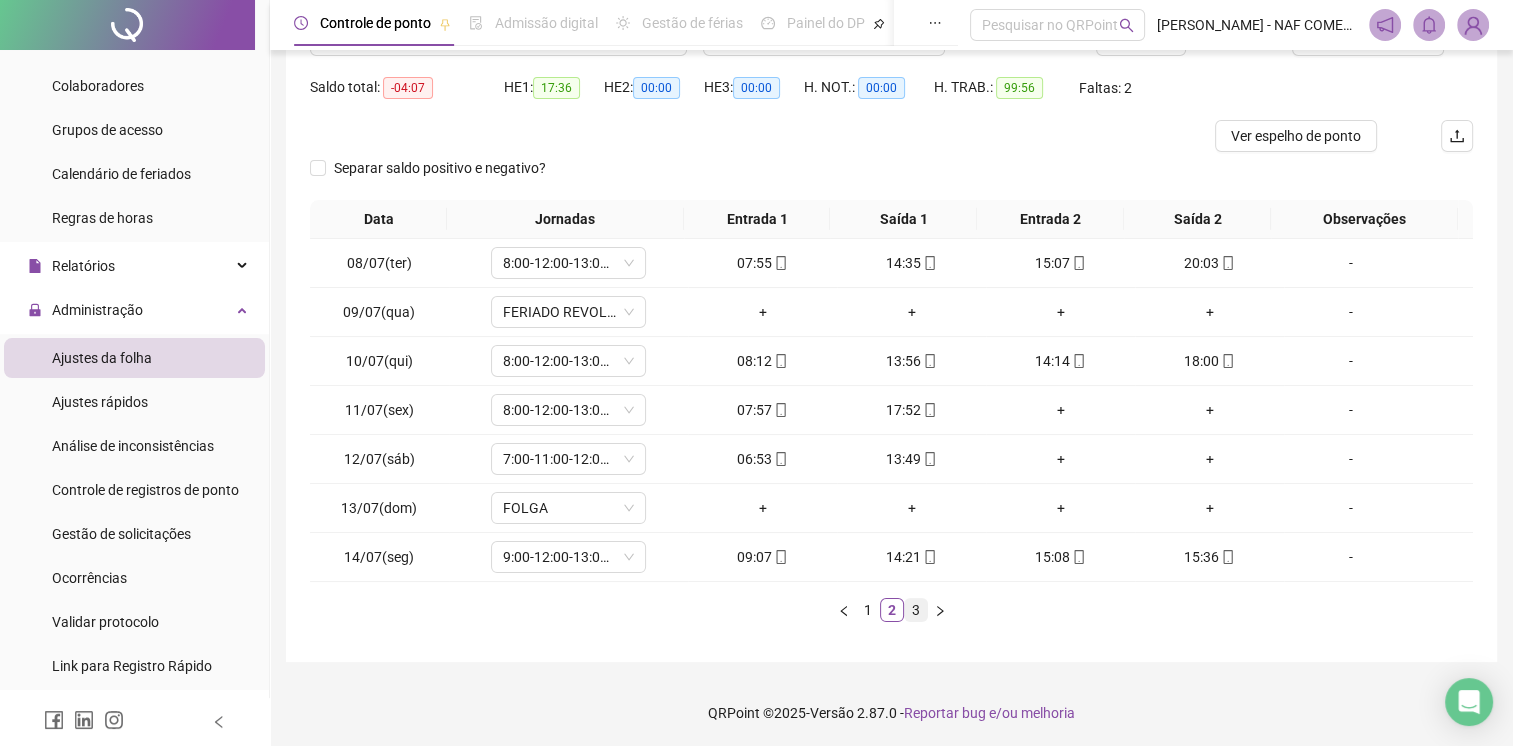 click on "3" at bounding box center (916, 610) 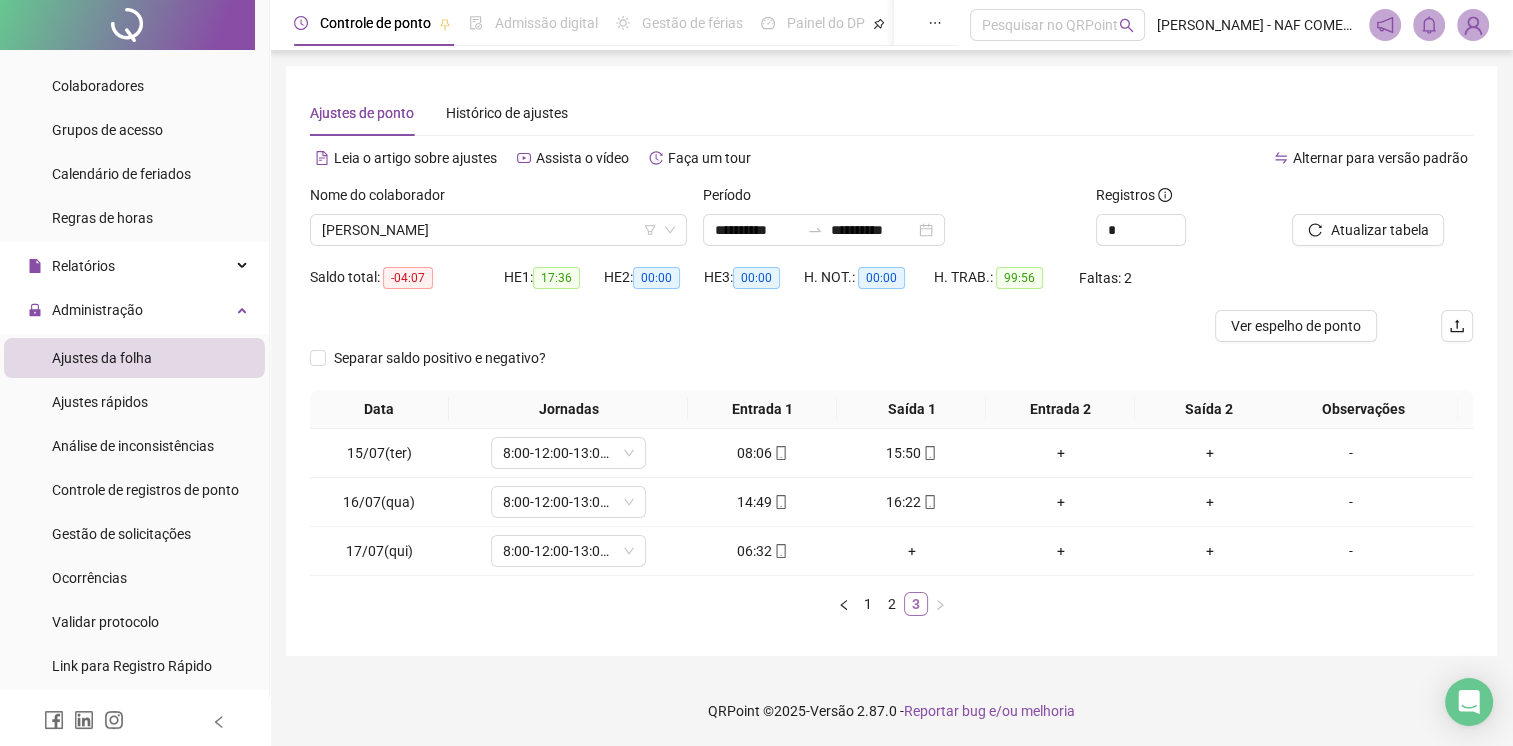 scroll, scrollTop: 0, scrollLeft: 0, axis: both 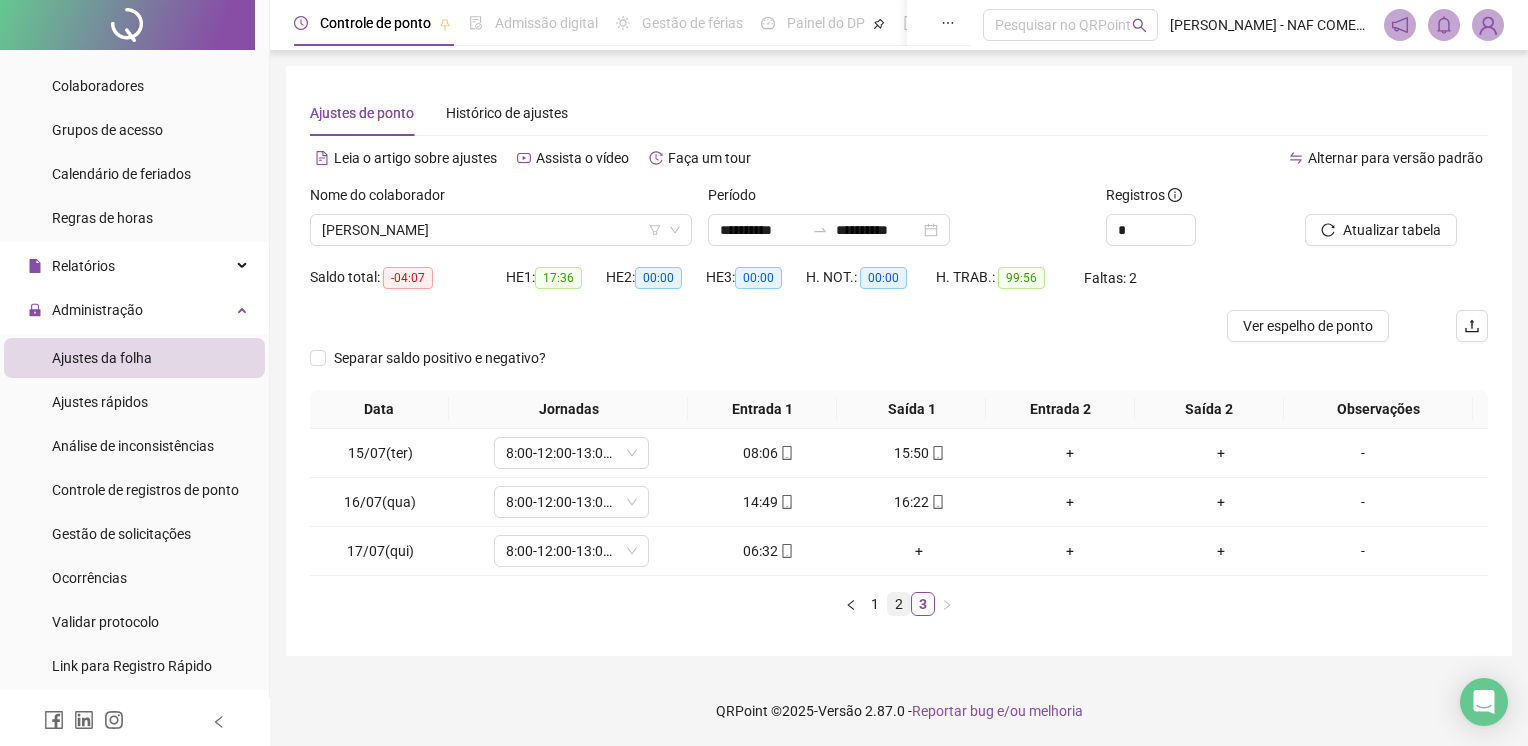 click on "2" at bounding box center [899, 604] 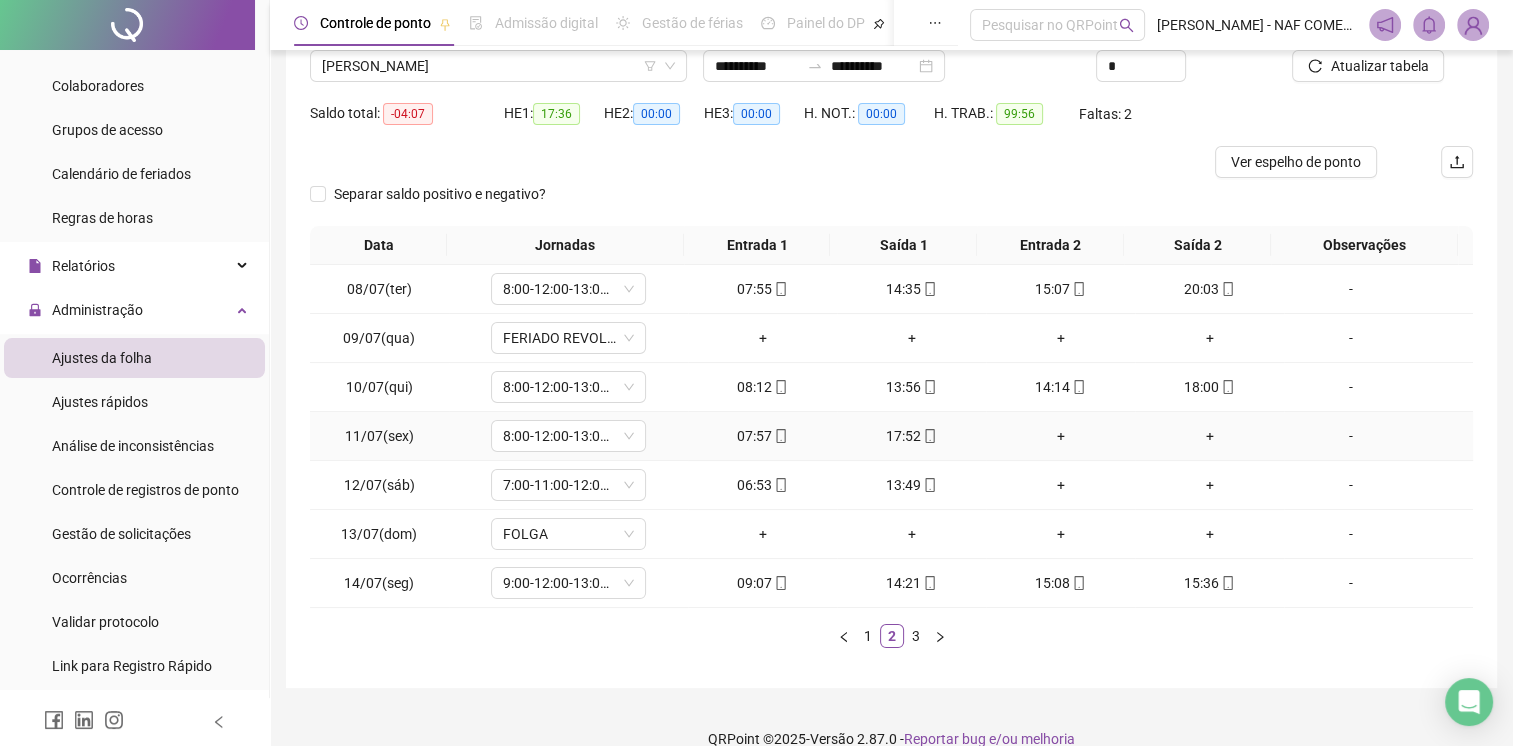 scroll, scrollTop: 190, scrollLeft: 0, axis: vertical 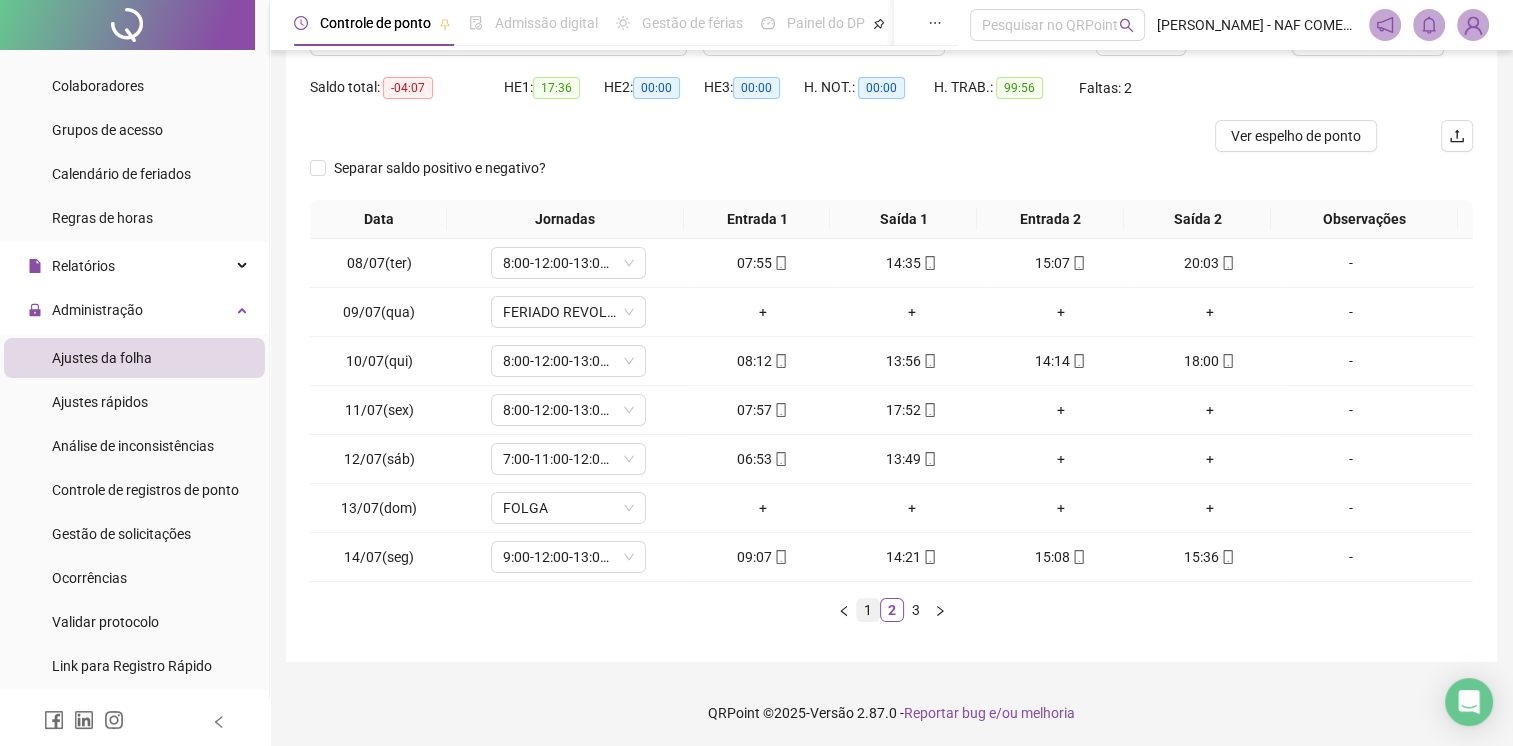 click on "1" at bounding box center (868, 610) 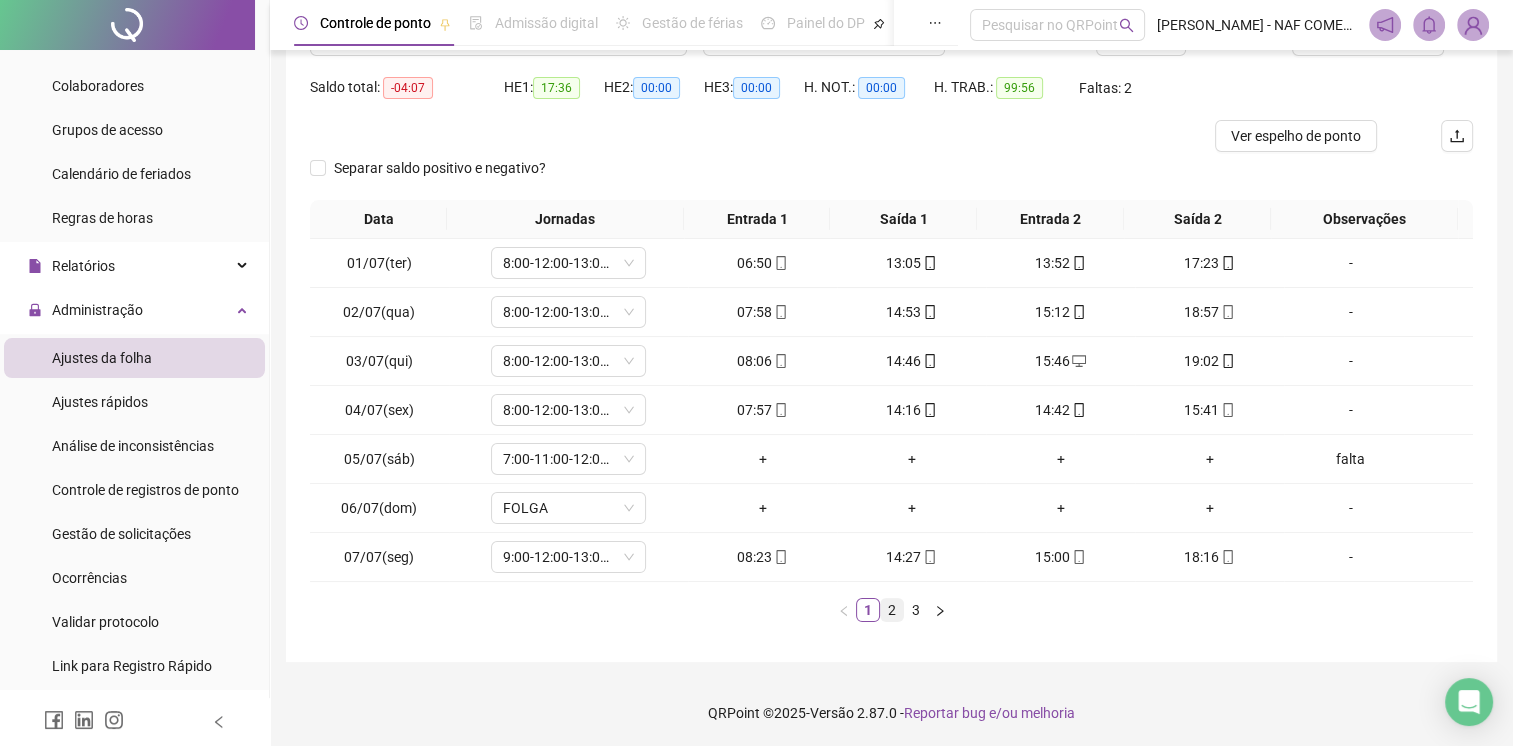 click on "2" at bounding box center [892, 610] 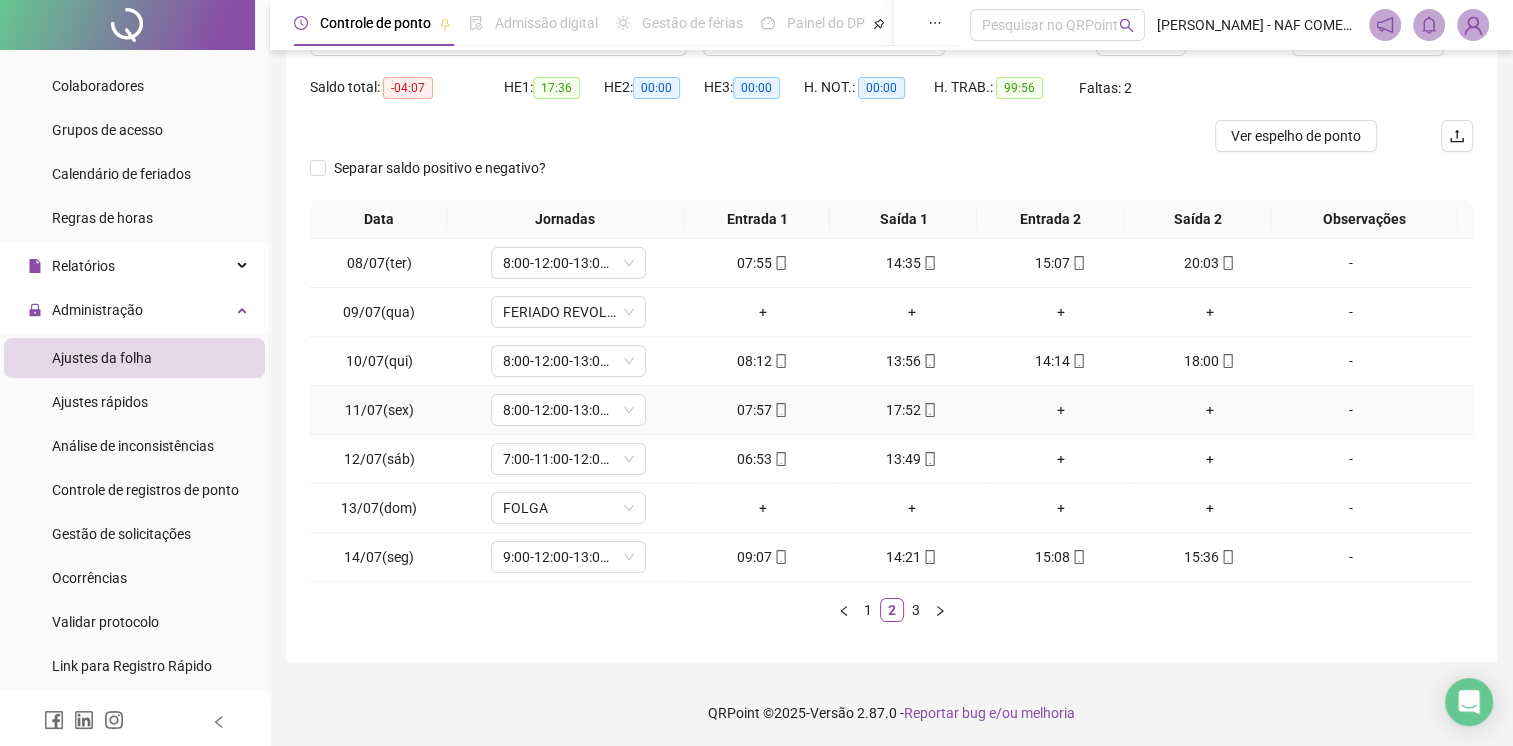 click on "+" at bounding box center (1209, 410) 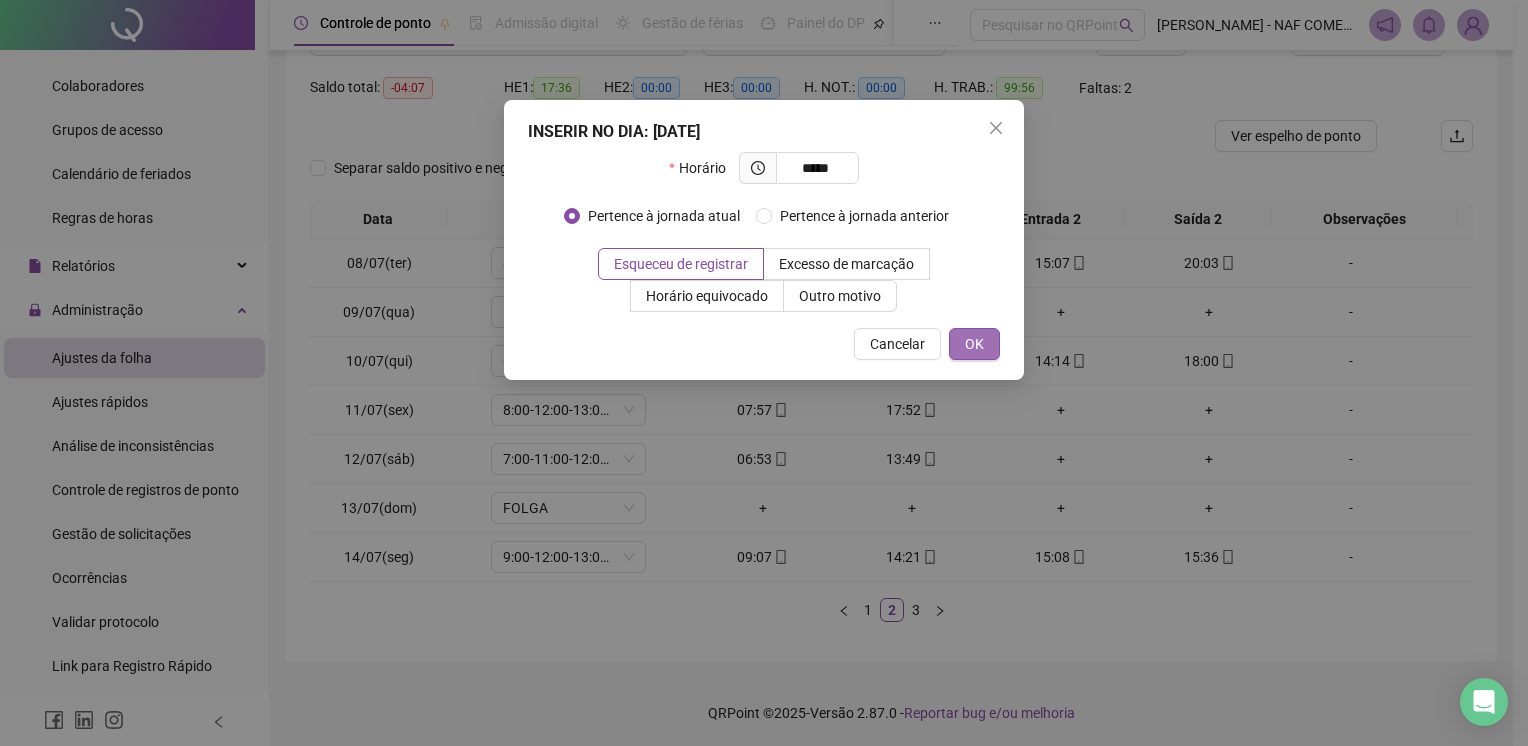 type on "*****" 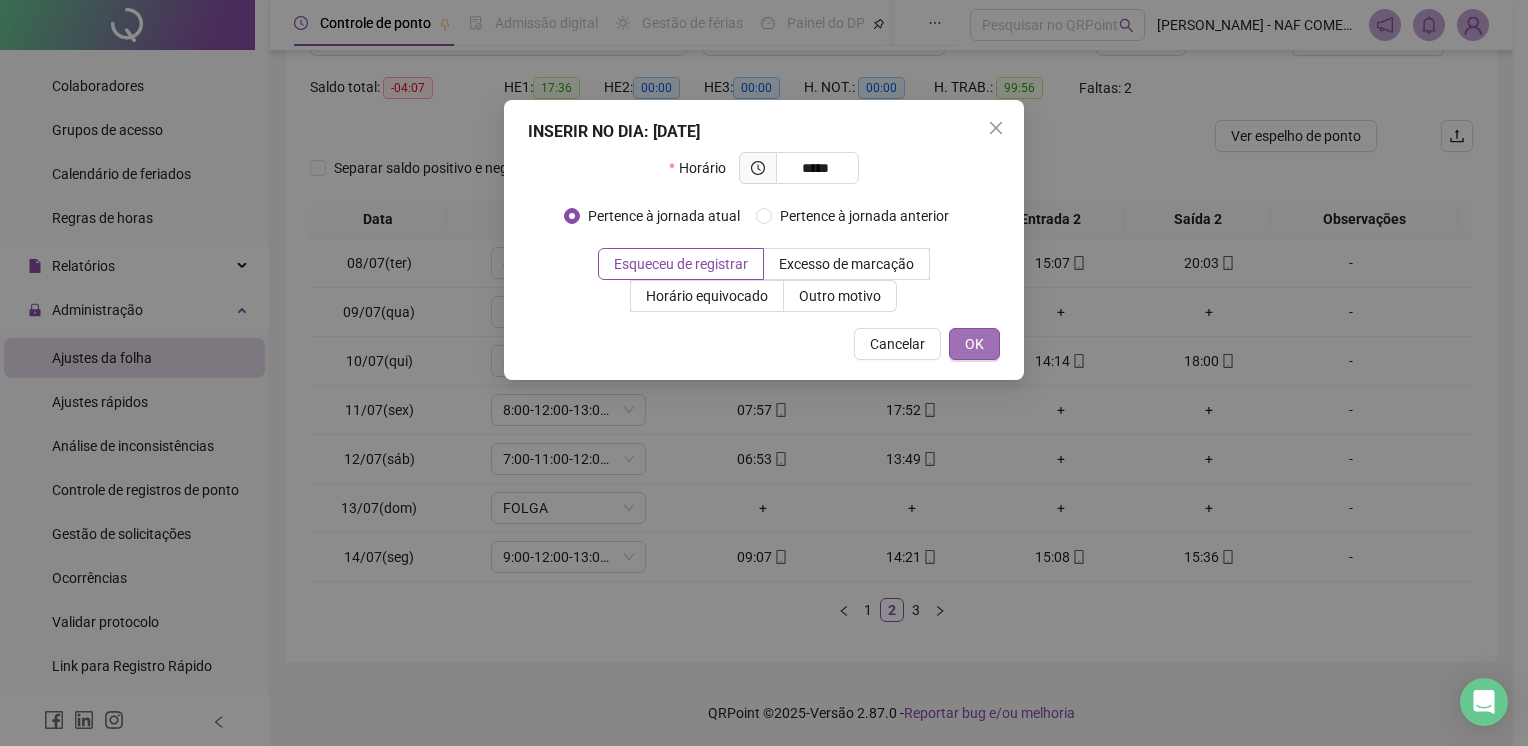 click on "OK" at bounding box center [974, 344] 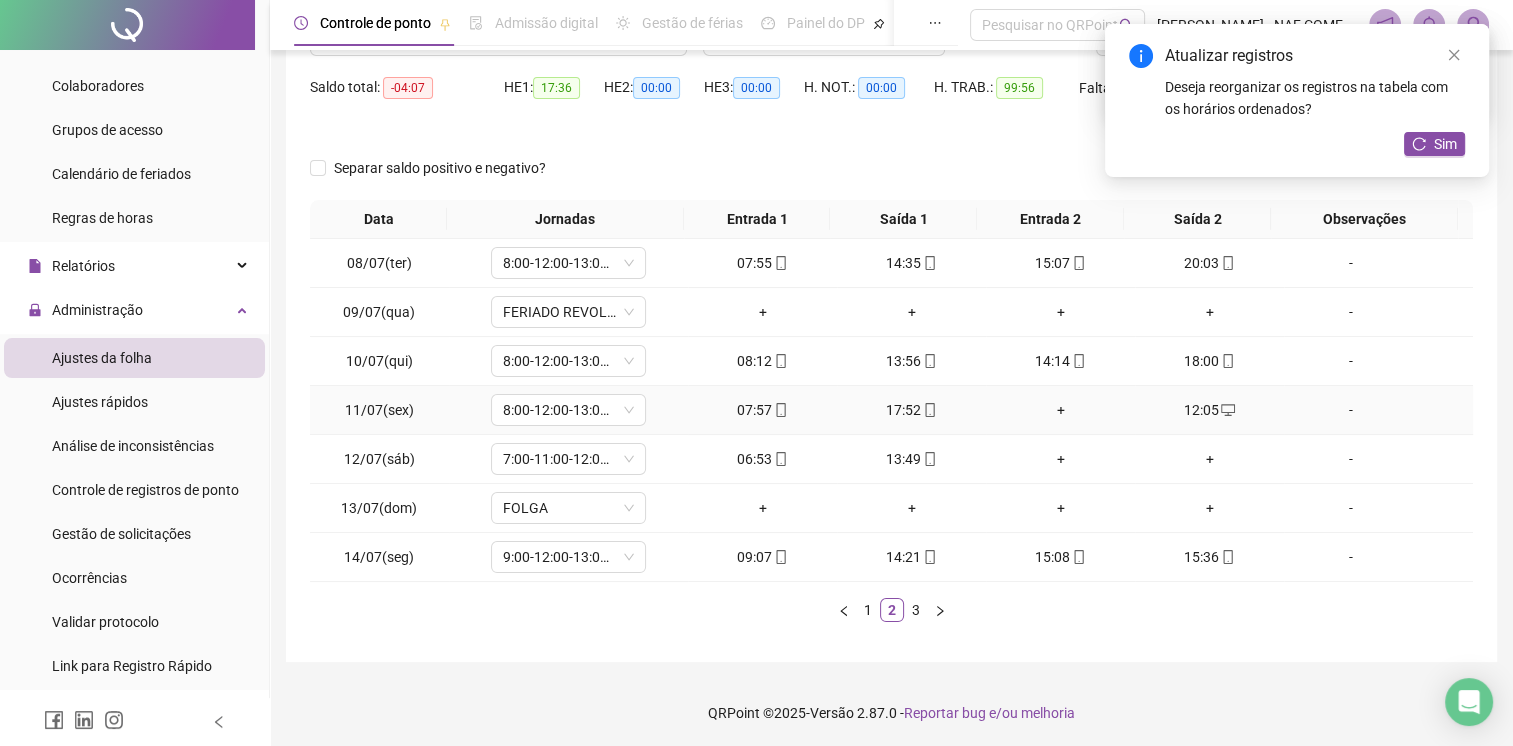 click on "+" at bounding box center [1060, 410] 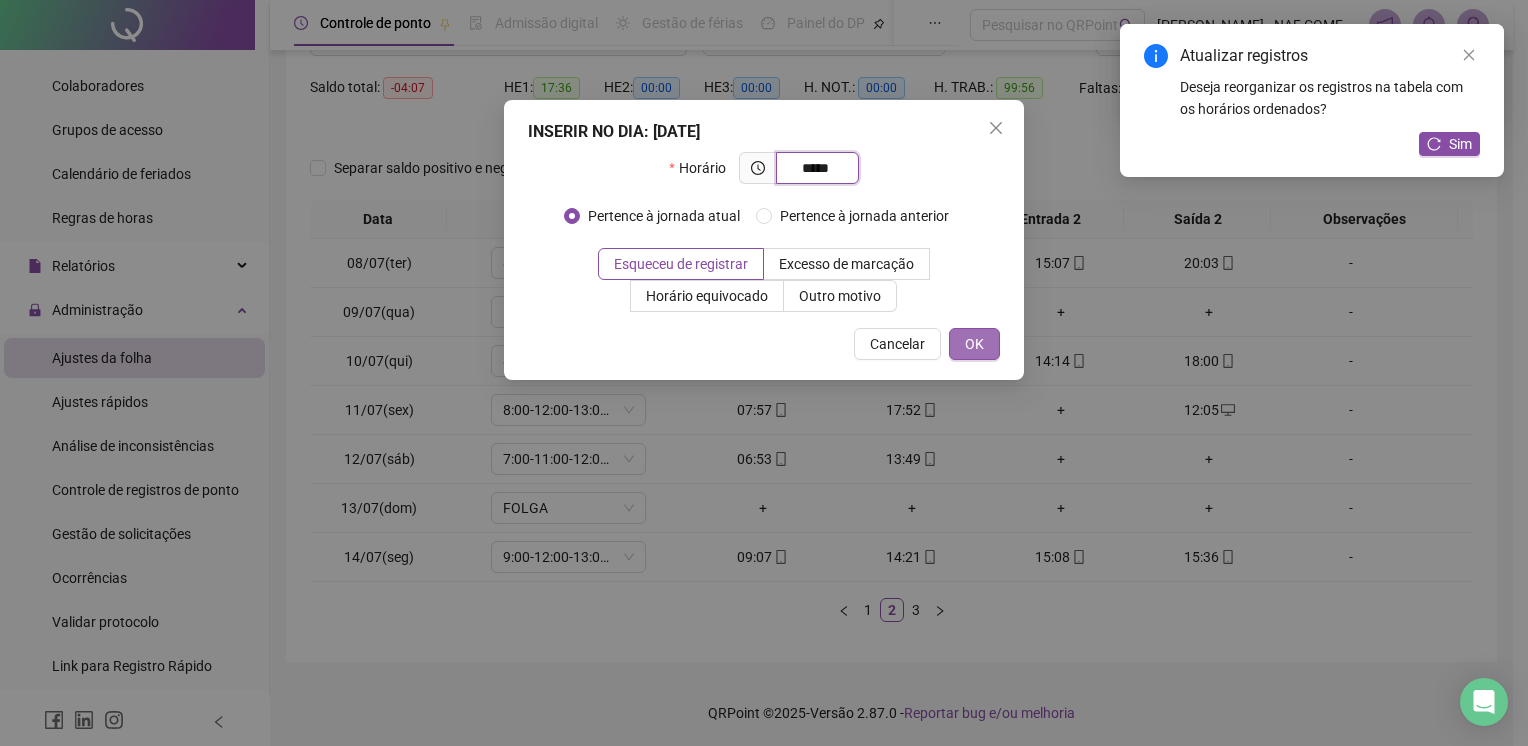 type on "*****" 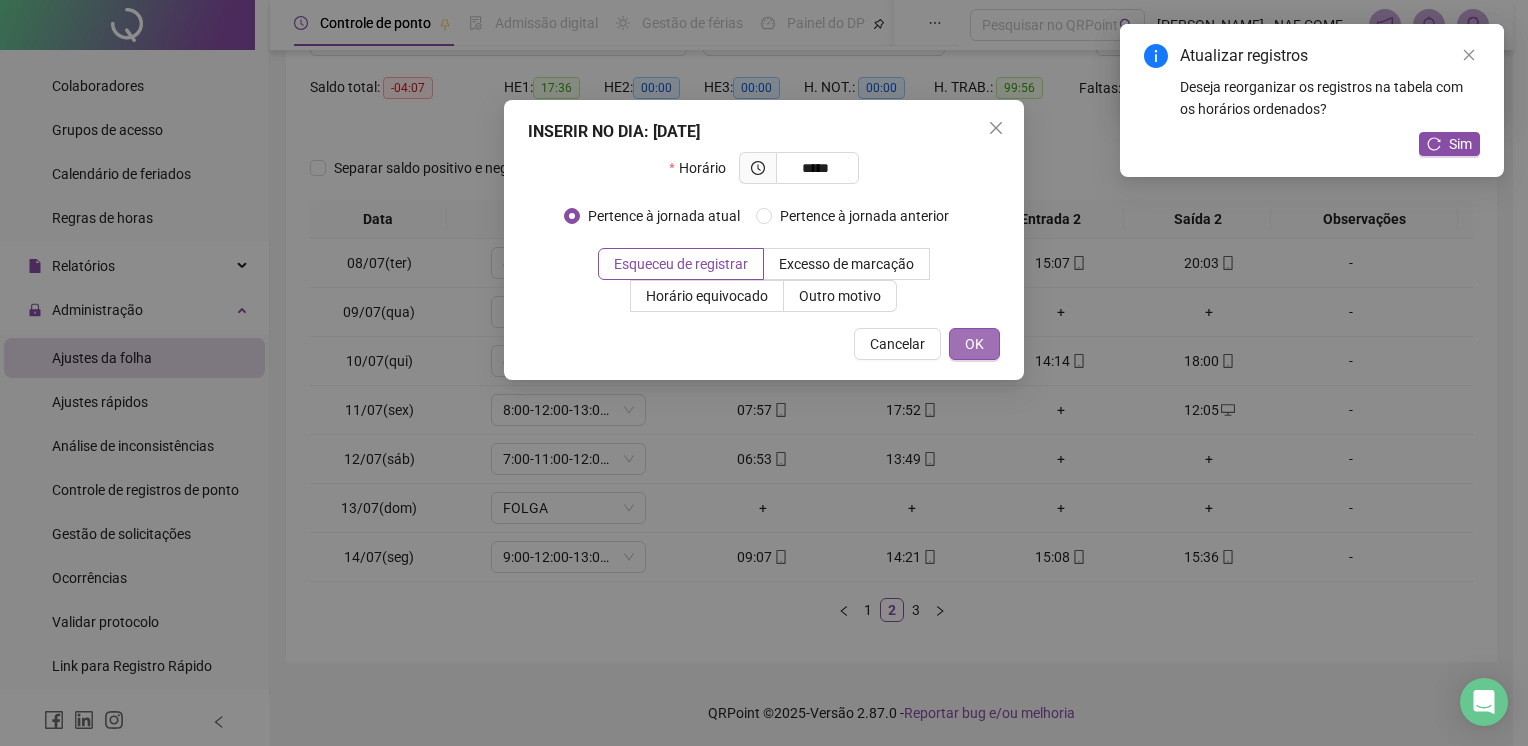 click on "OK" at bounding box center [974, 344] 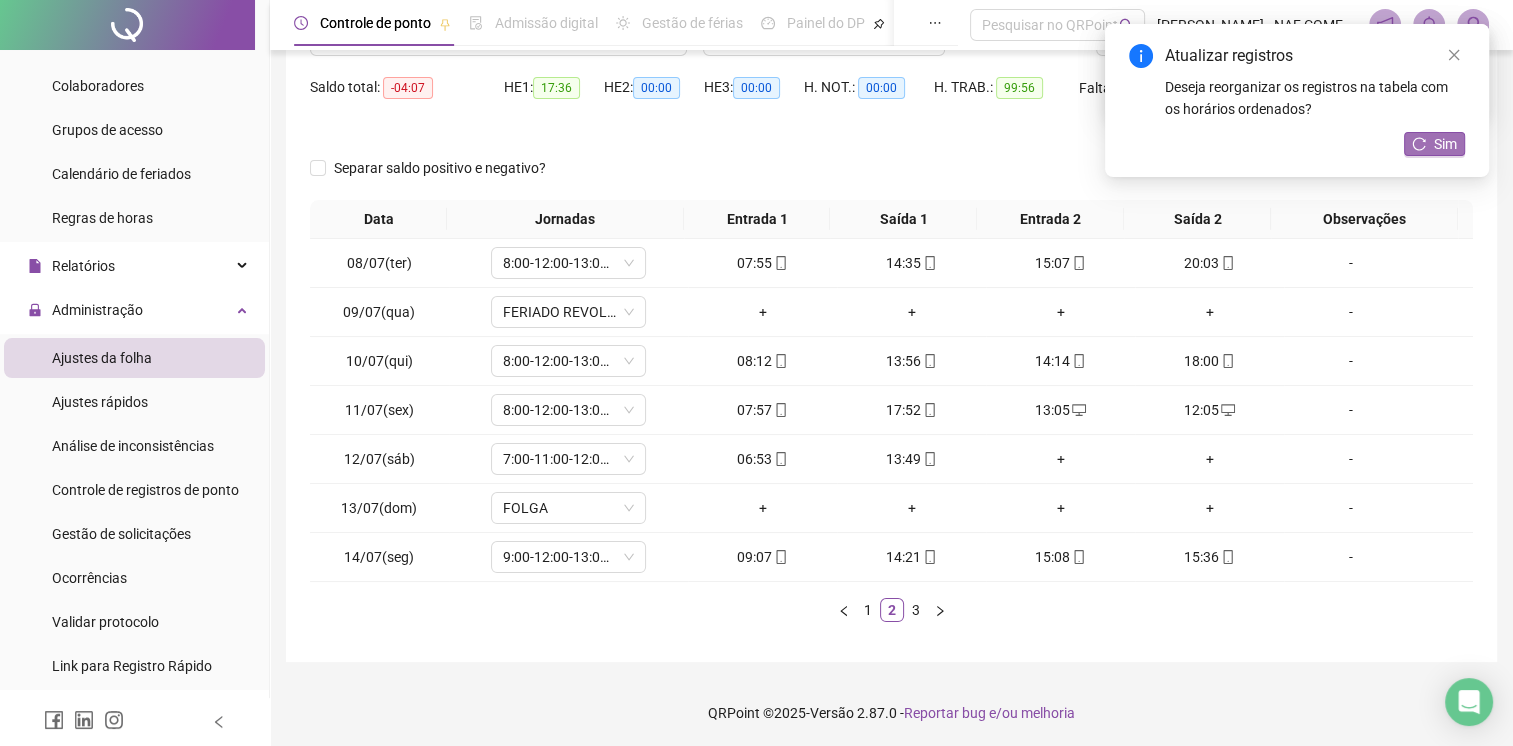 click on "Sim" at bounding box center (1445, 144) 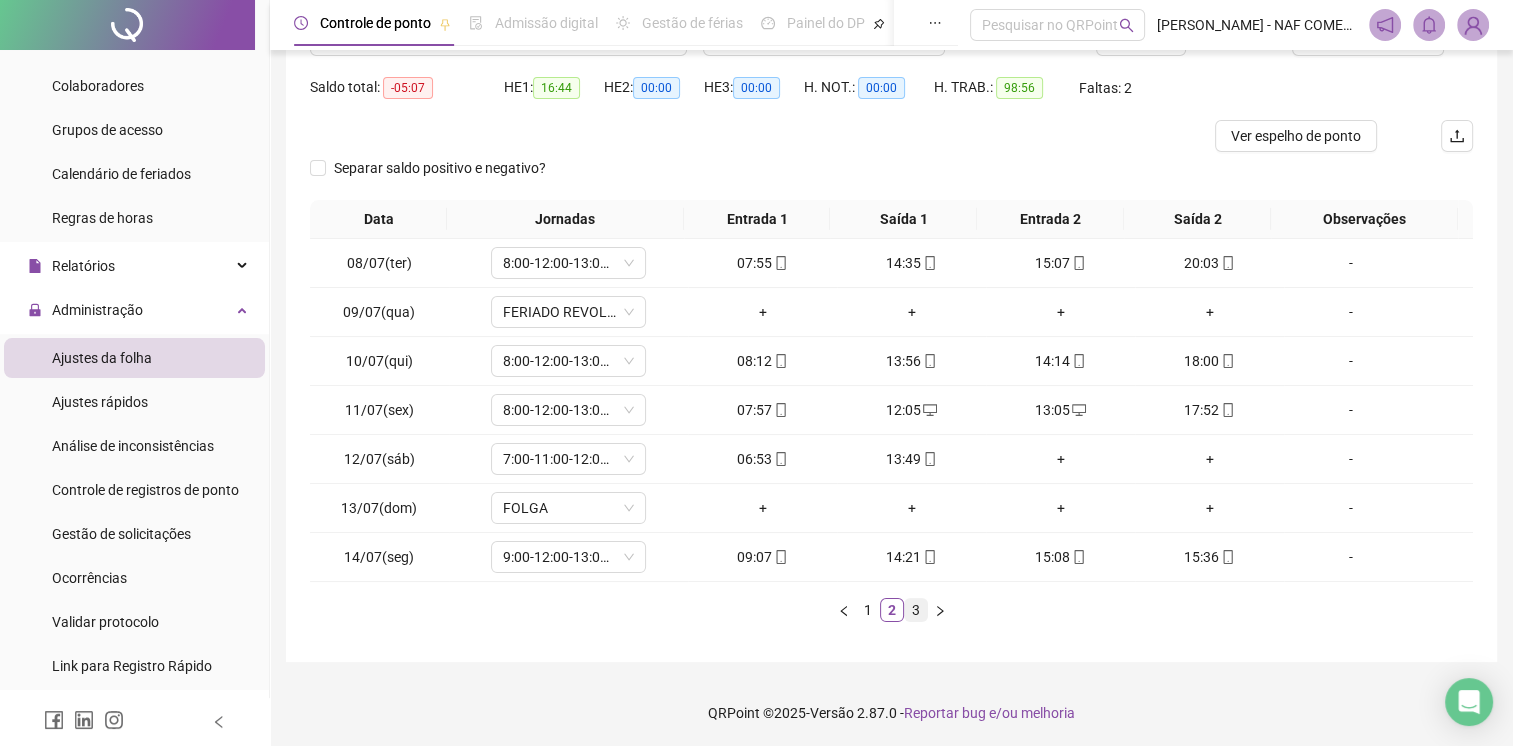 click on "3" at bounding box center (916, 610) 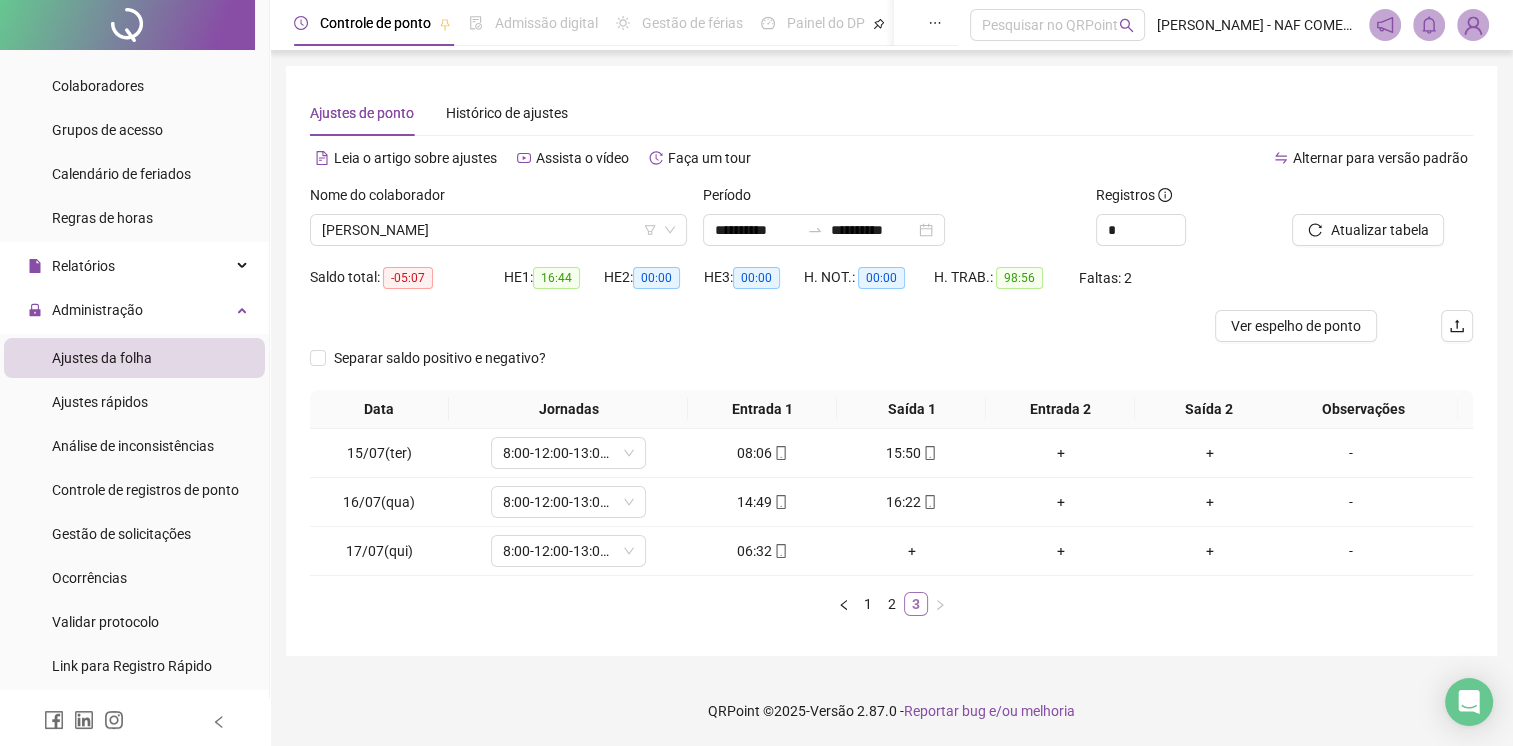 scroll, scrollTop: 0, scrollLeft: 0, axis: both 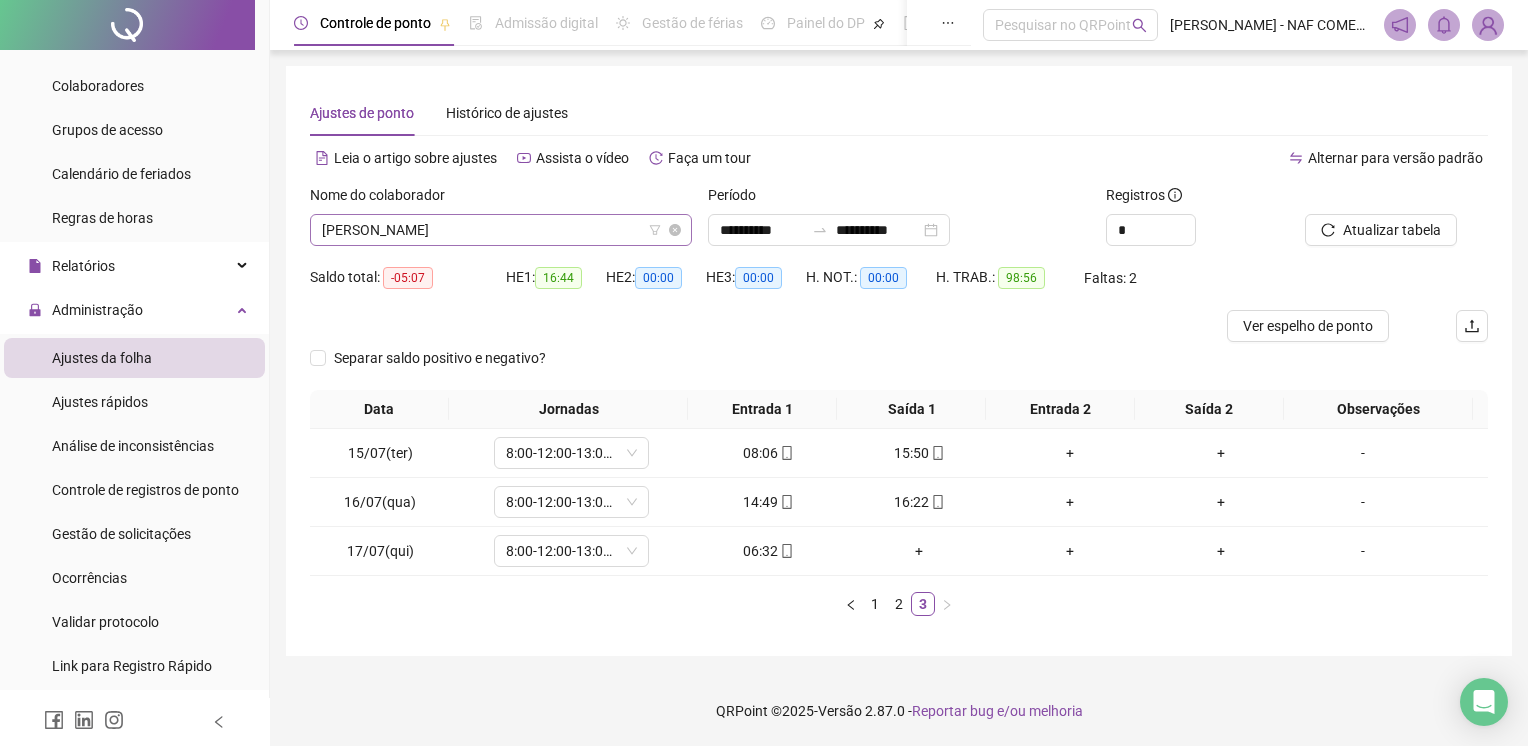 click on "[PERSON_NAME]" at bounding box center [501, 230] 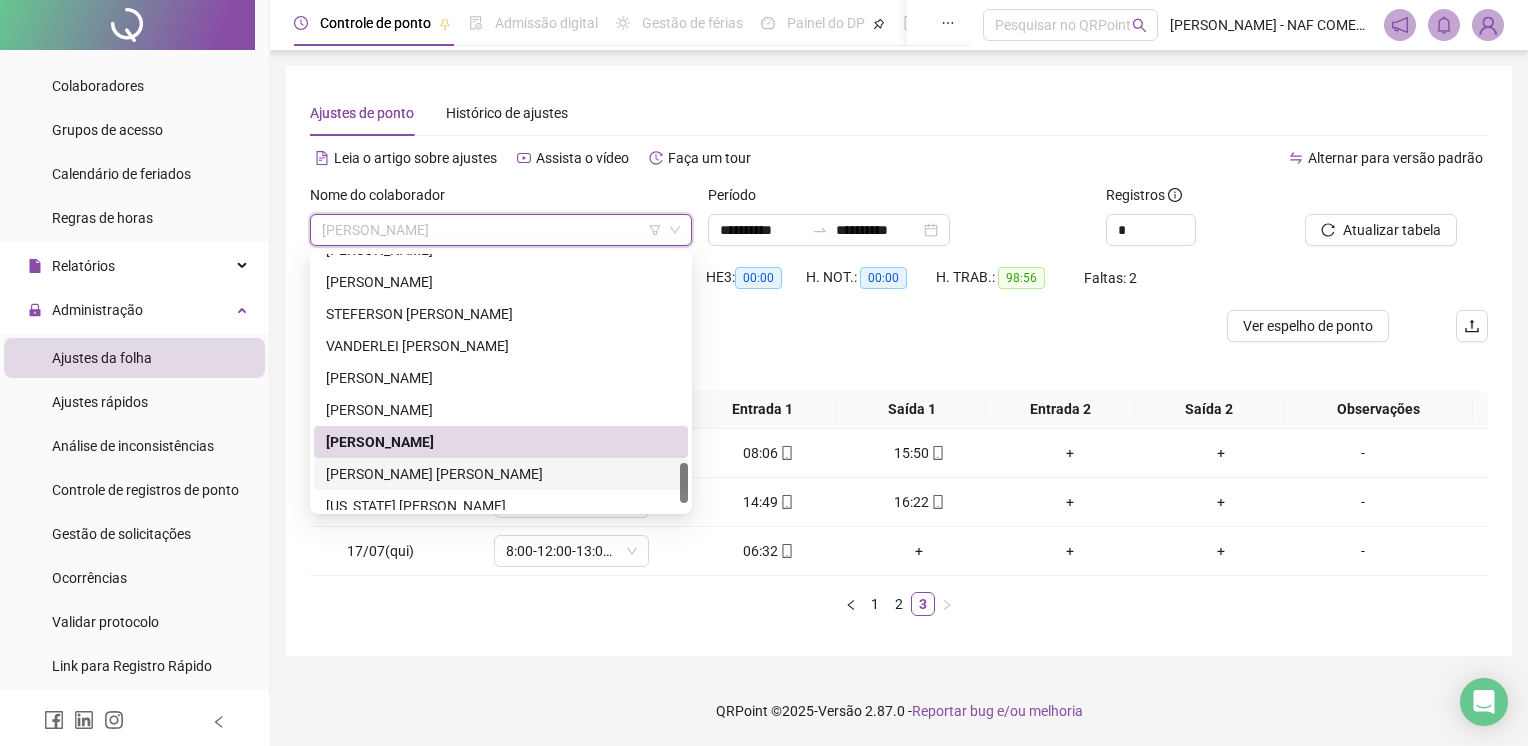 click on "[PERSON_NAME] [PERSON_NAME]" at bounding box center (501, 474) 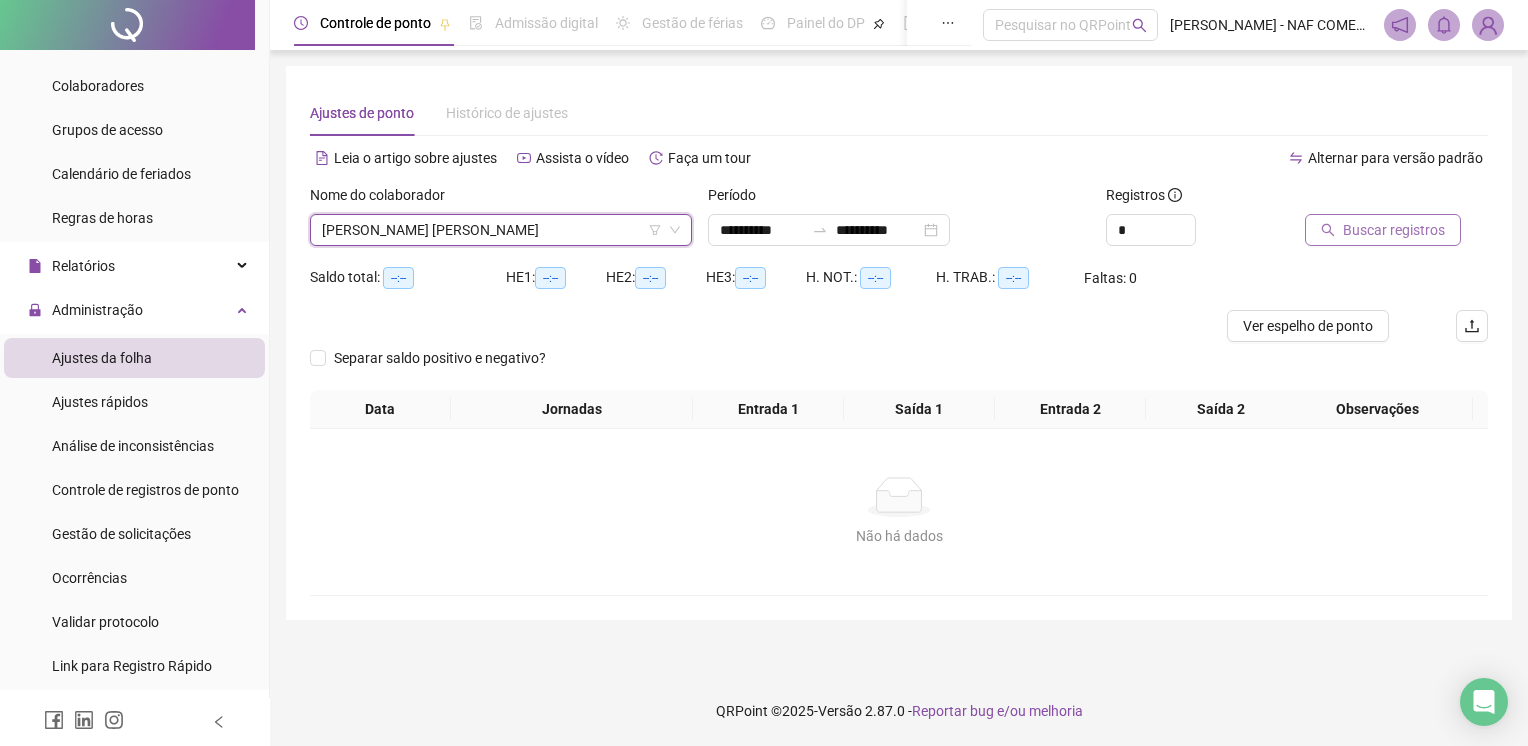 click on "Buscar registros" at bounding box center (1394, 230) 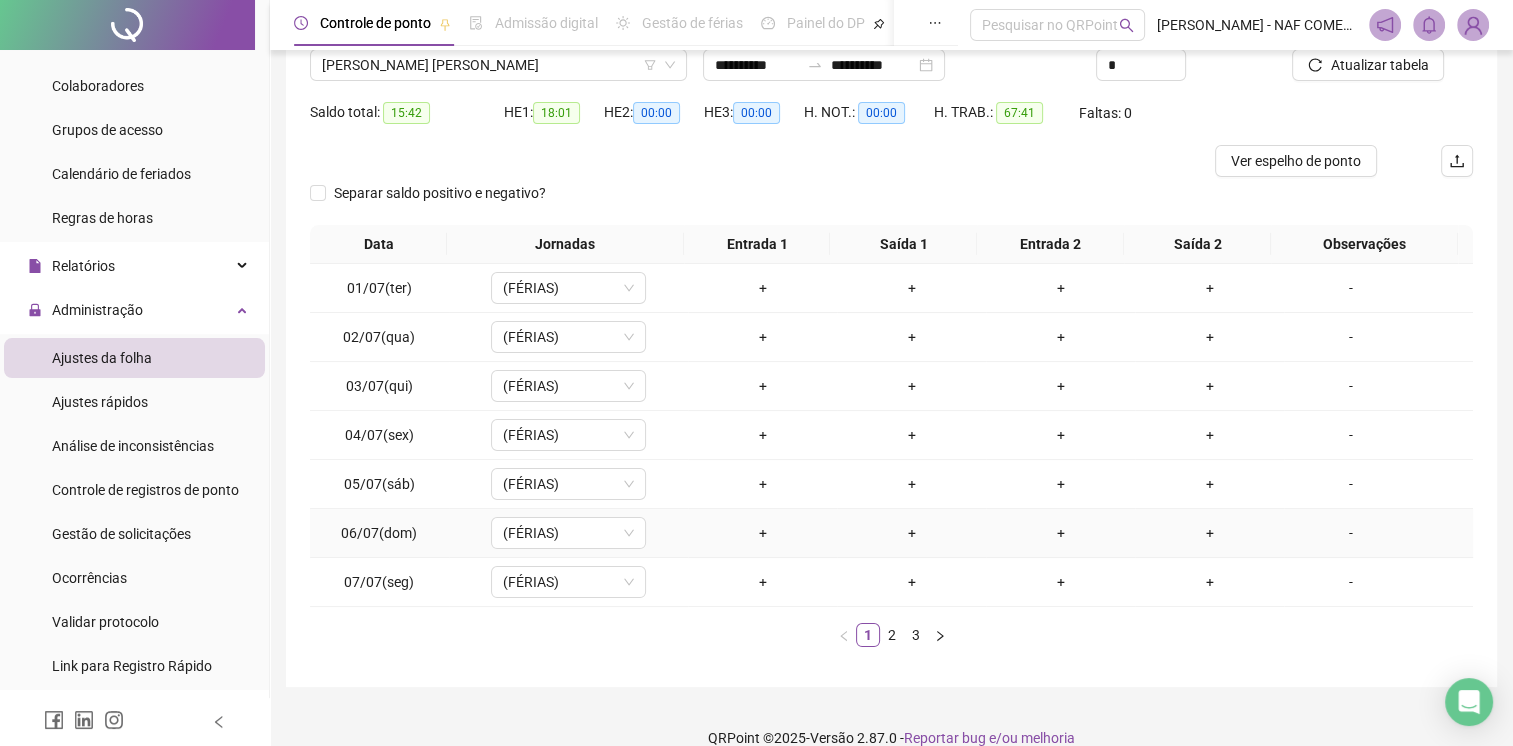 scroll, scrollTop: 190, scrollLeft: 0, axis: vertical 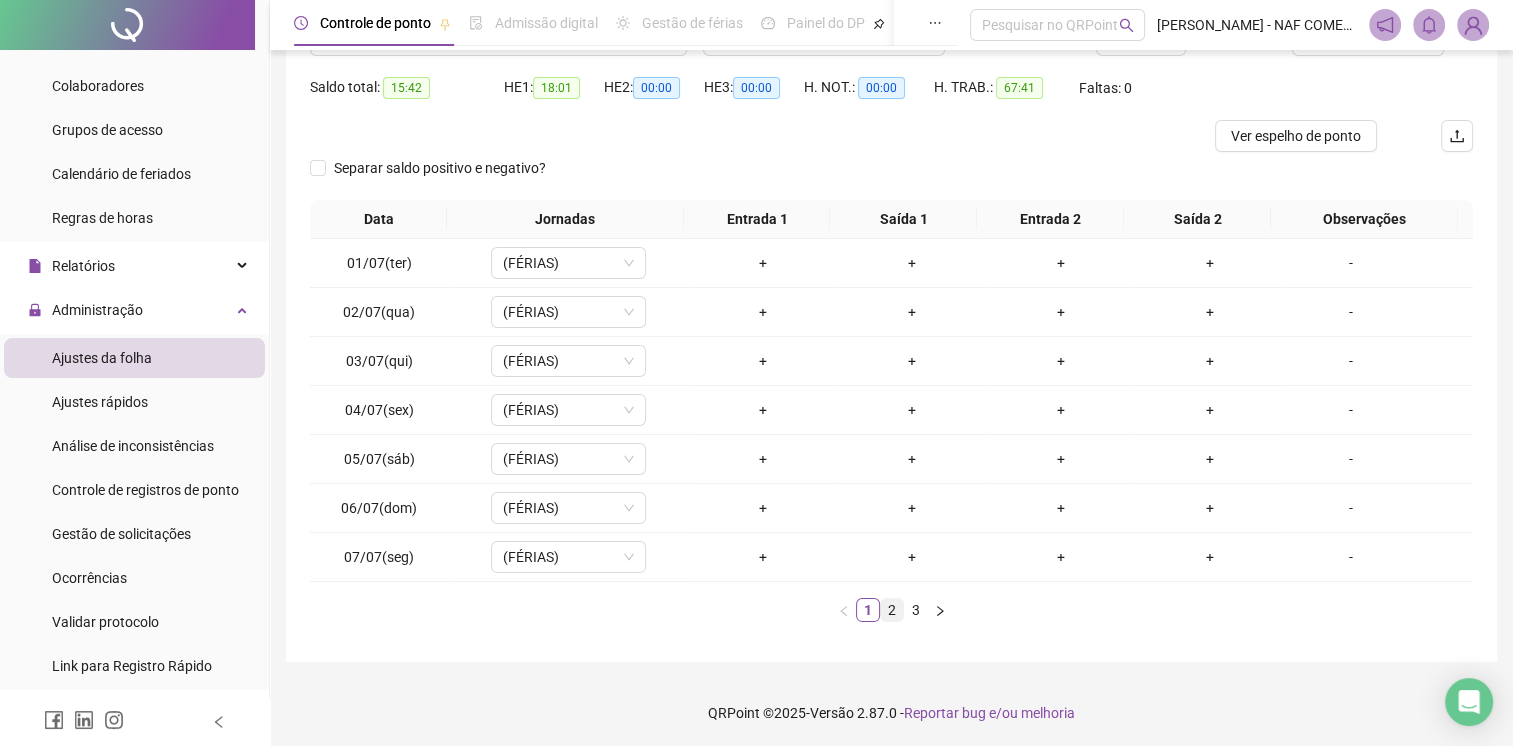 click on "2" at bounding box center (892, 610) 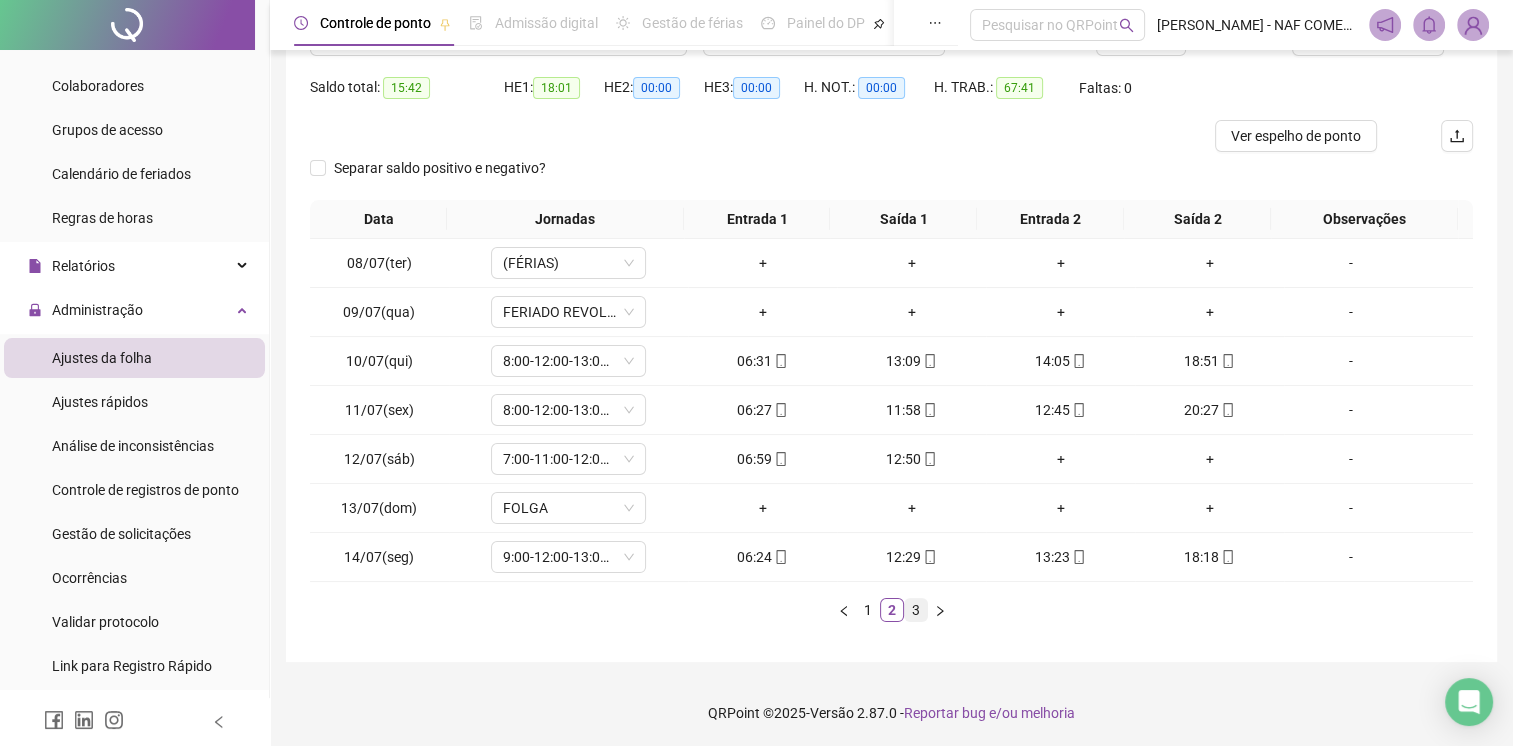 click on "3" at bounding box center [916, 610] 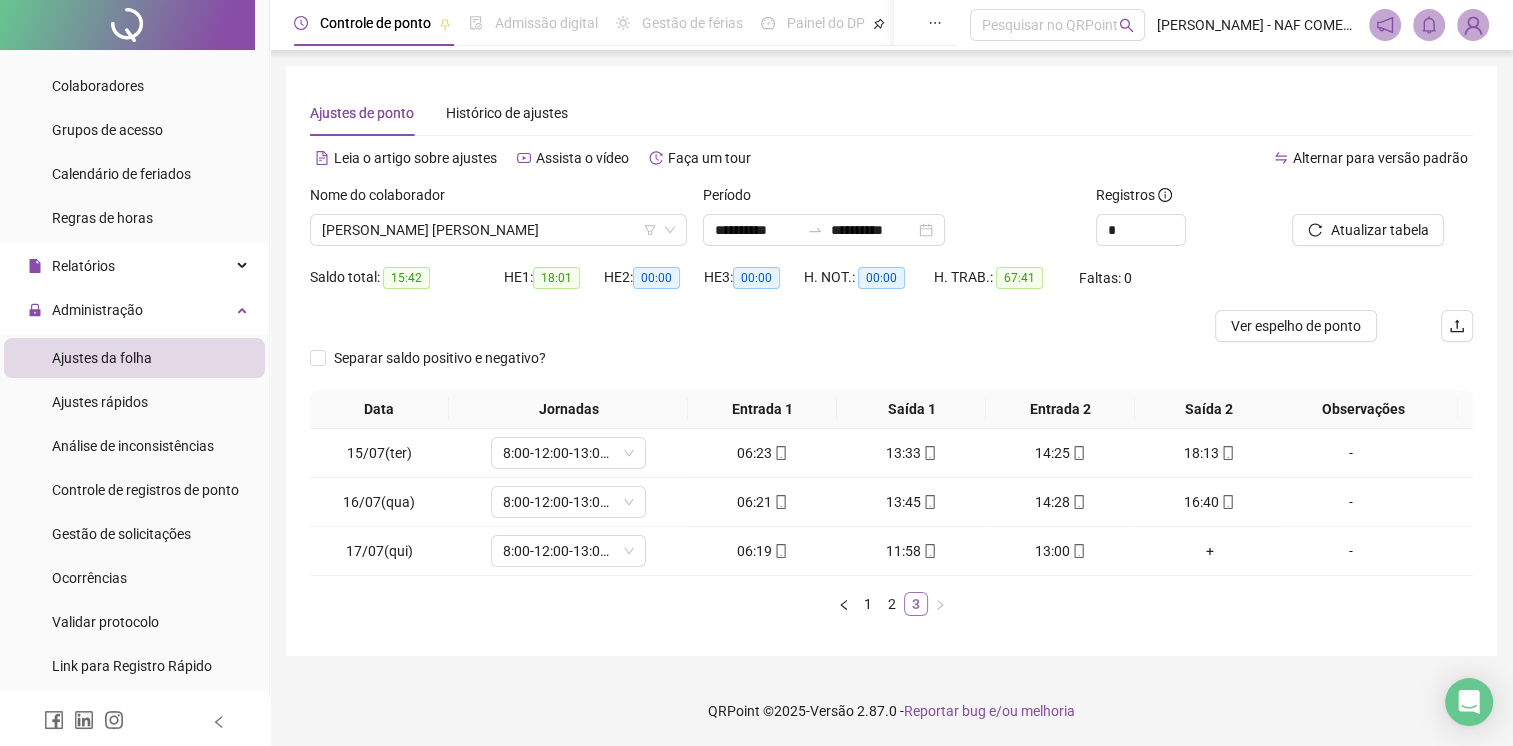 scroll, scrollTop: 0, scrollLeft: 0, axis: both 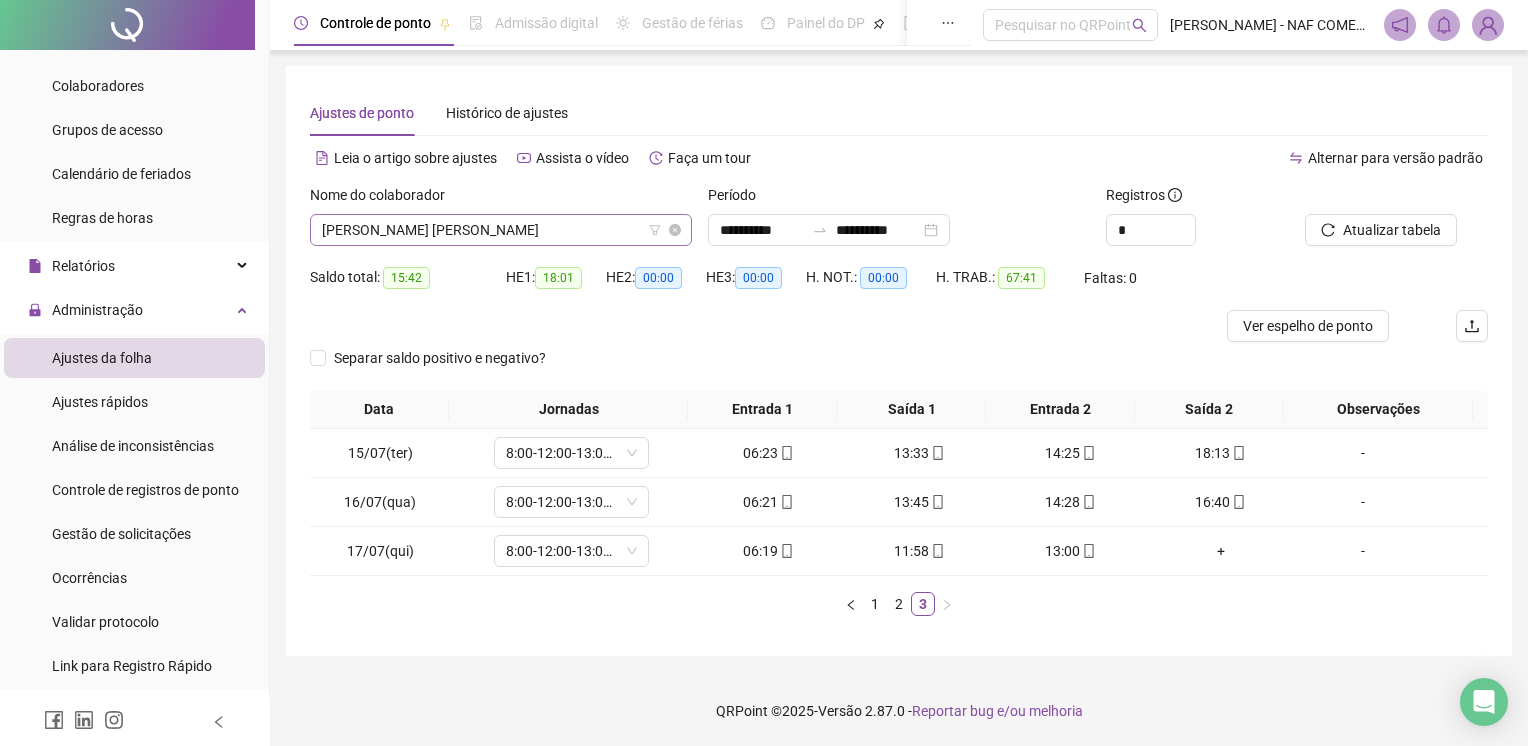 click on "[PERSON_NAME] [PERSON_NAME]" at bounding box center (501, 230) 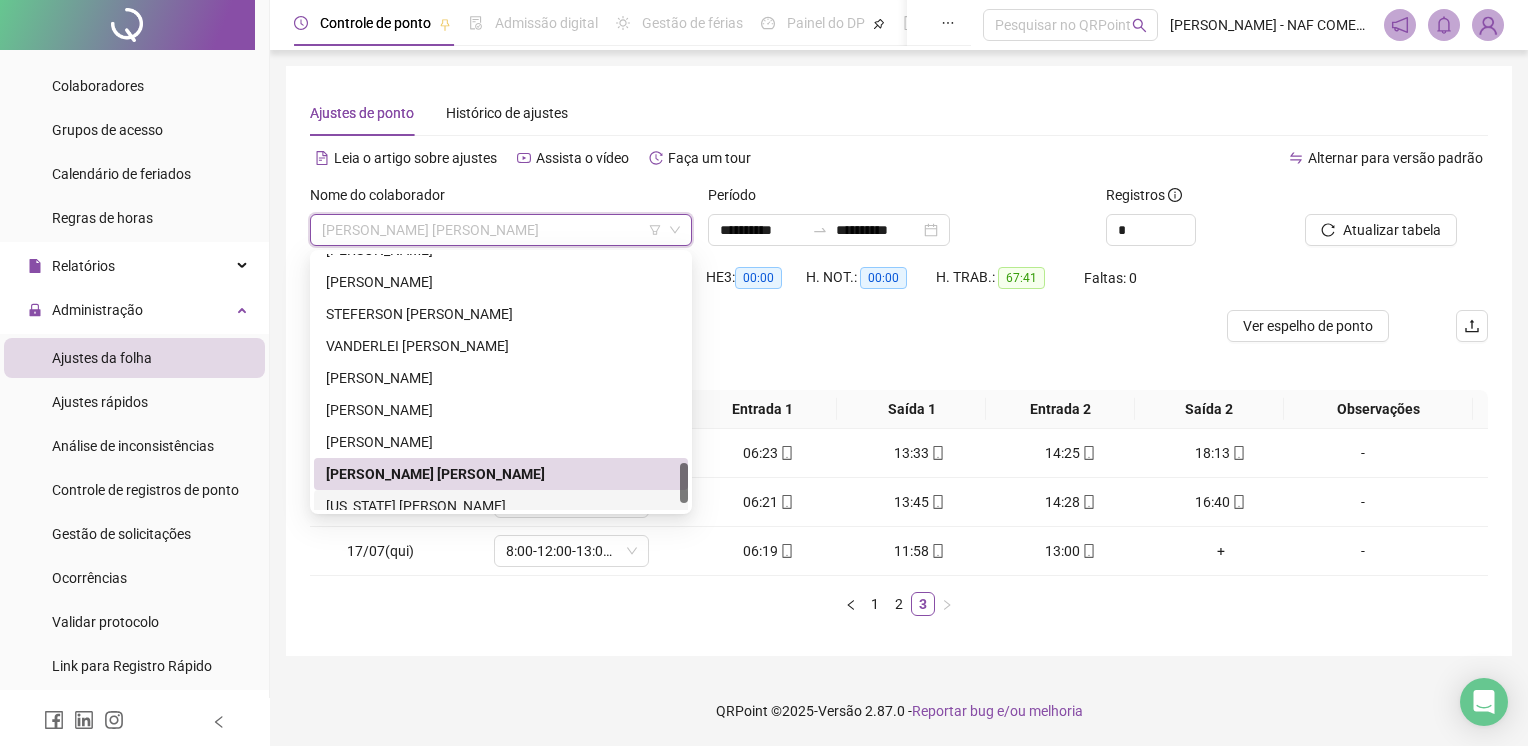 click on "[US_STATE] [PERSON_NAME]" at bounding box center [501, 506] 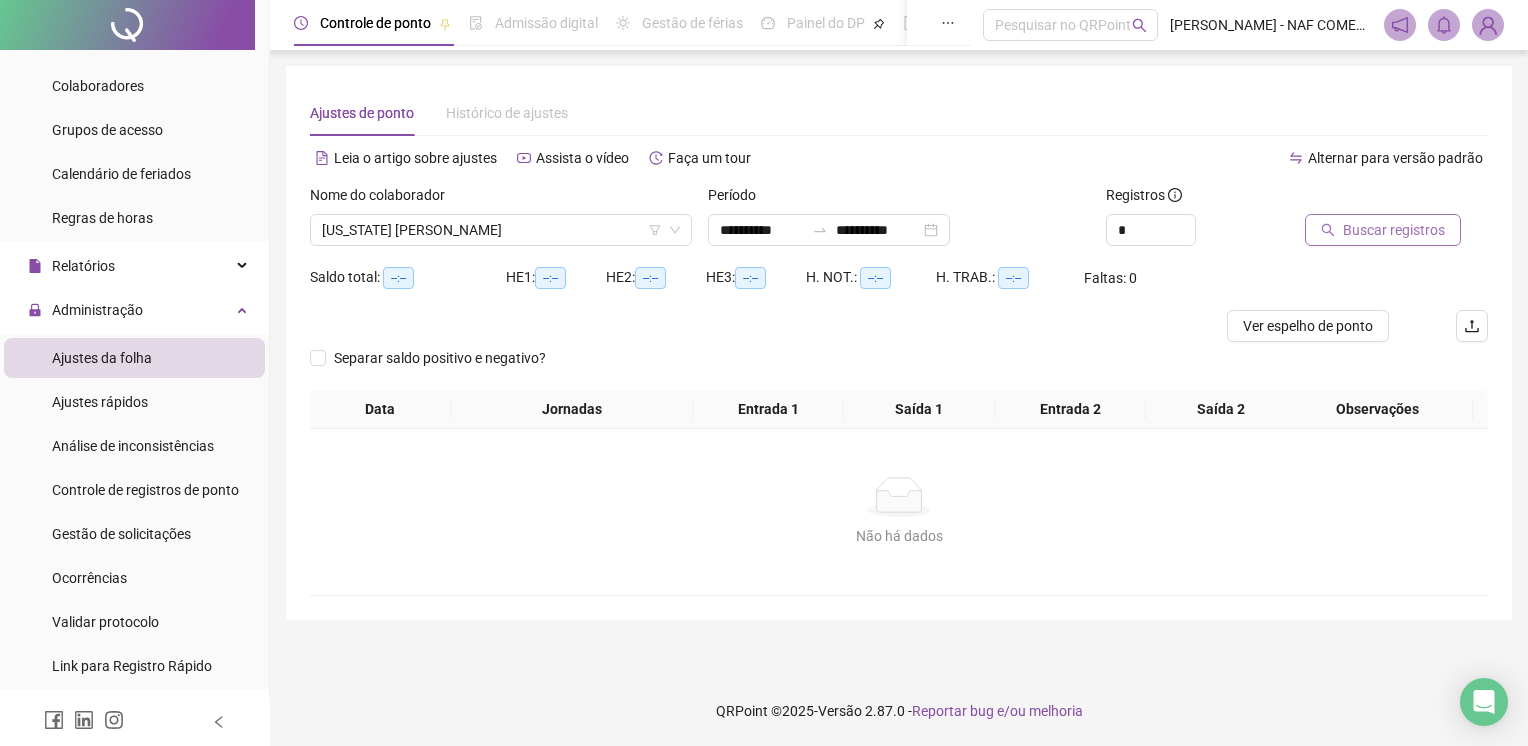 click on "Buscar registros" at bounding box center (1383, 230) 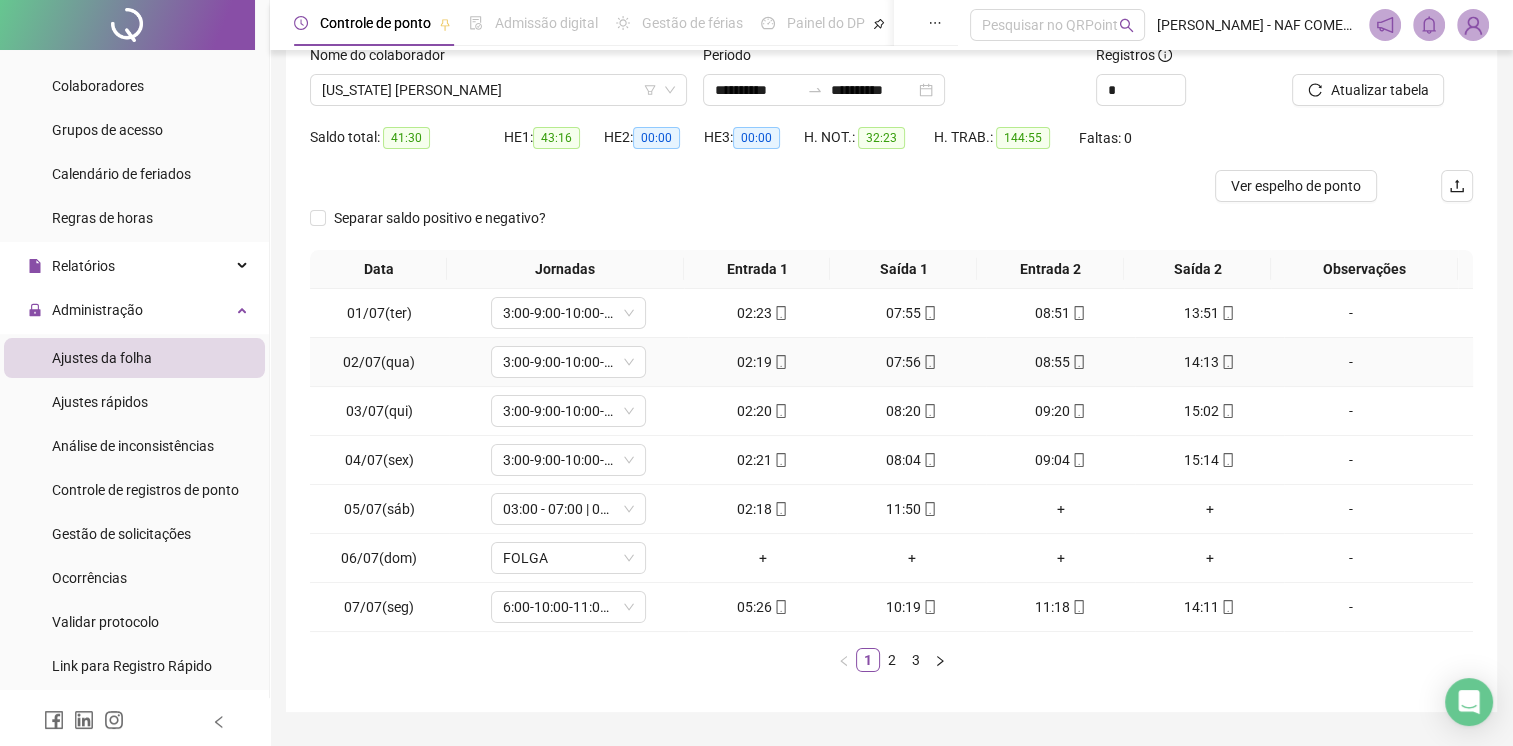 scroll, scrollTop: 190, scrollLeft: 0, axis: vertical 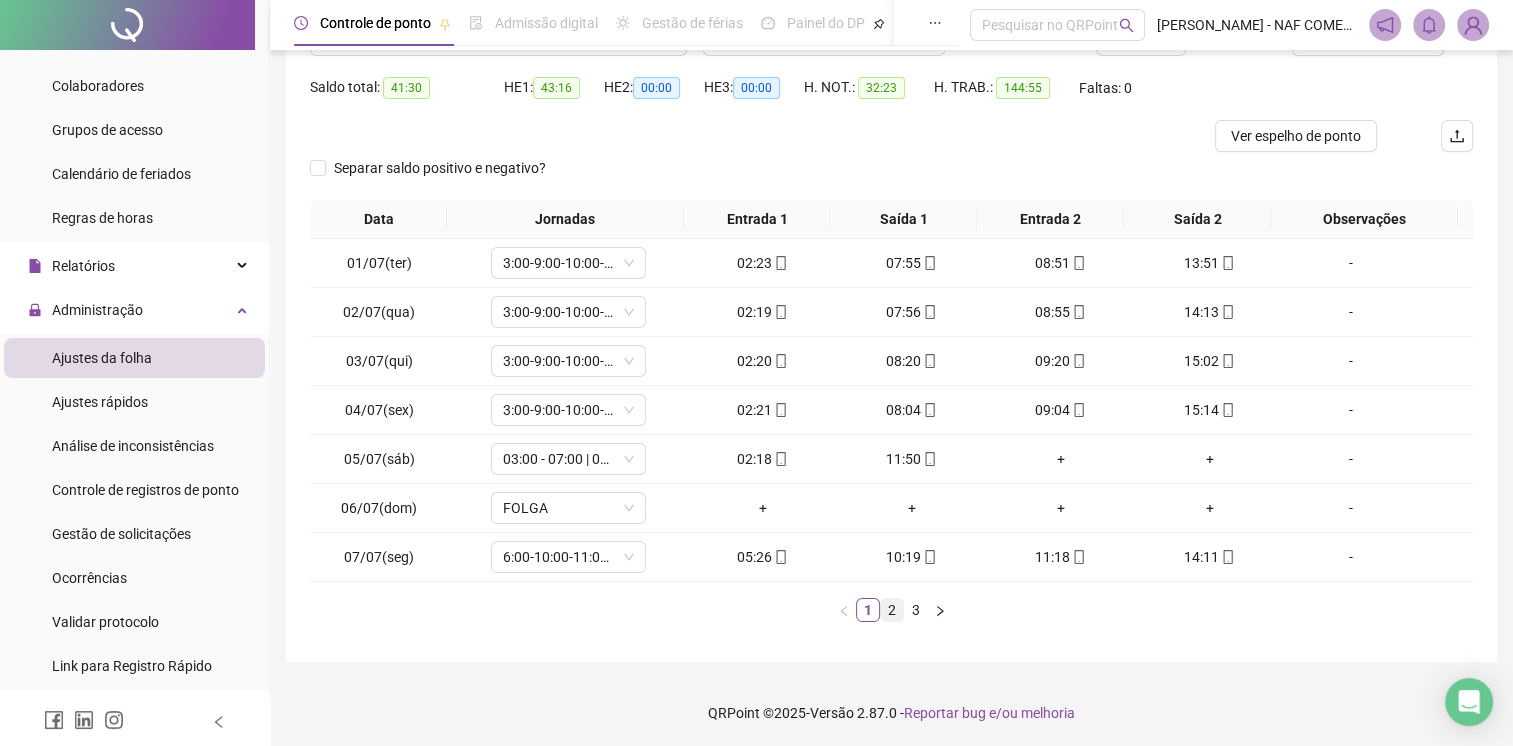 click on "2" at bounding box center [892, 610] 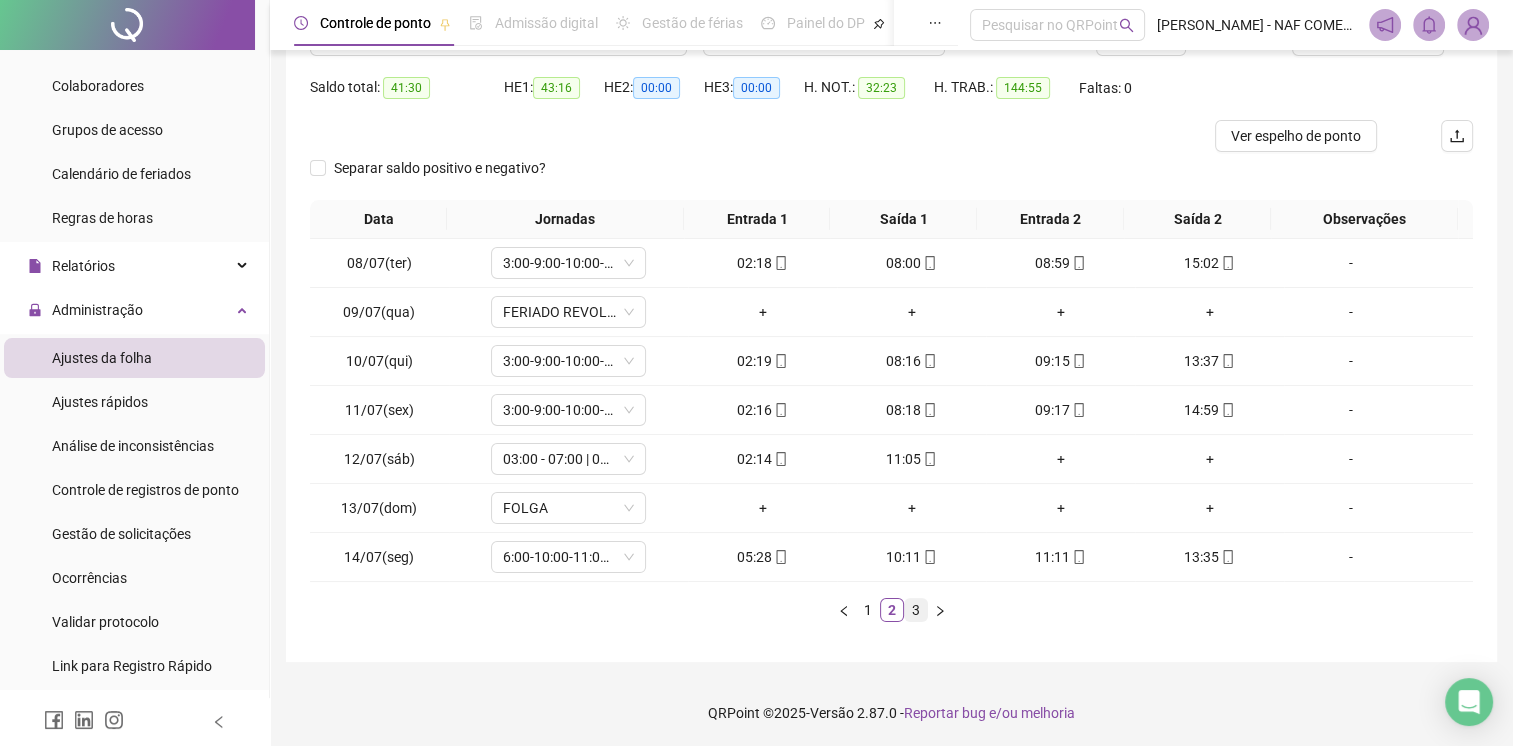 click on "3" at bounding box center [916, 610] 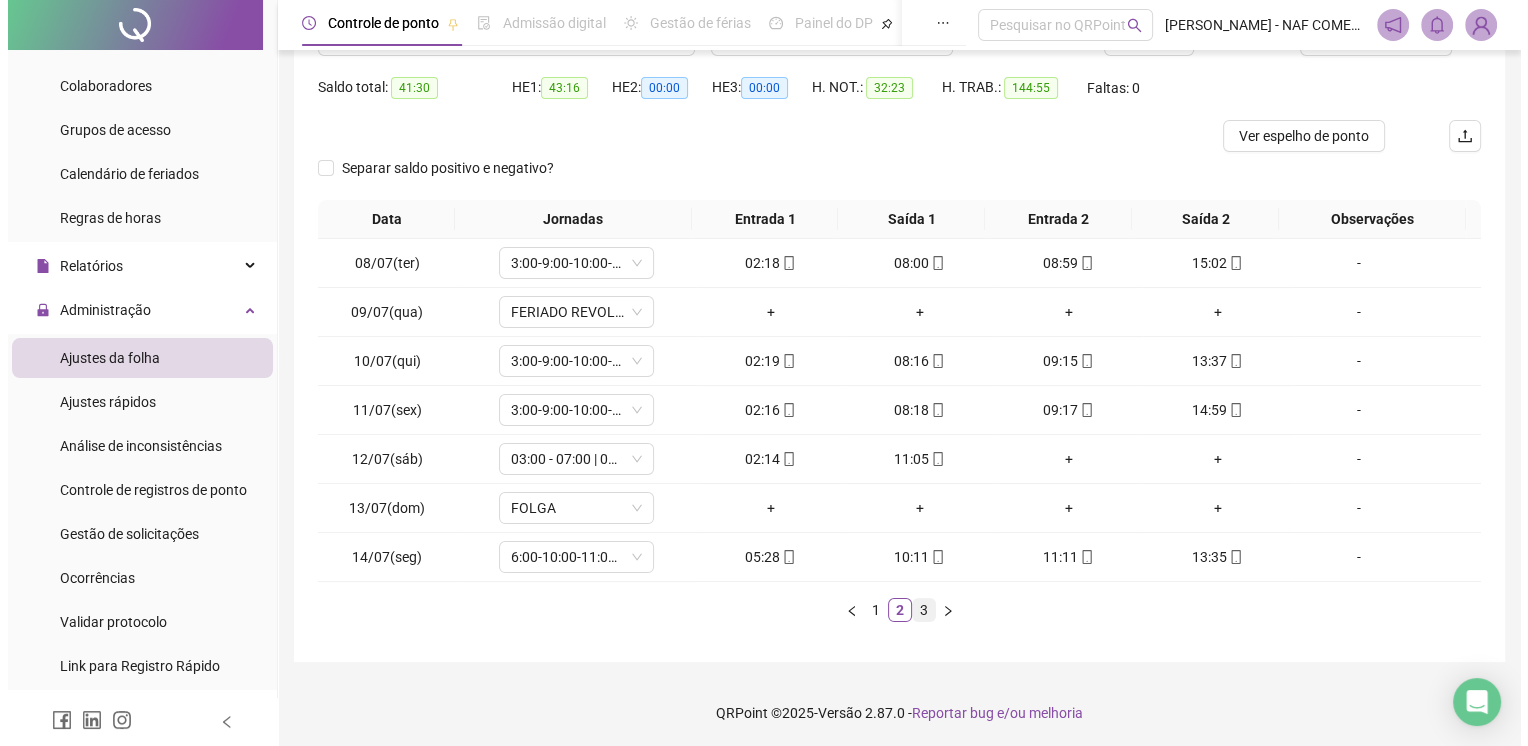 scroll, scrollTop: 0, scrollLeft: 0, axis: both 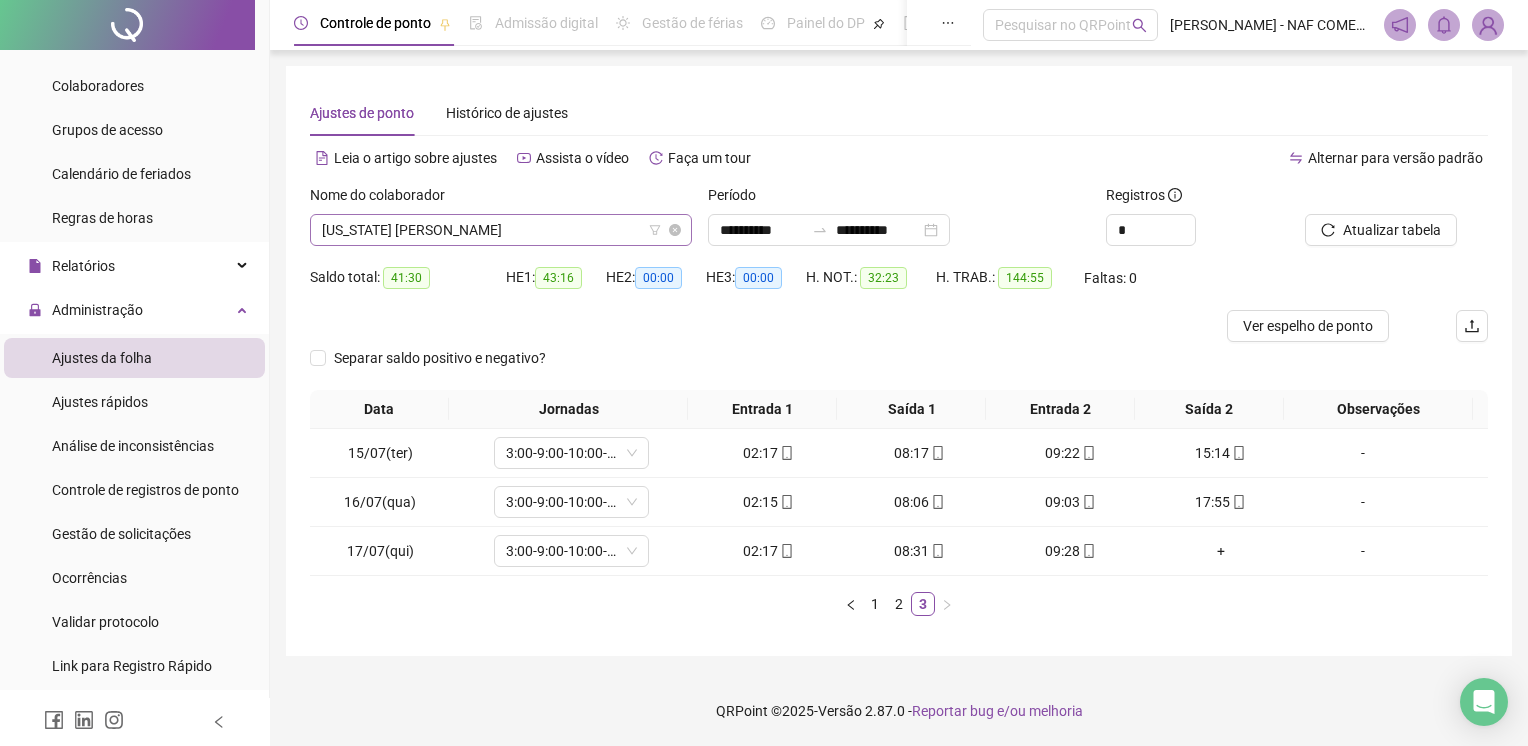 click on "[US_STATE] [PERSON_NAME]" at bounding box center (501, 230) 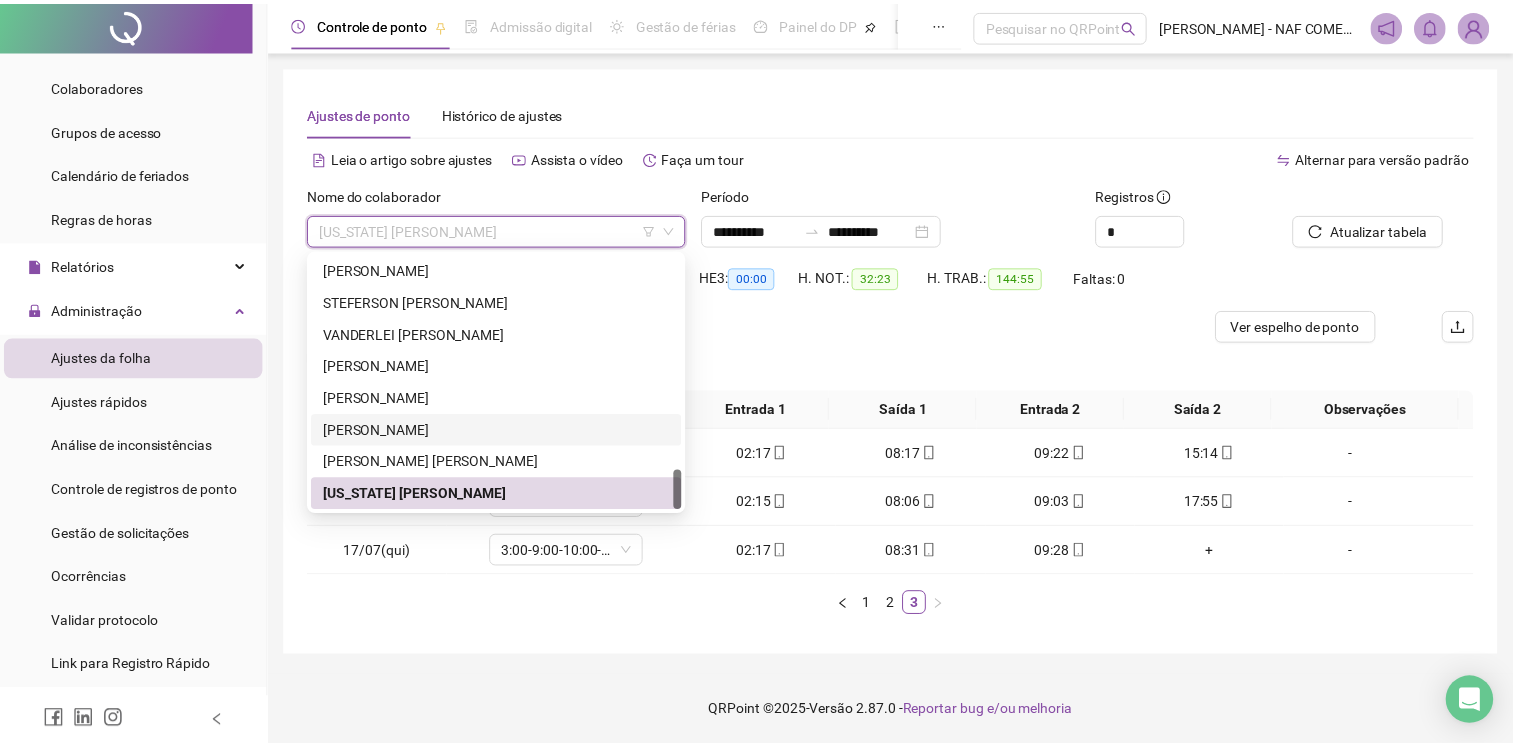 scroll, scrollTop: 1344, scrollLeft: 0, axis: vertical 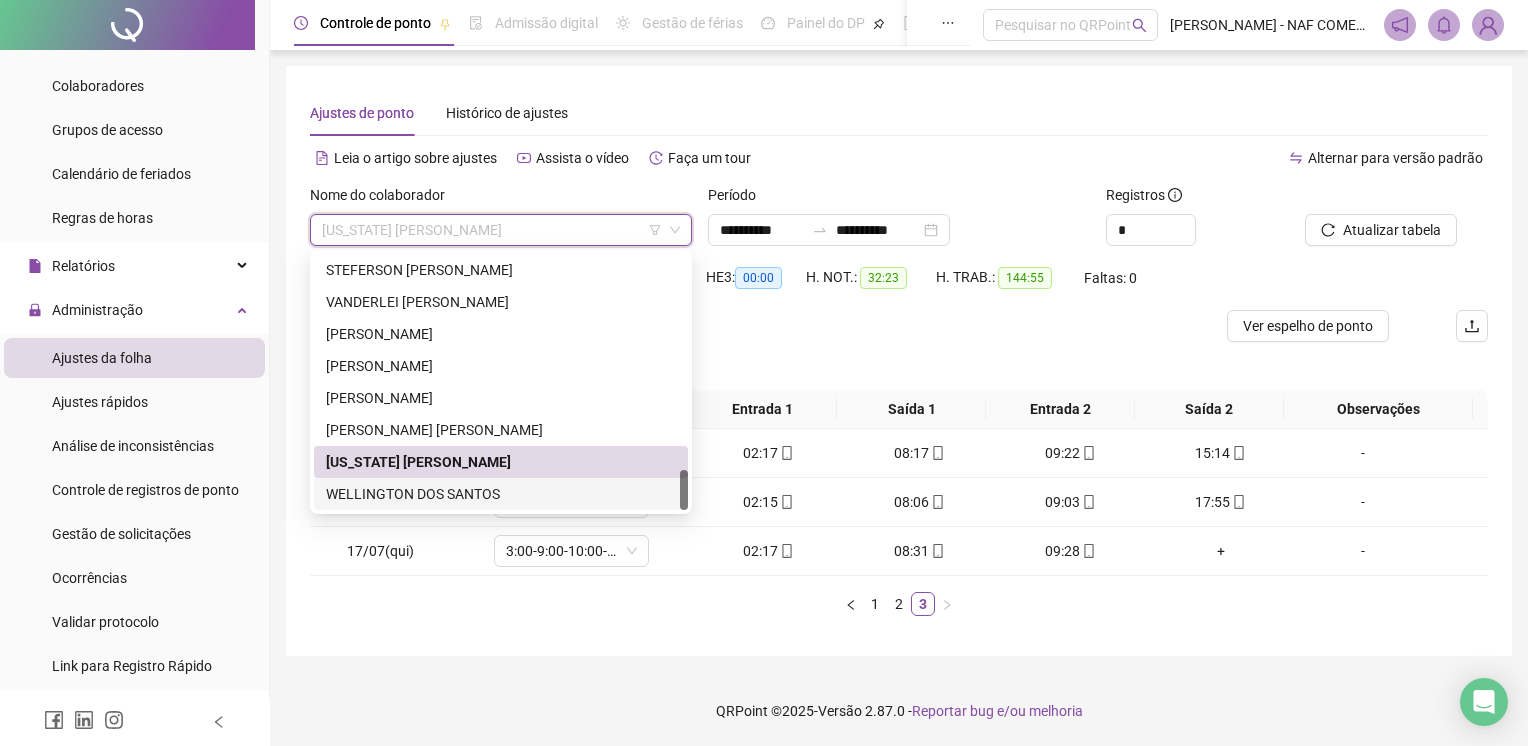 click on "WELLINGTON DOS SANTOS" at bounding box center [501, 494] 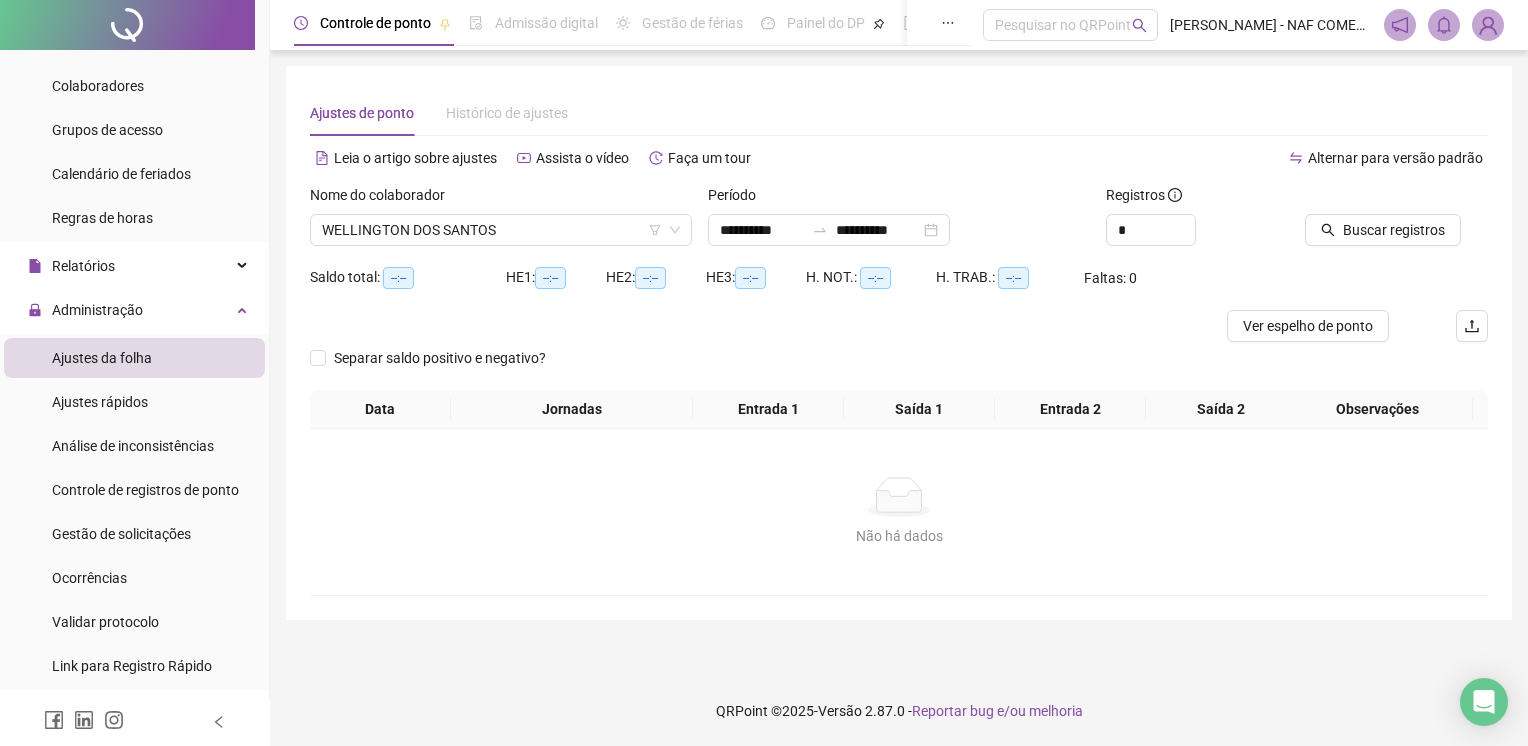 click on "Buscar registros" at bounding box center [1396, 223] 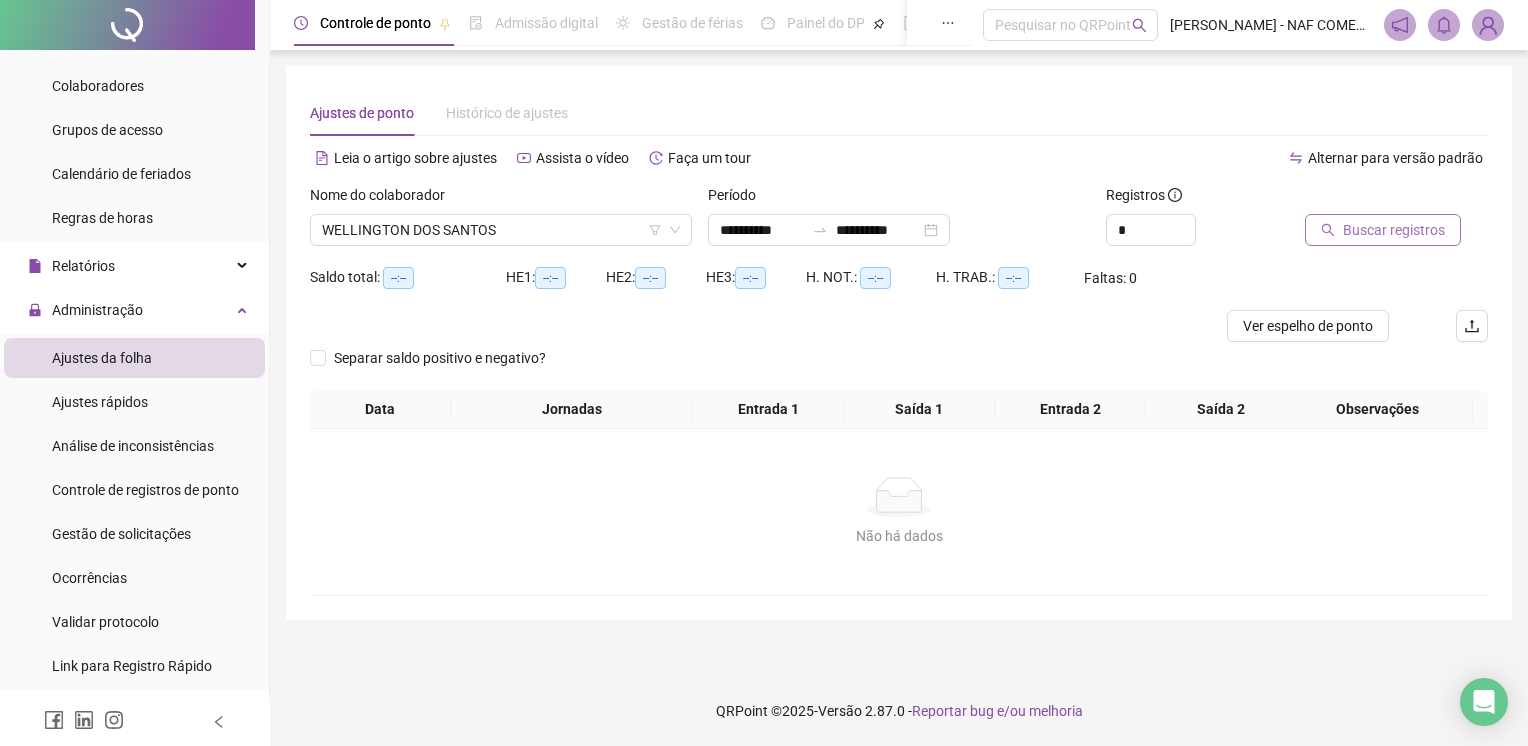 click on "Buscar registros" at bounding box center (1394, 230) 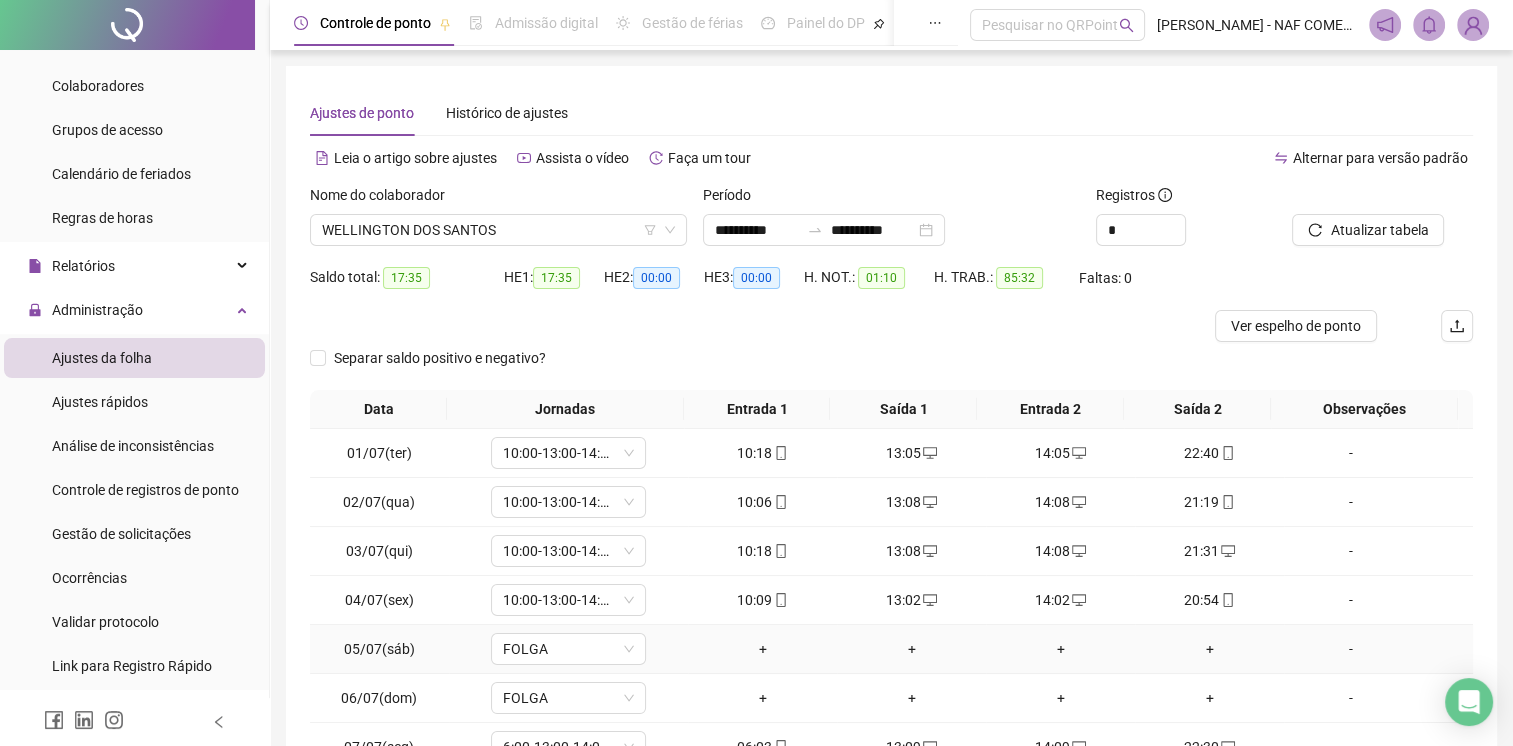 scroll, scrollTop: 190, scrollLeft: 0, axis: vertical 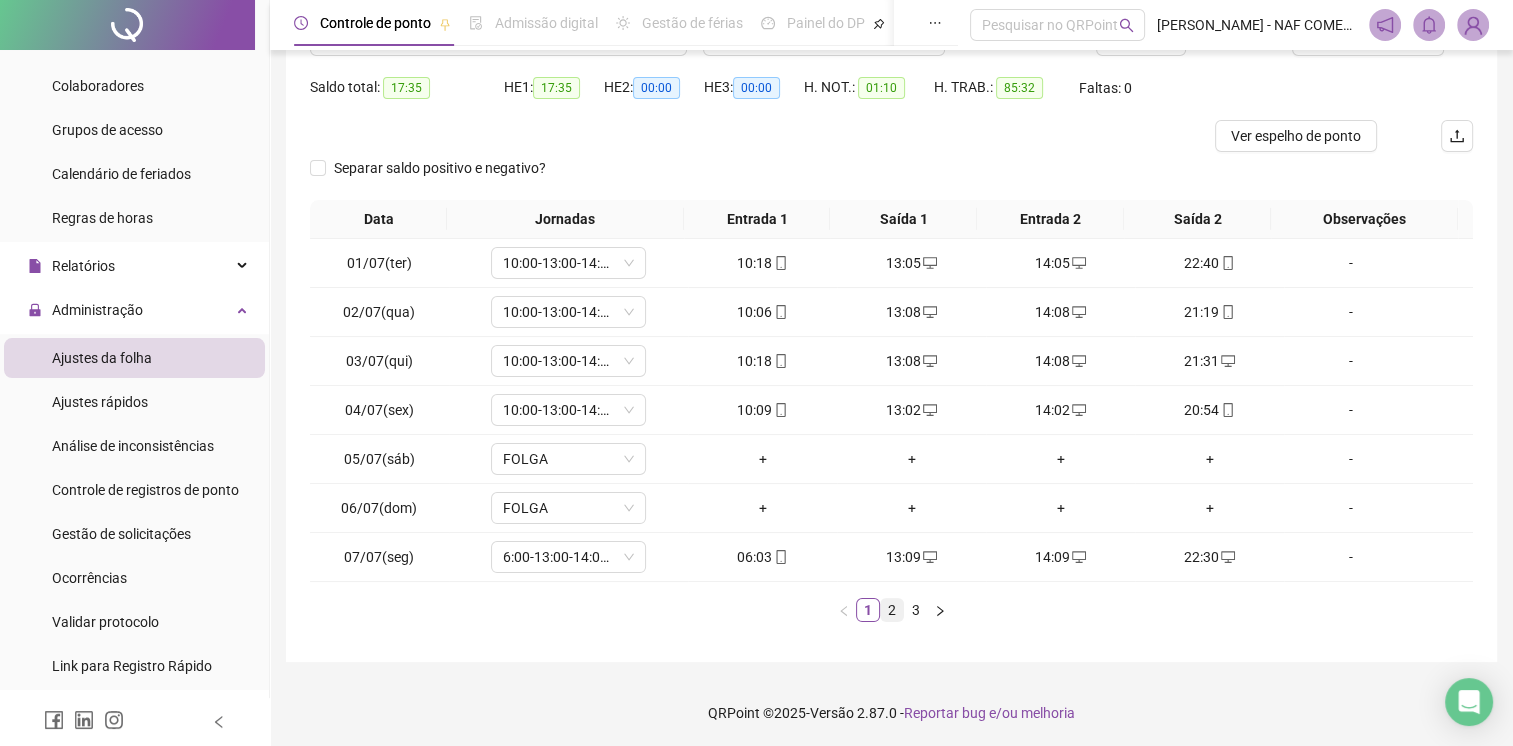 click on "2" at bounding box center [892, 610] 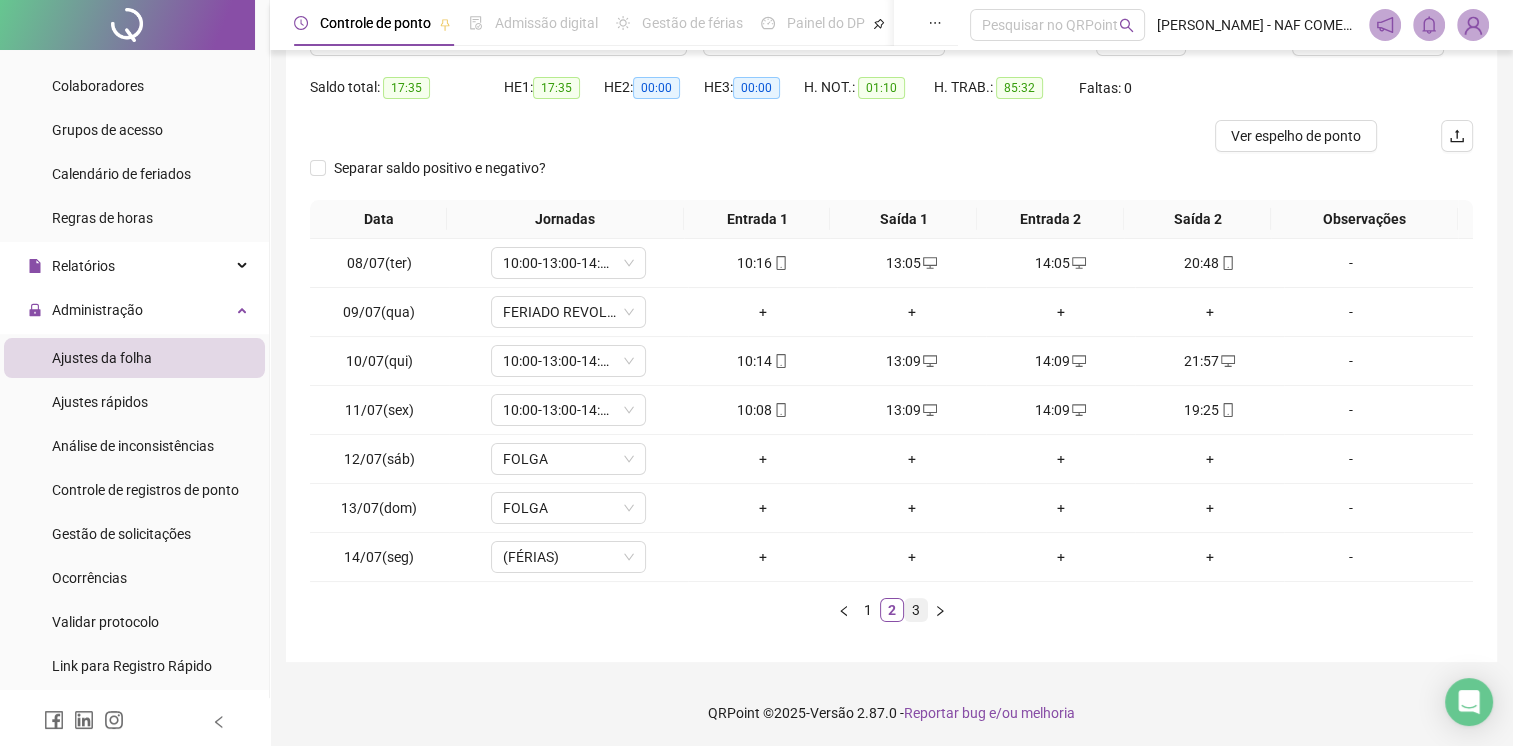 click on "3" at bounding box center (916, 610) 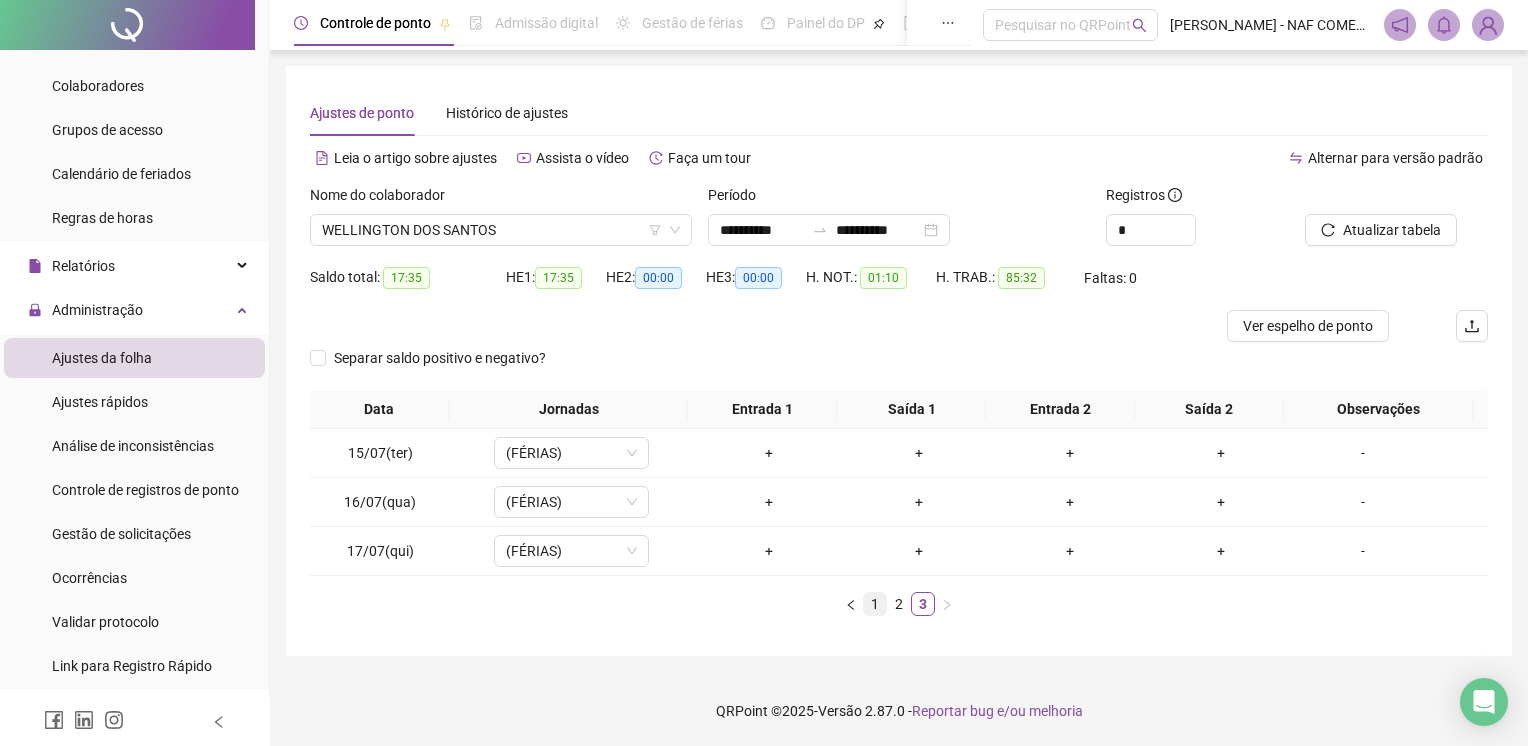 click on "1" at bounding box center (875, 604) 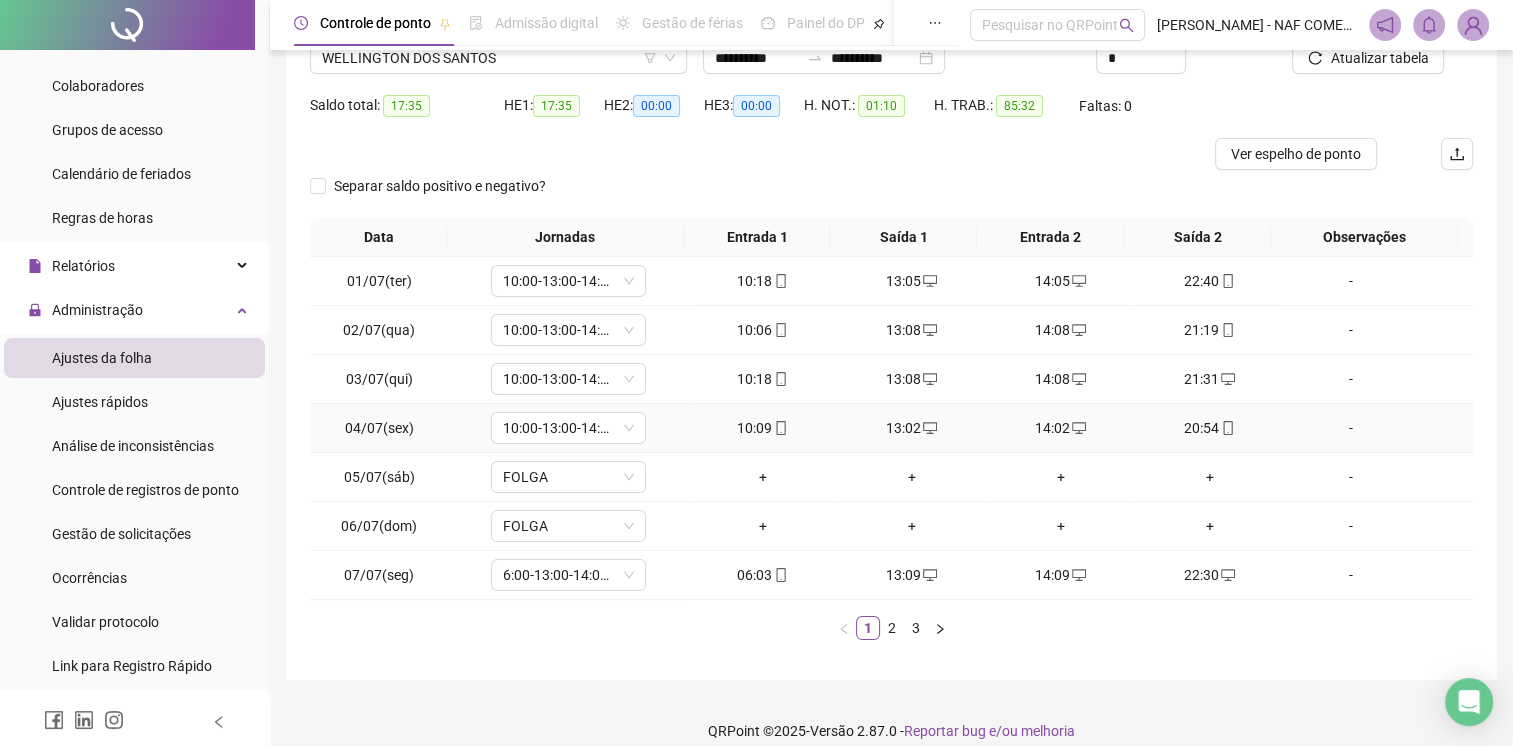 scroll, scrollTop: 190, scrollLeft: 0, axis: vertical 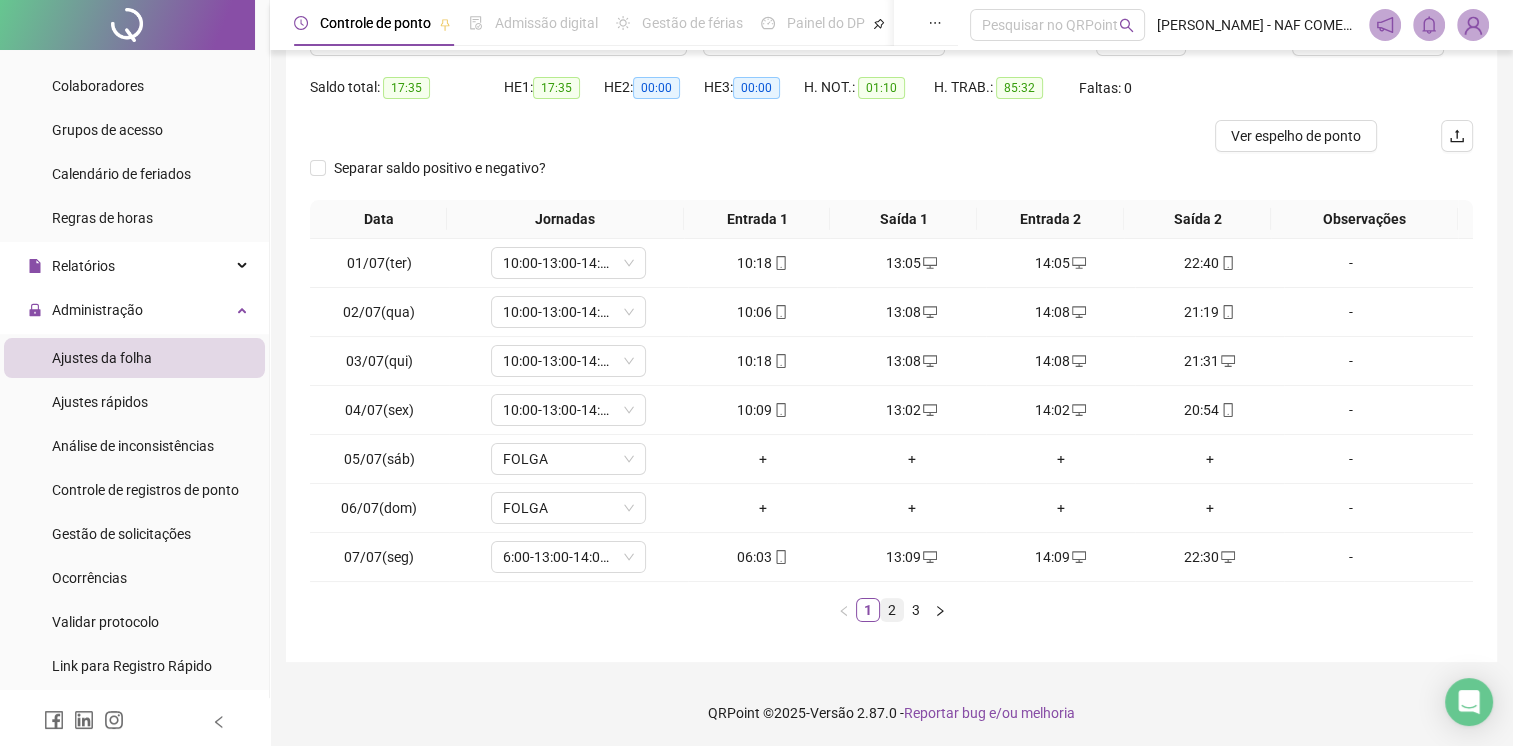 click on "2" at bounding box center (892, 610) 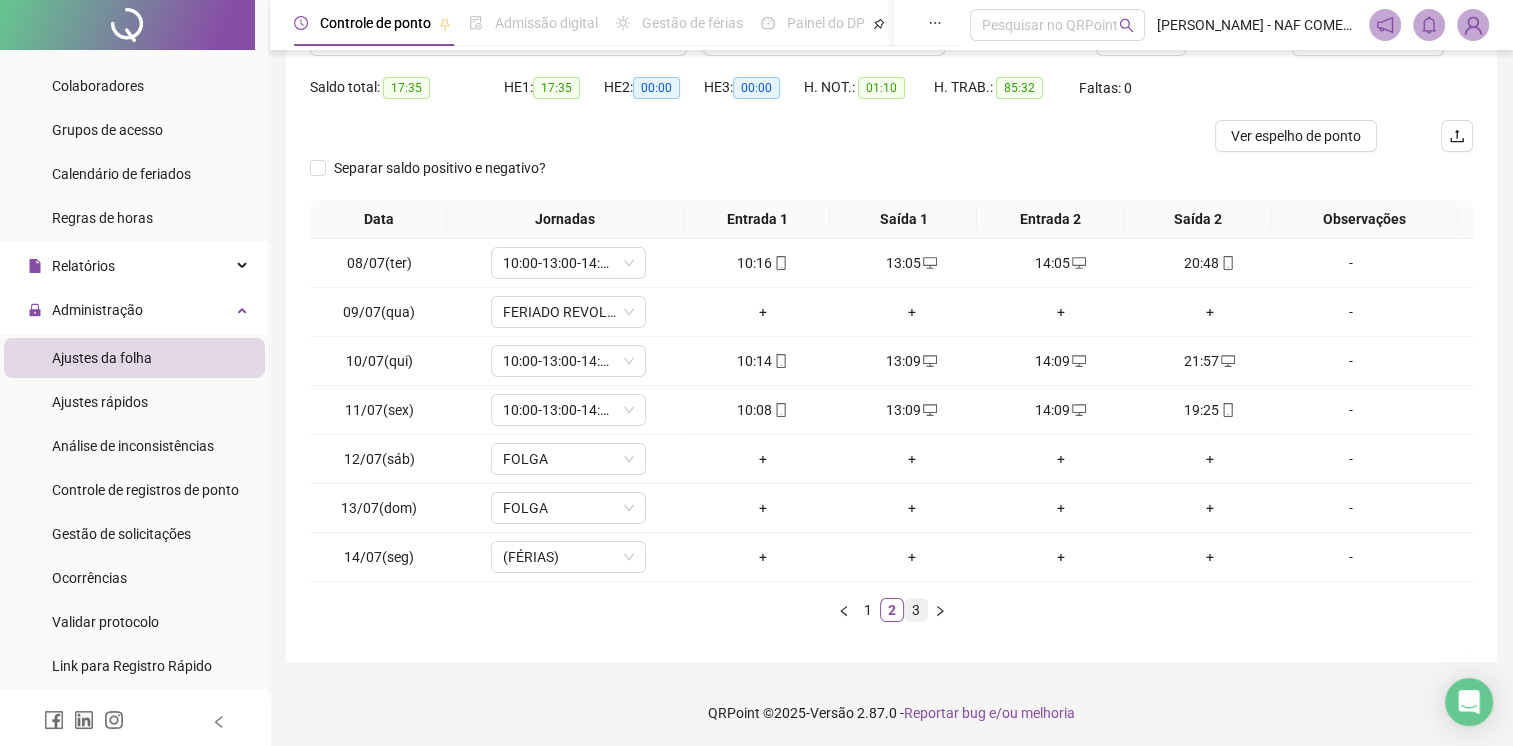 click on "3" at bounding box center (916, 610) 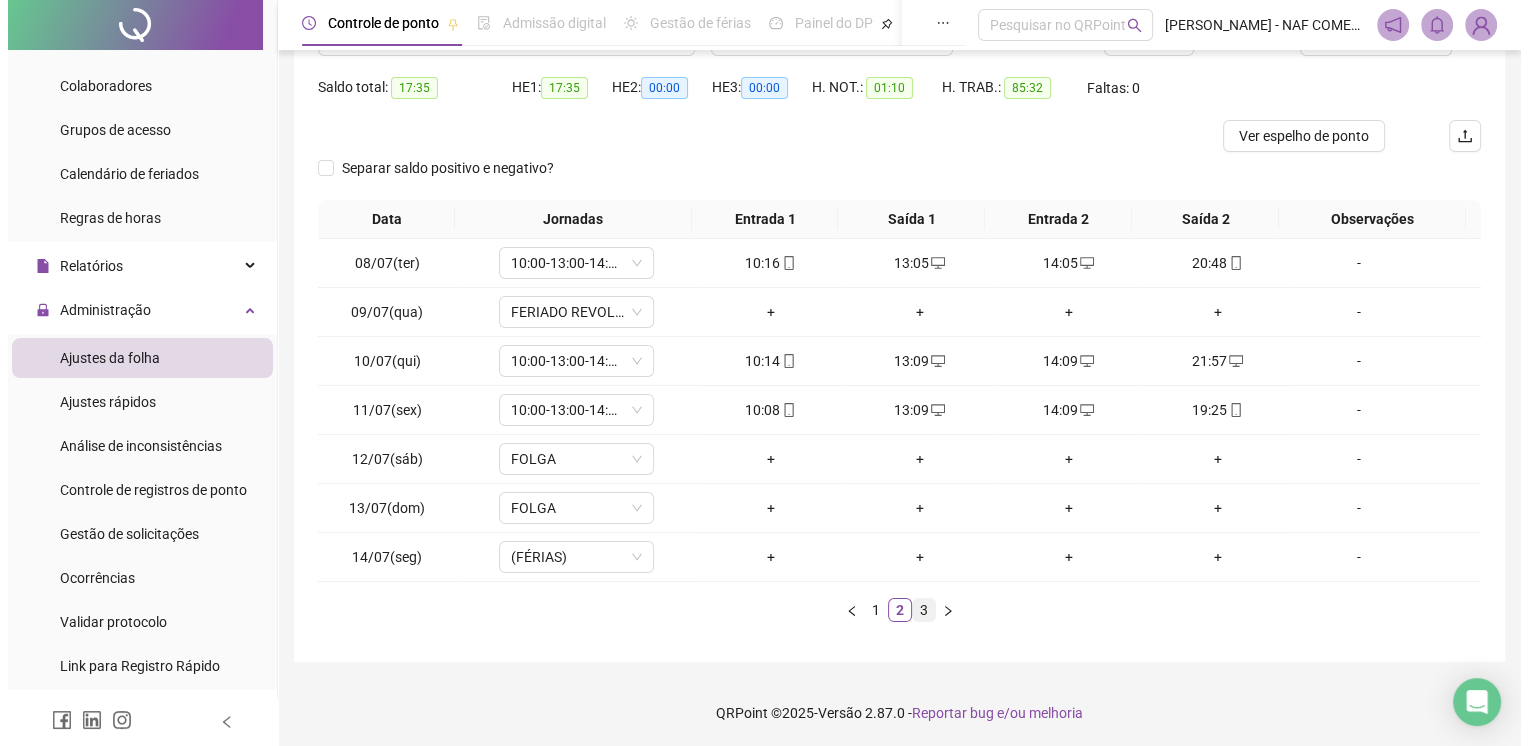 scroll, scrollTop: 0, scrollLeft: 0, axis: both 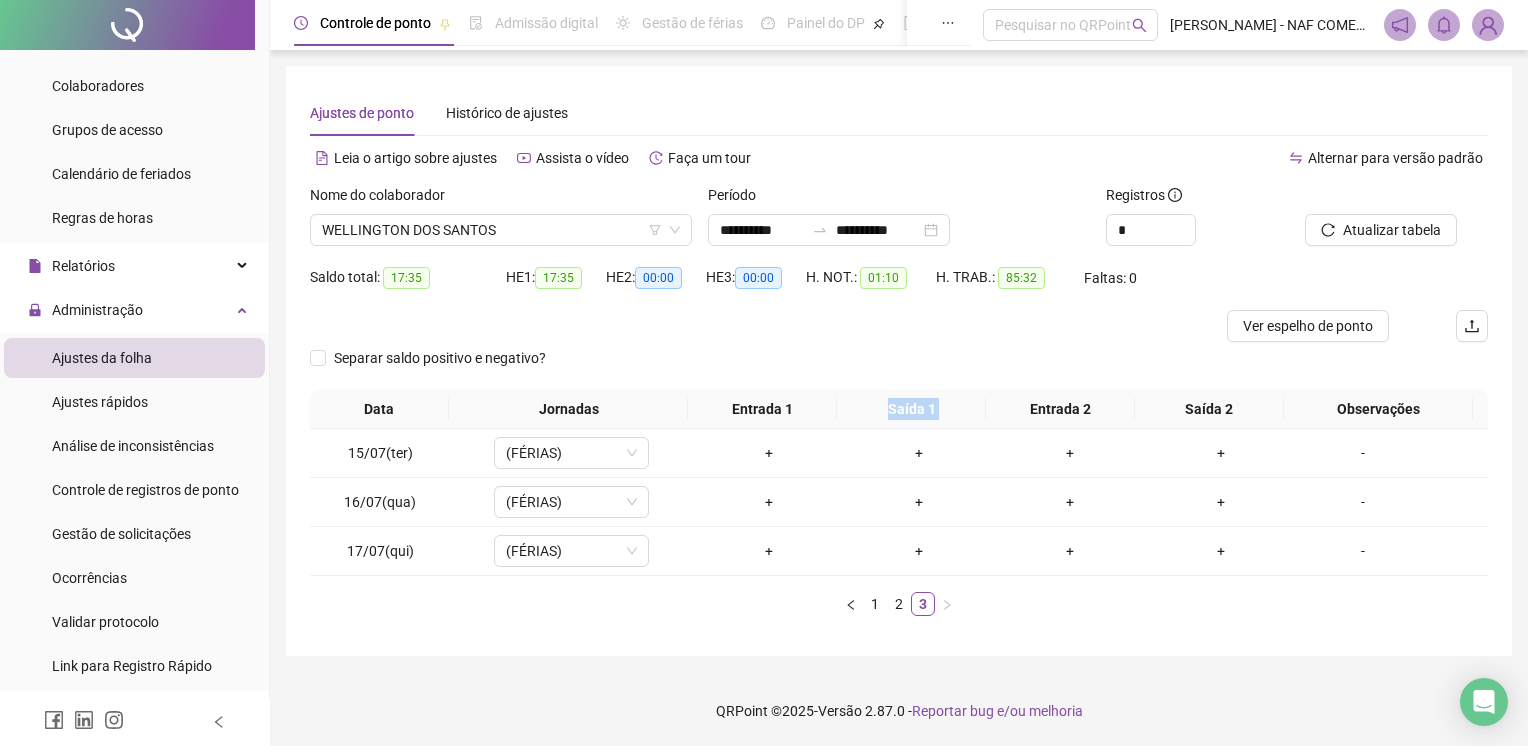 drag, startPoint x: 996, startPoint y: 399, endPoint x: 776, endPoint y: 417, distance: 220.73514 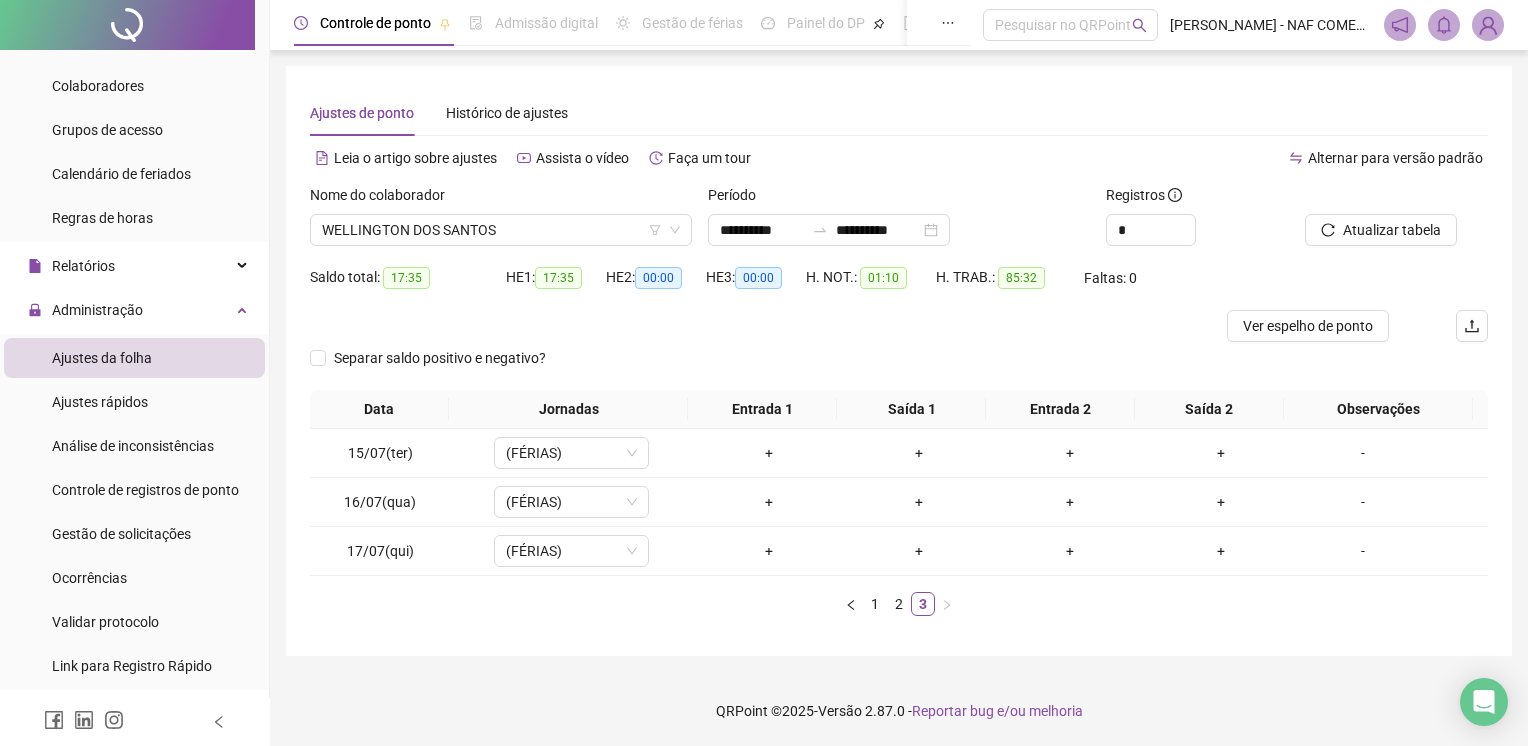 click at bounding box center (752, 326) 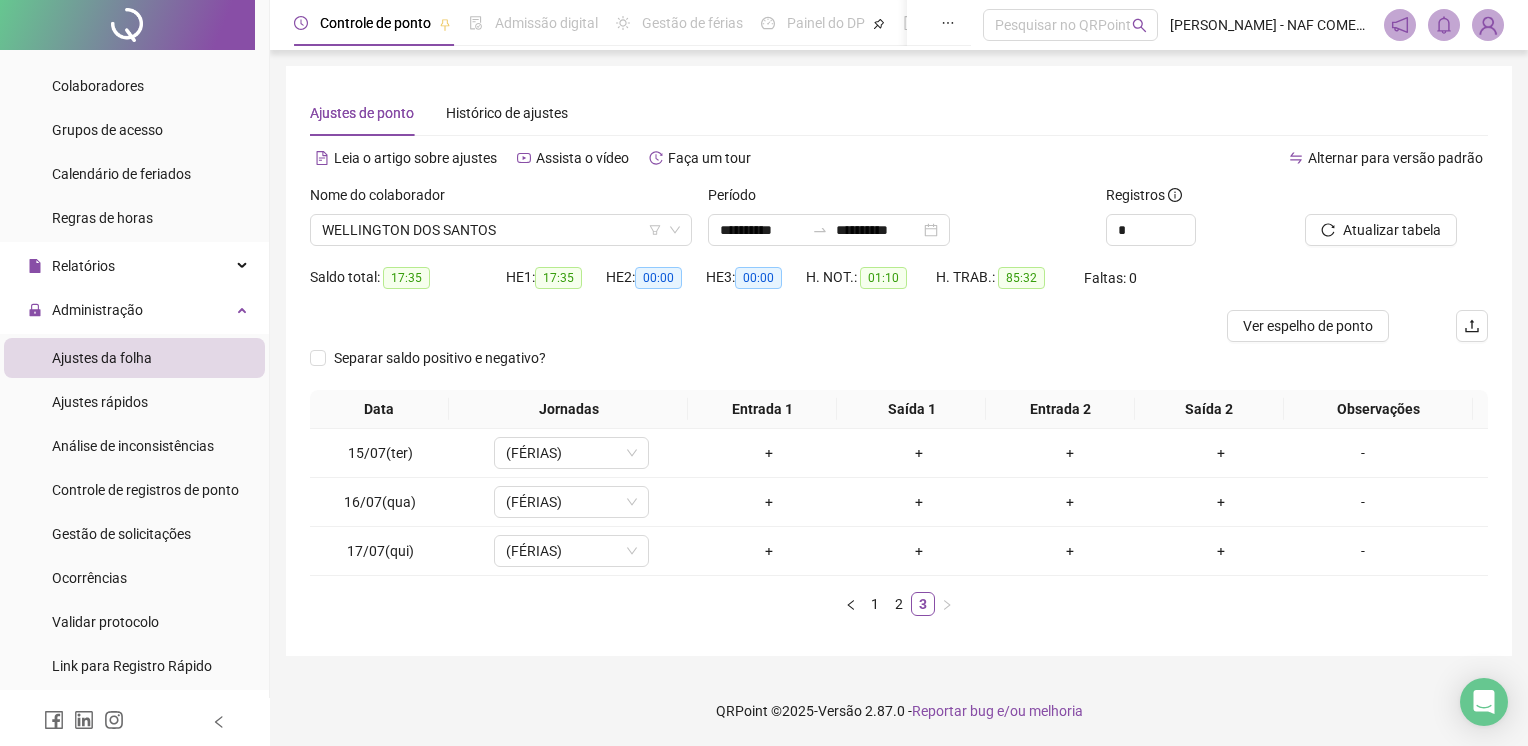 drag, startPoint x: -4, startPoint y: 789, endPoint x: 1012, endPoint y: 89, distance: 1233.7974 